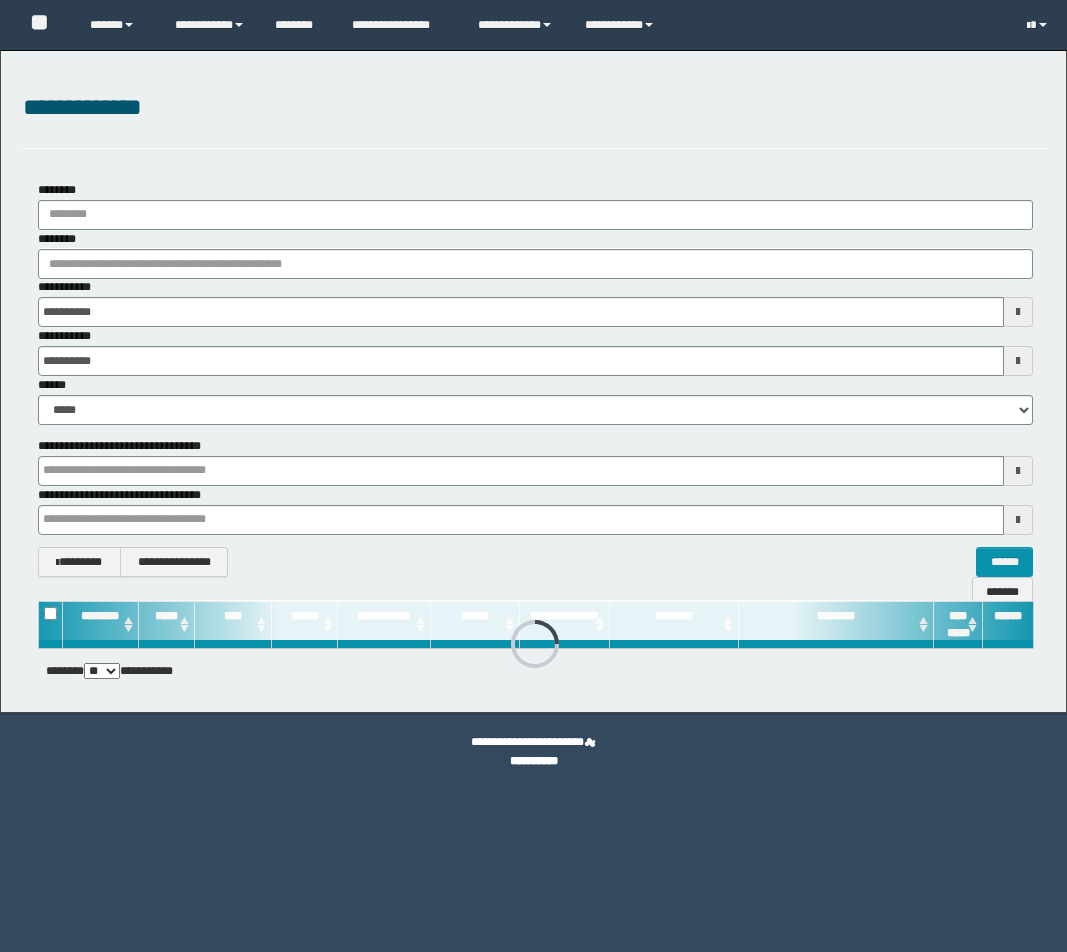 scroll, scrollTop: 0, scrollLeft: 0, axis: both 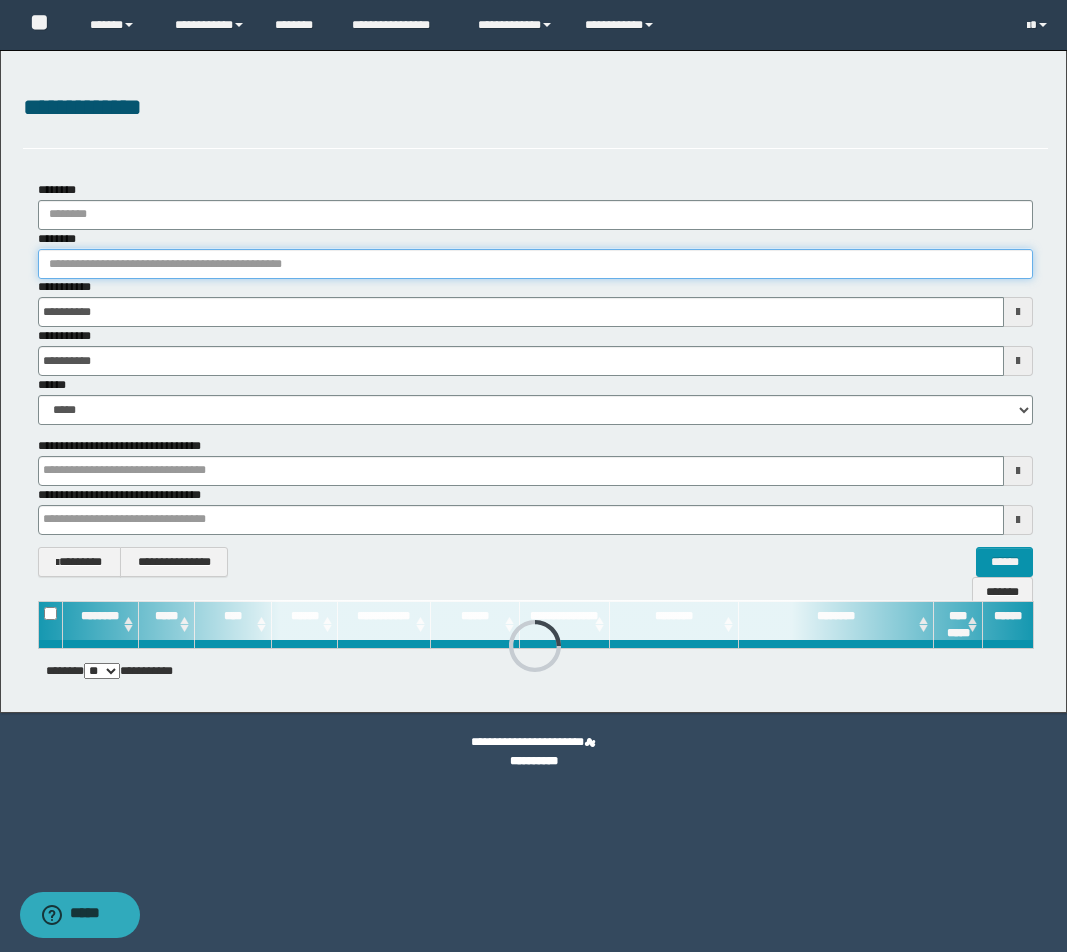 click on "********" at bounding box center (535, 264) 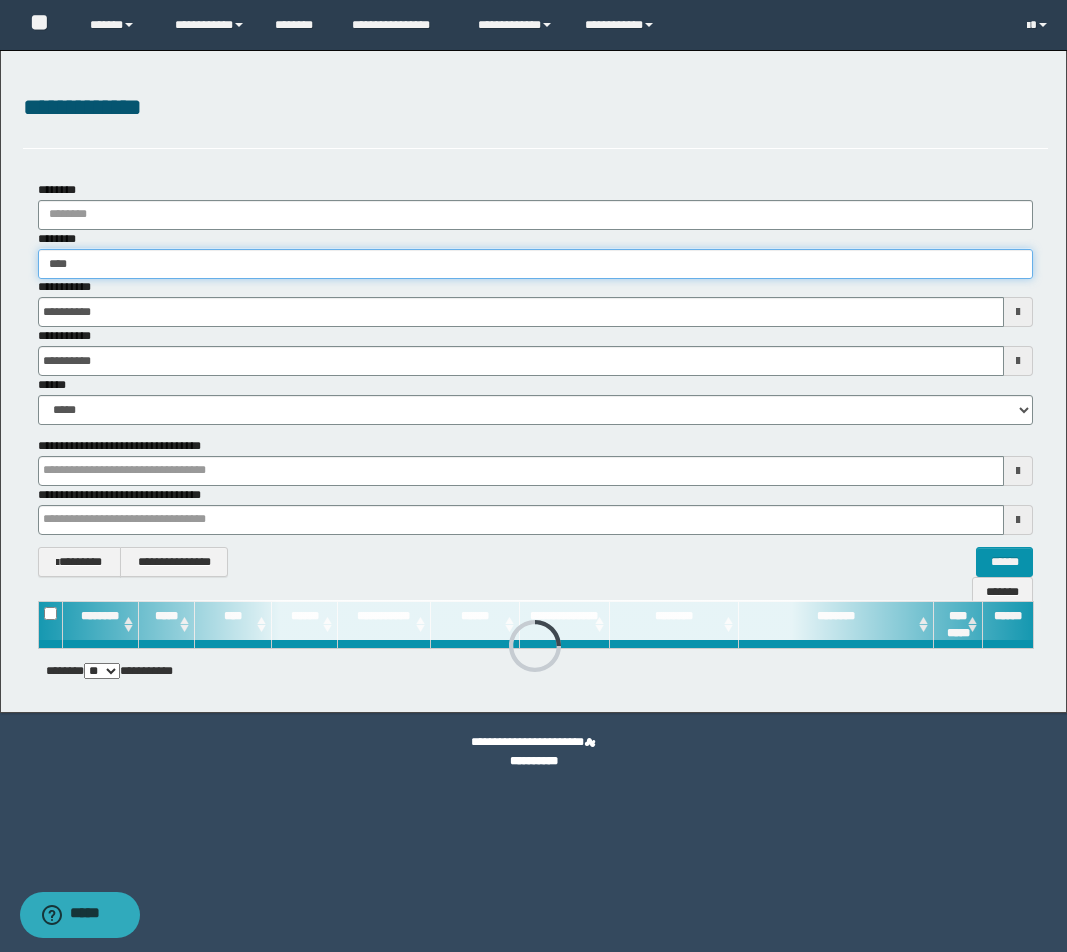 type on "*****" 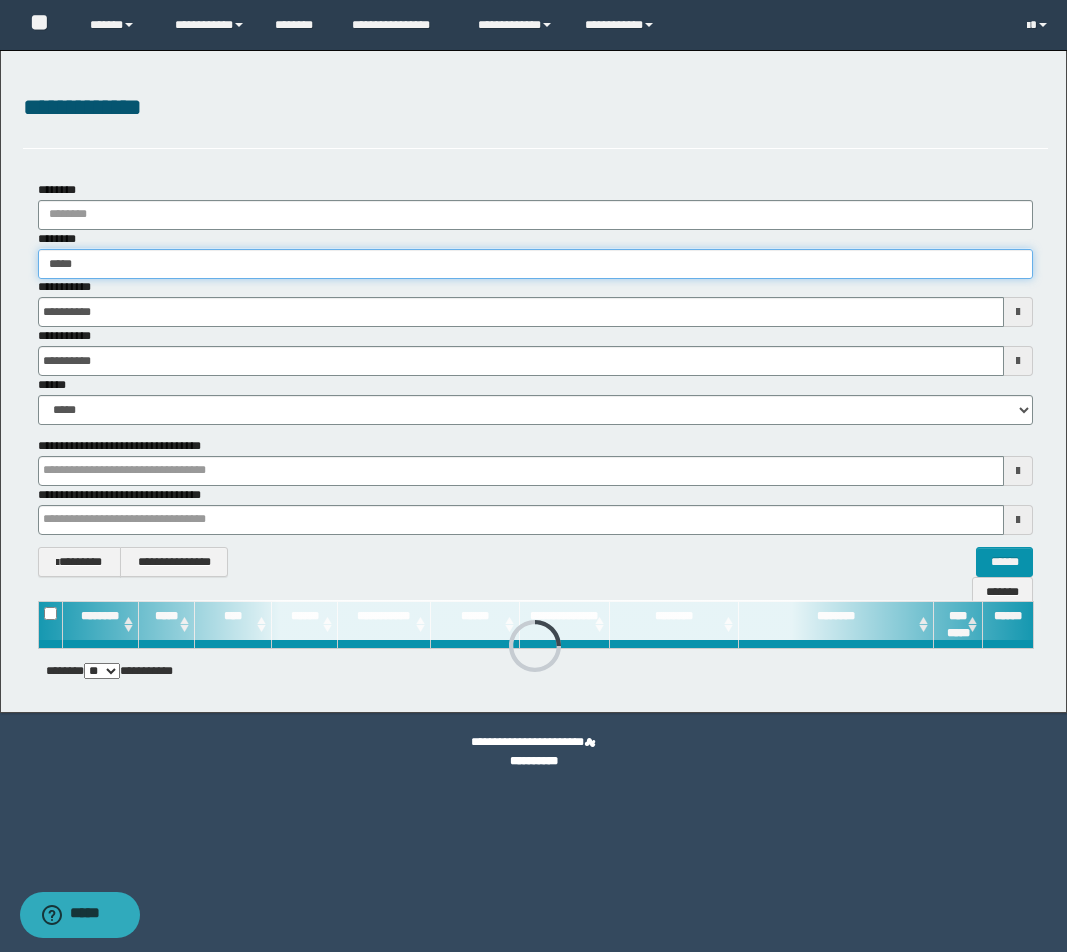 type on "*****" 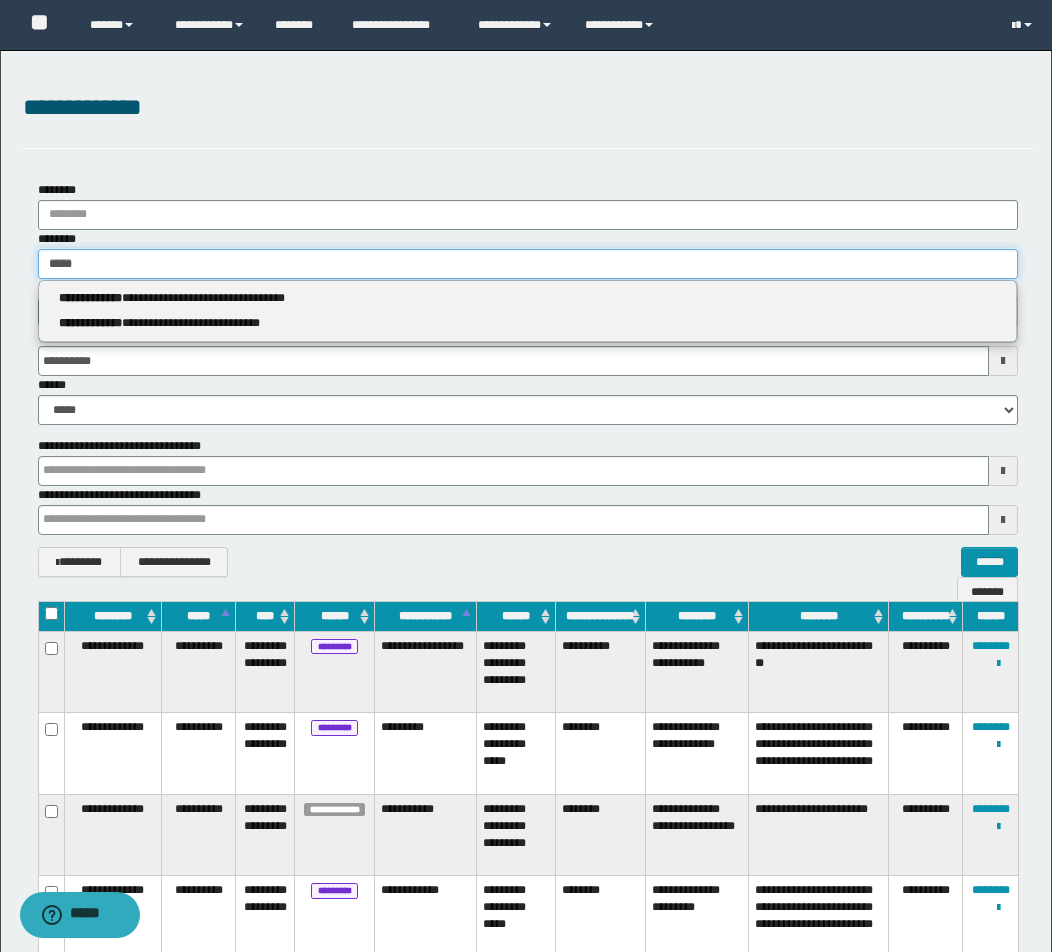 type 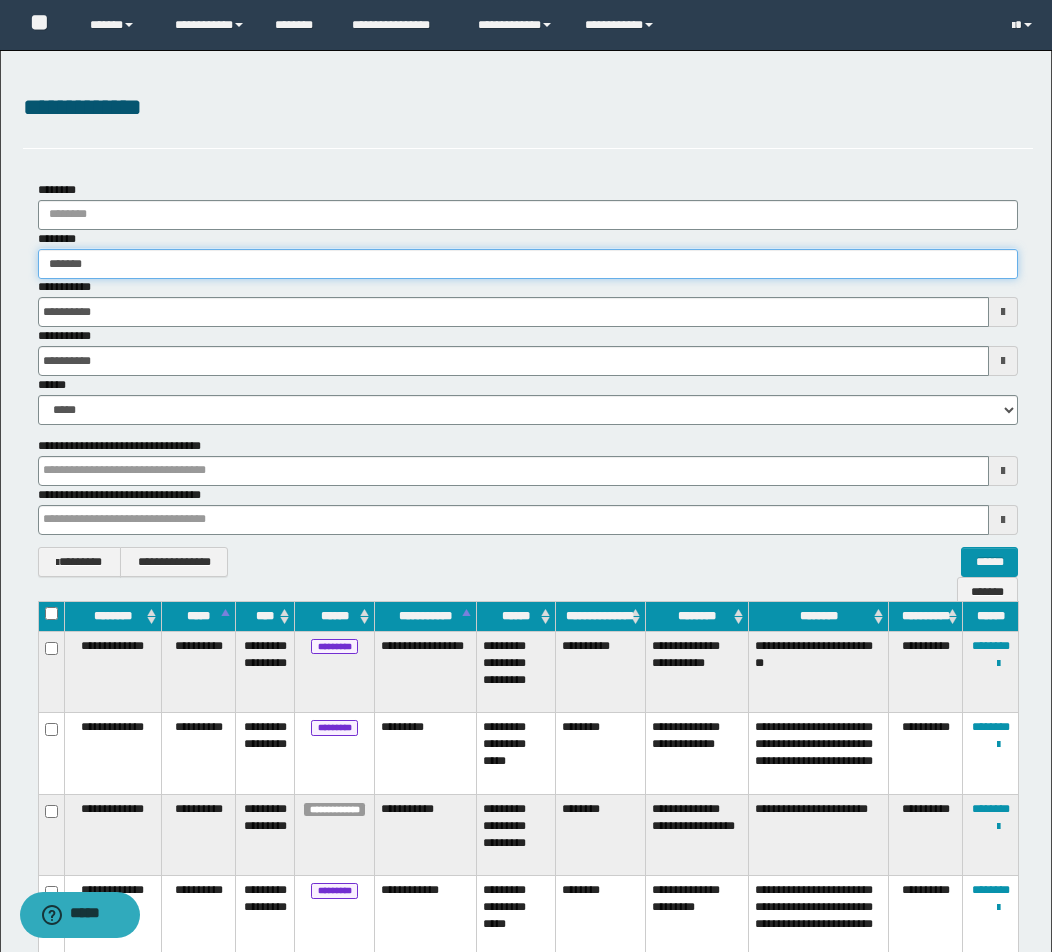 type on "********" 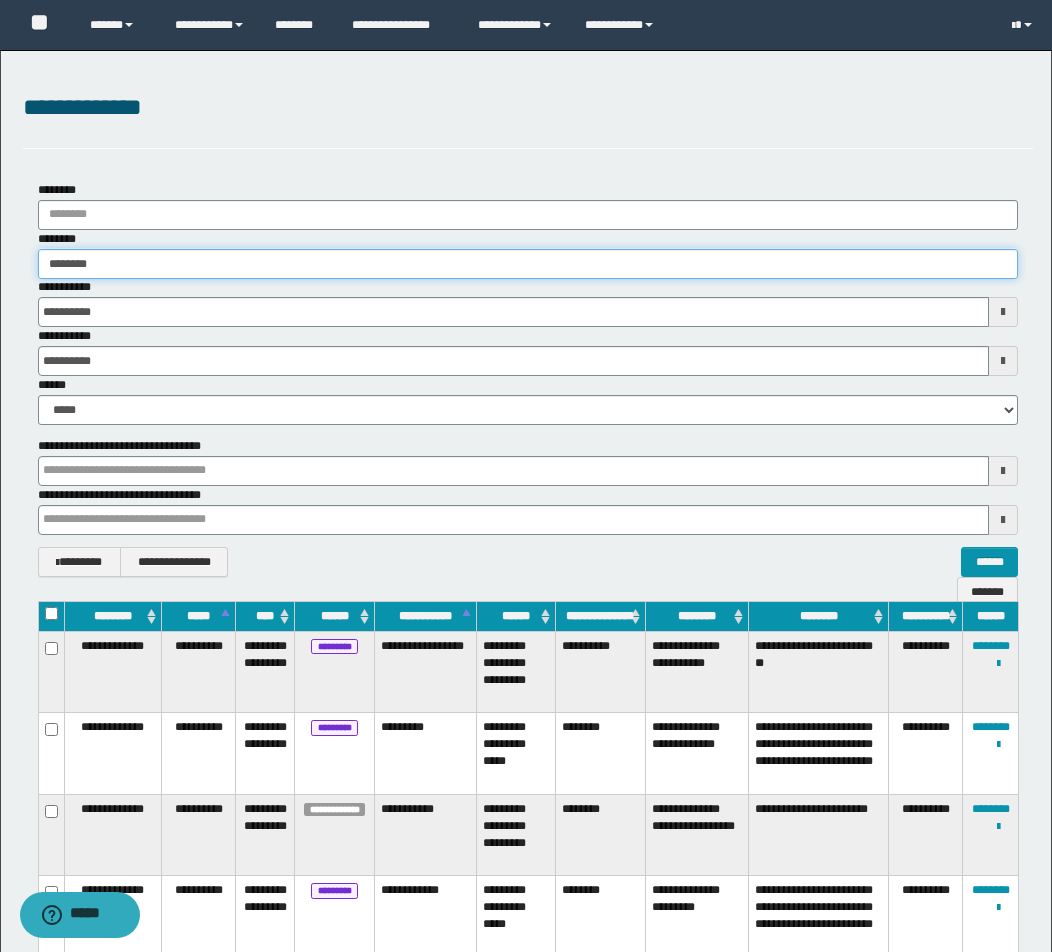 type on "********" 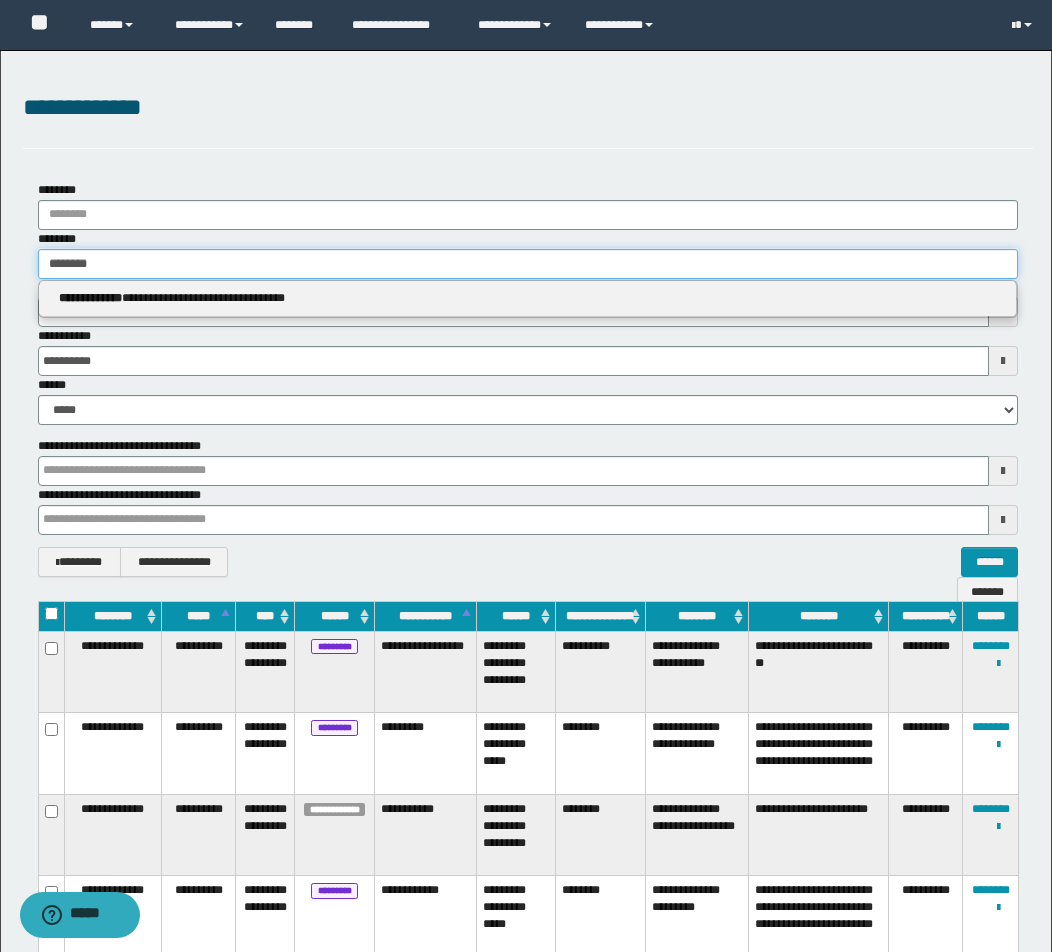 type 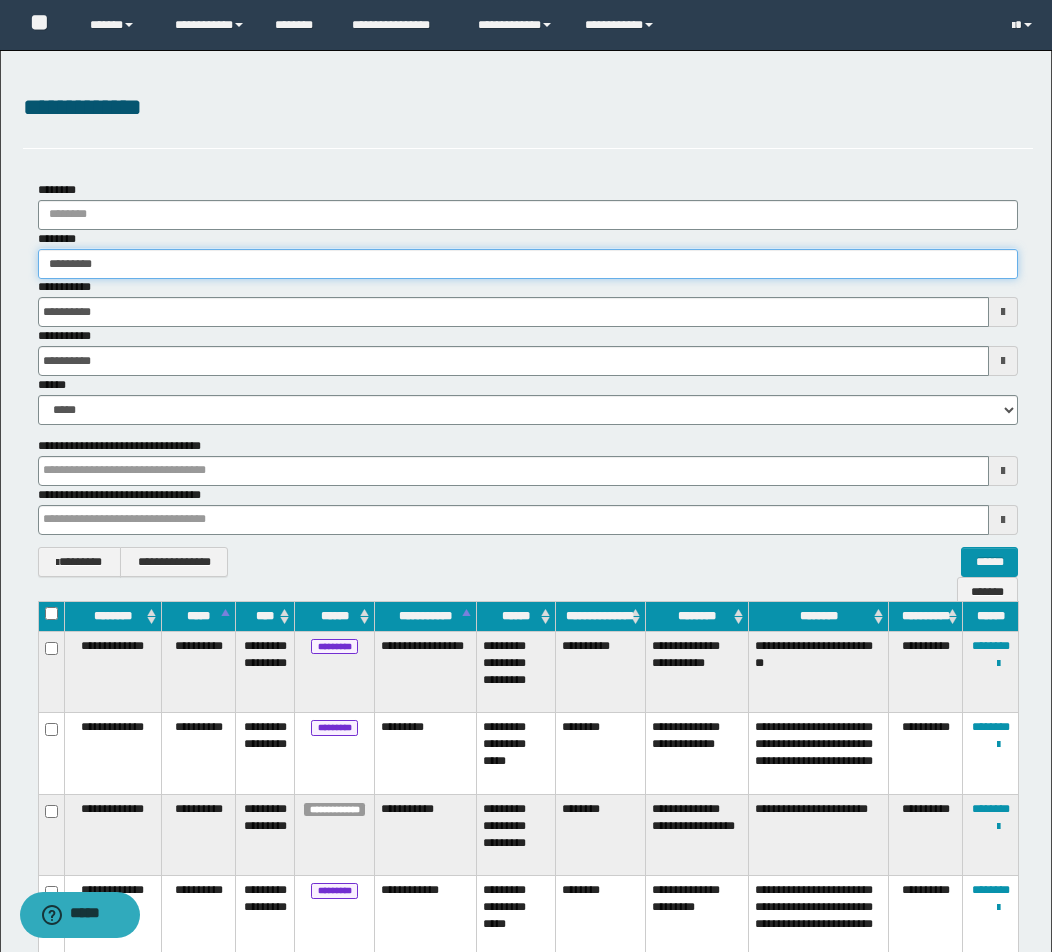 type on "**********" 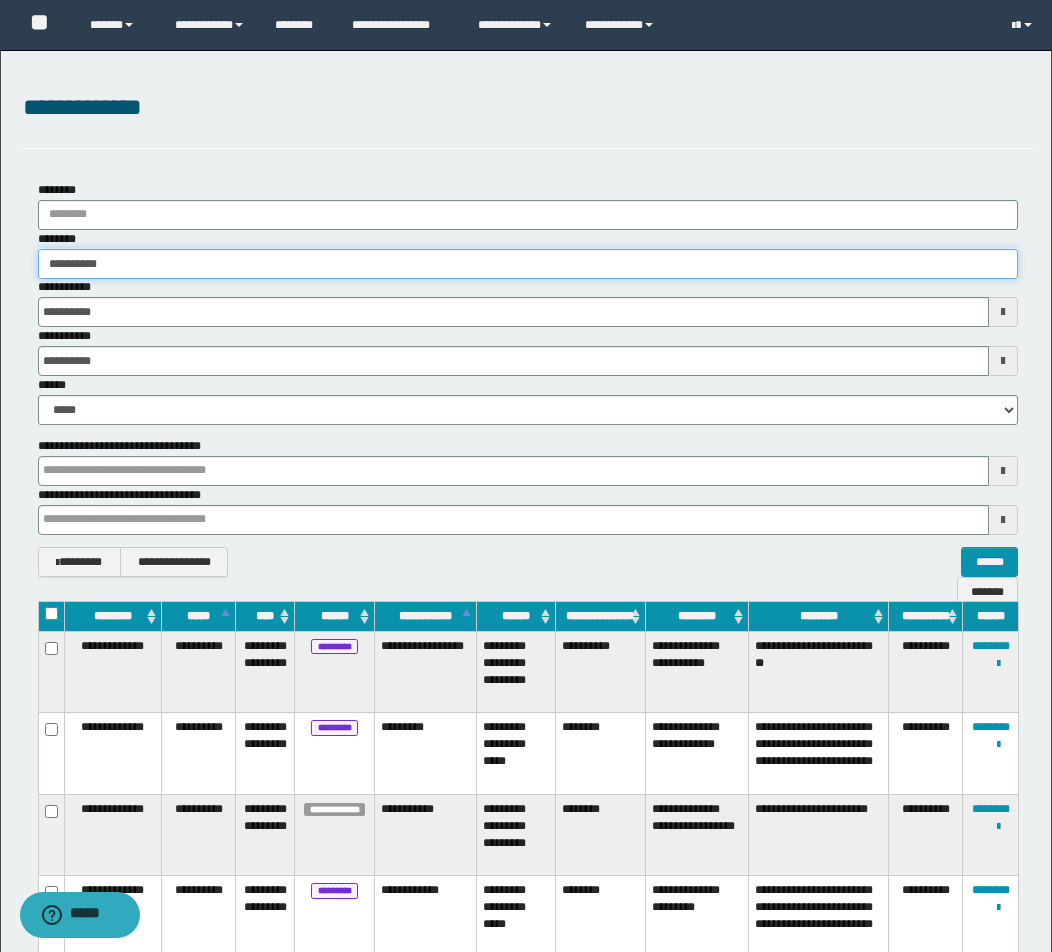 type on "**********" 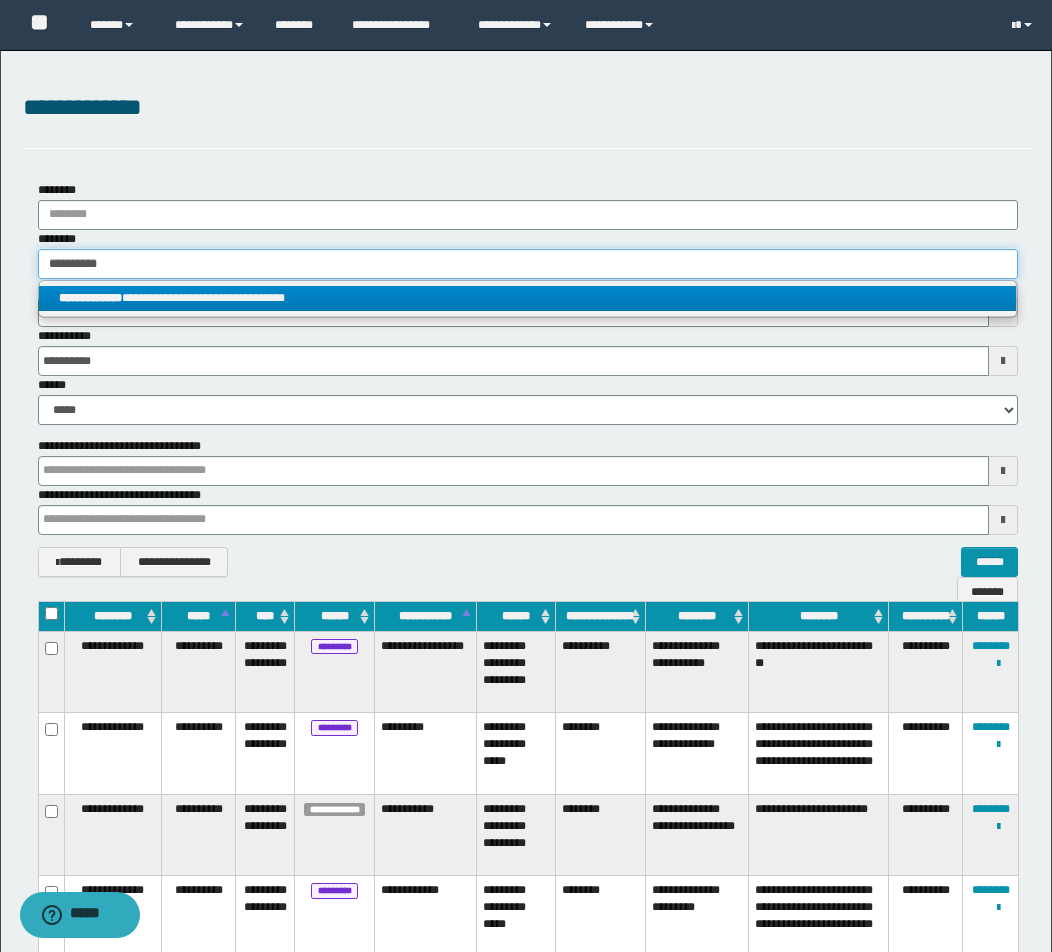 type on "**********" 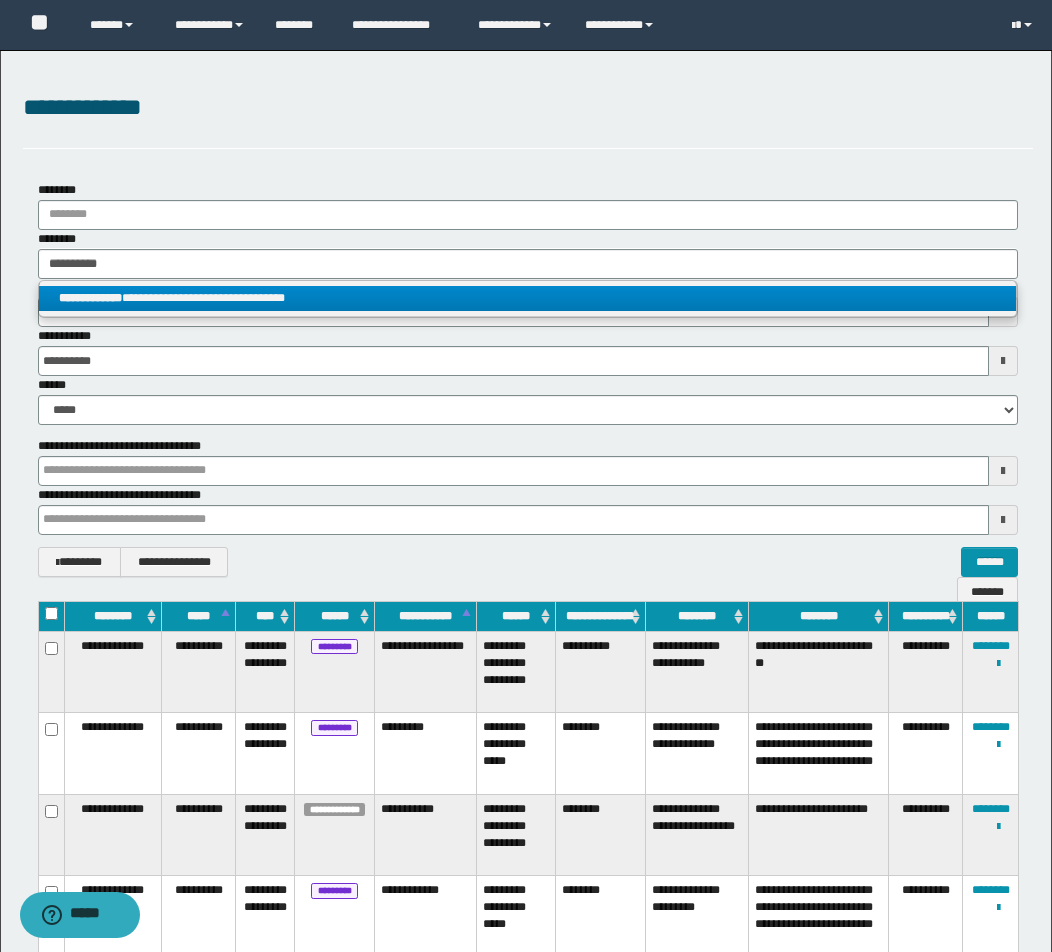 click on "**********" at bounding box center [90, 298] 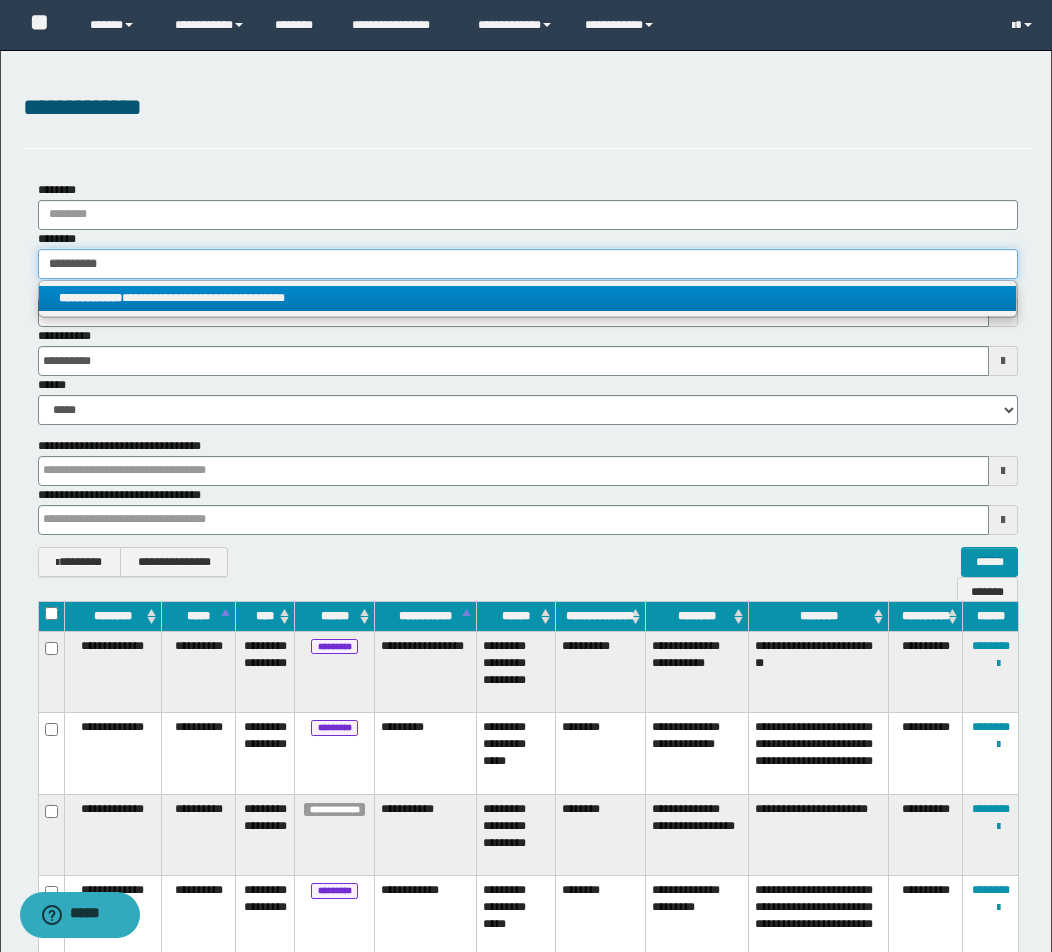 type 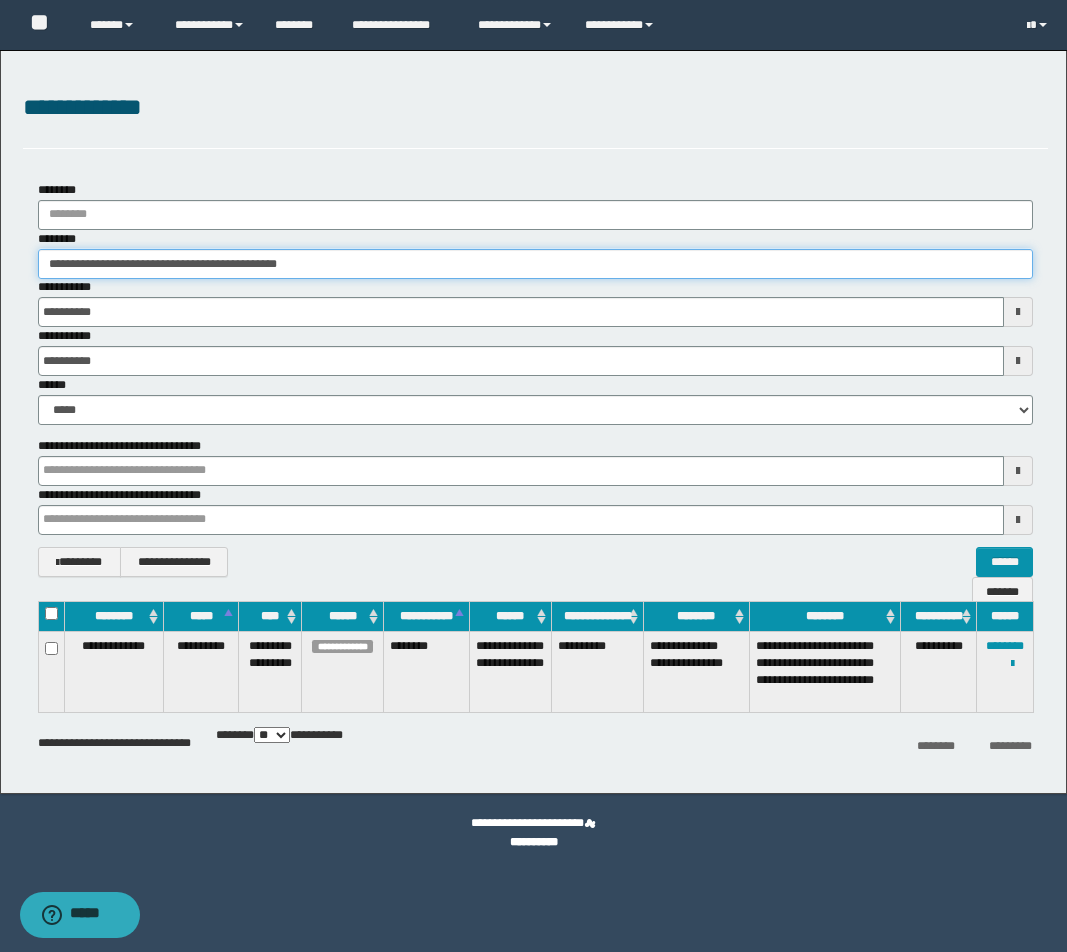 drag, startPoint x: 389, startPoint y: 260, endPoint x: -136, endPoint y: 272, distance: 525.13715 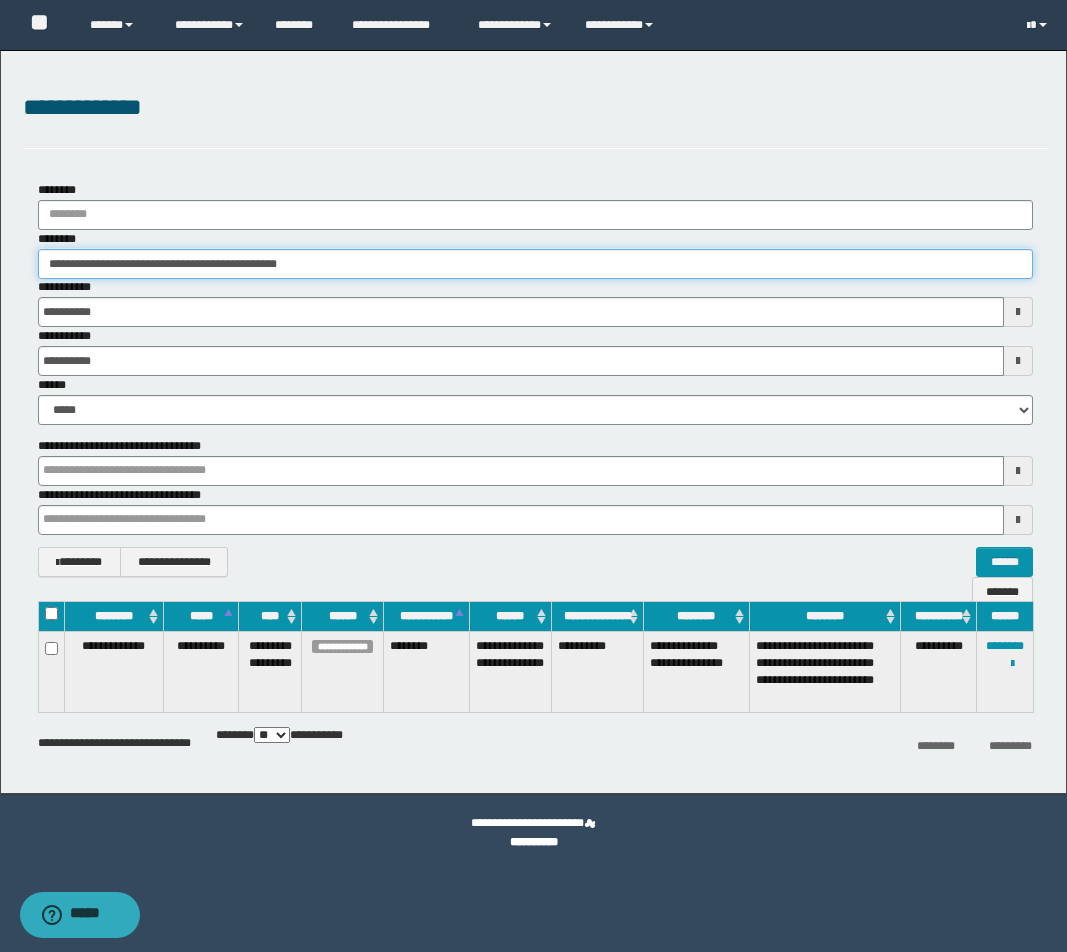 click on "**********" at bounding box center [533, 476] 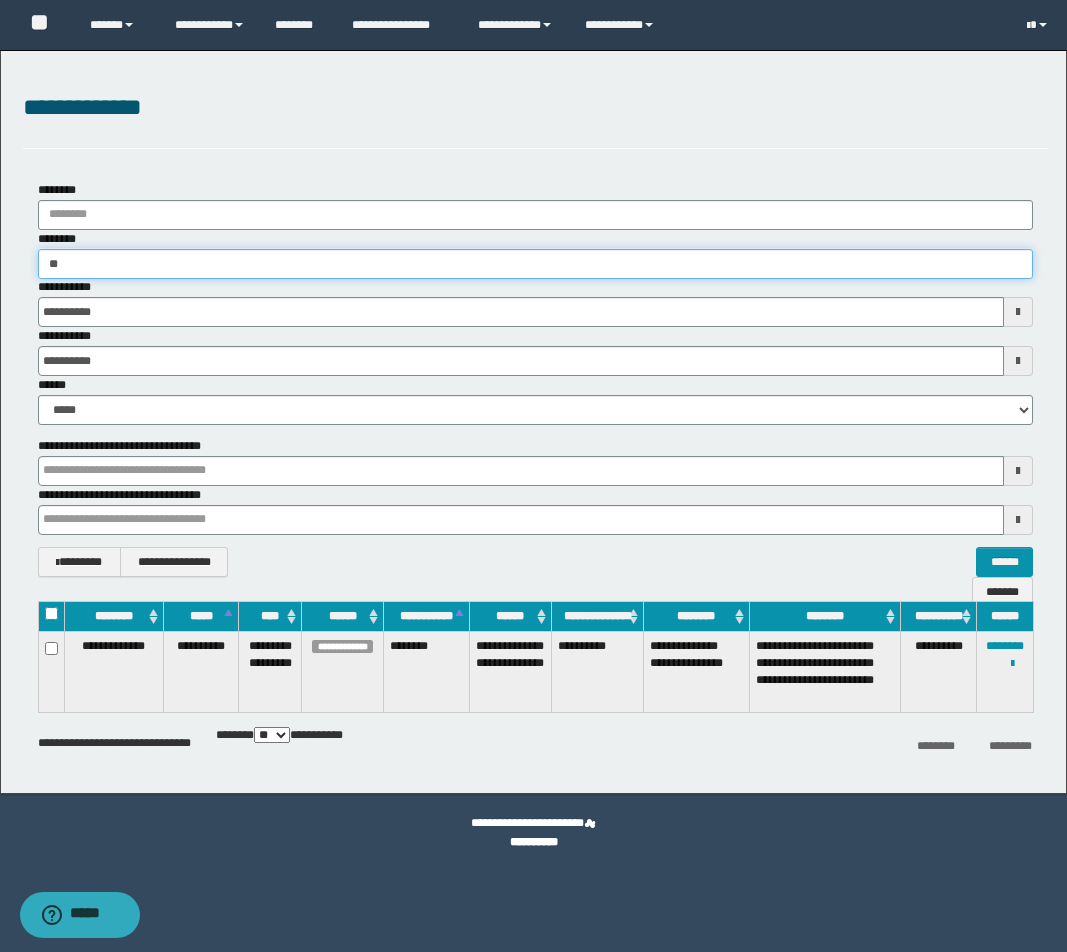 type on "***" 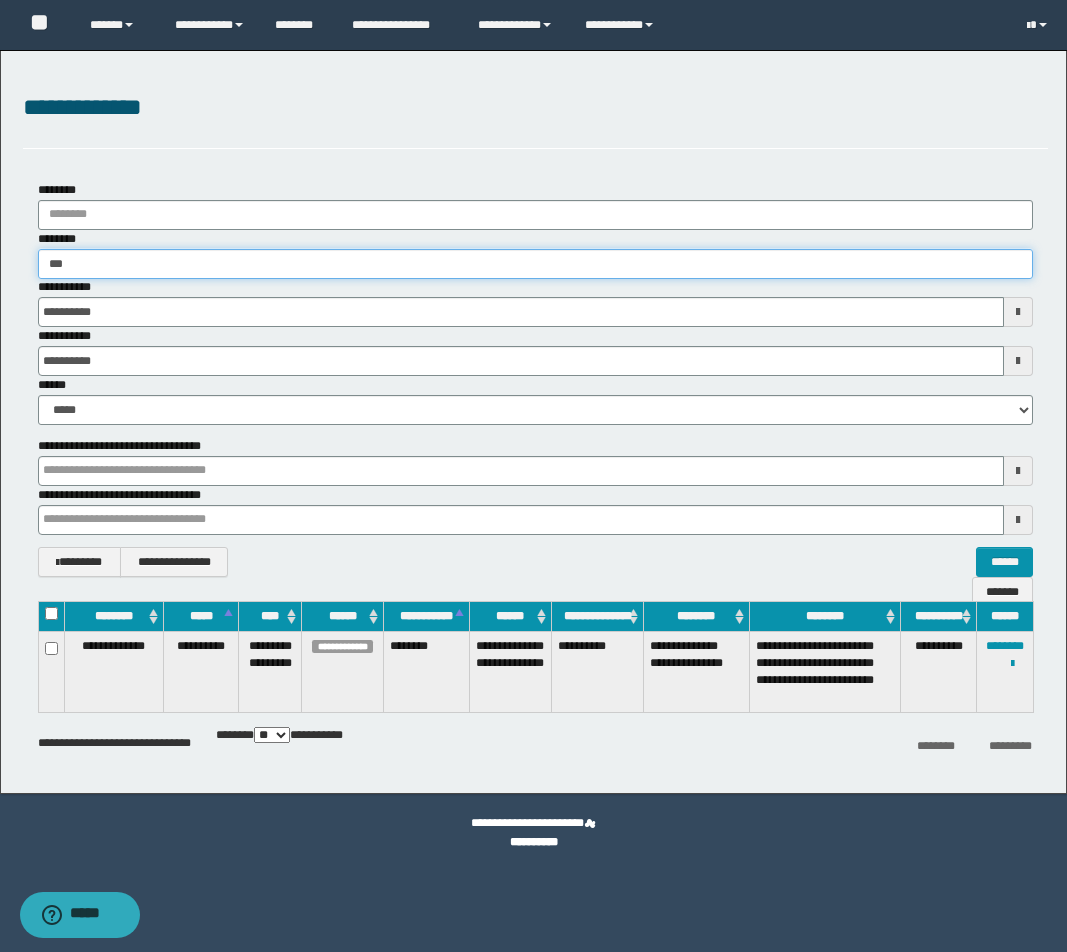 type on "***" 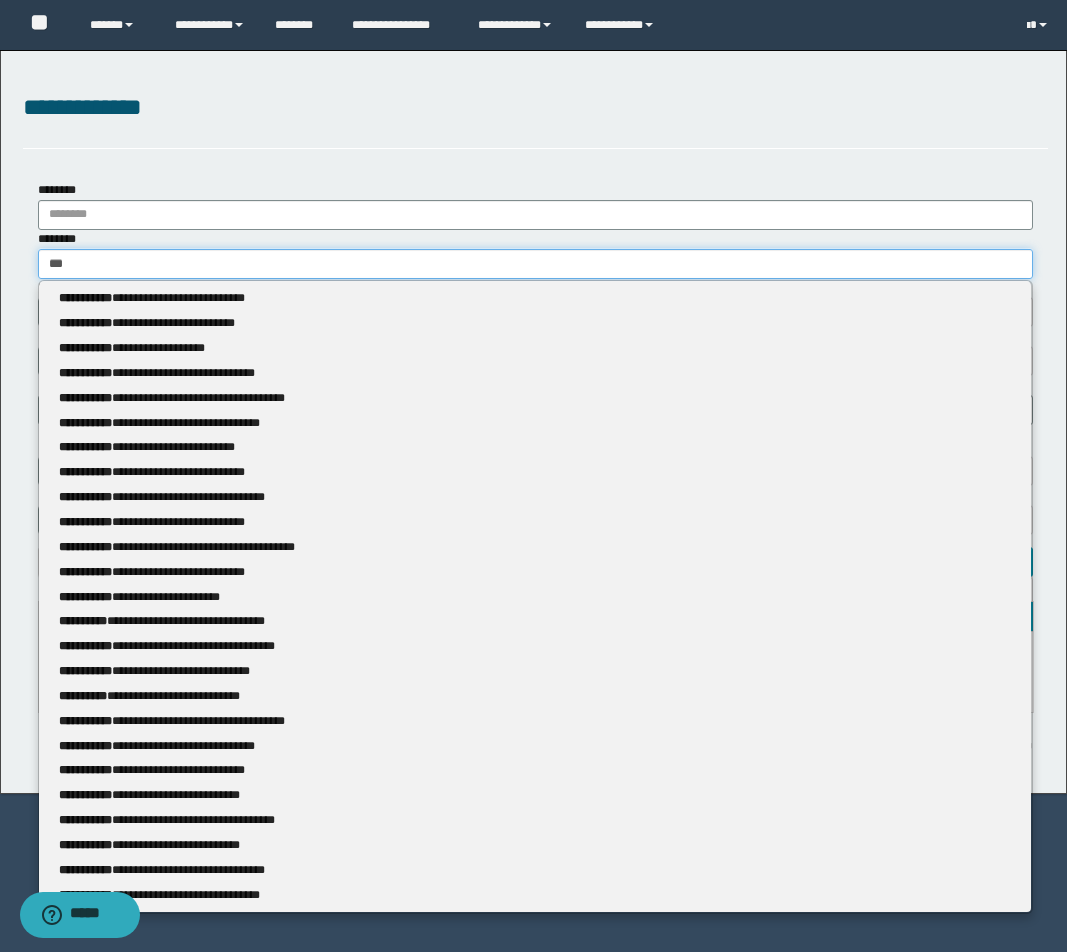 type 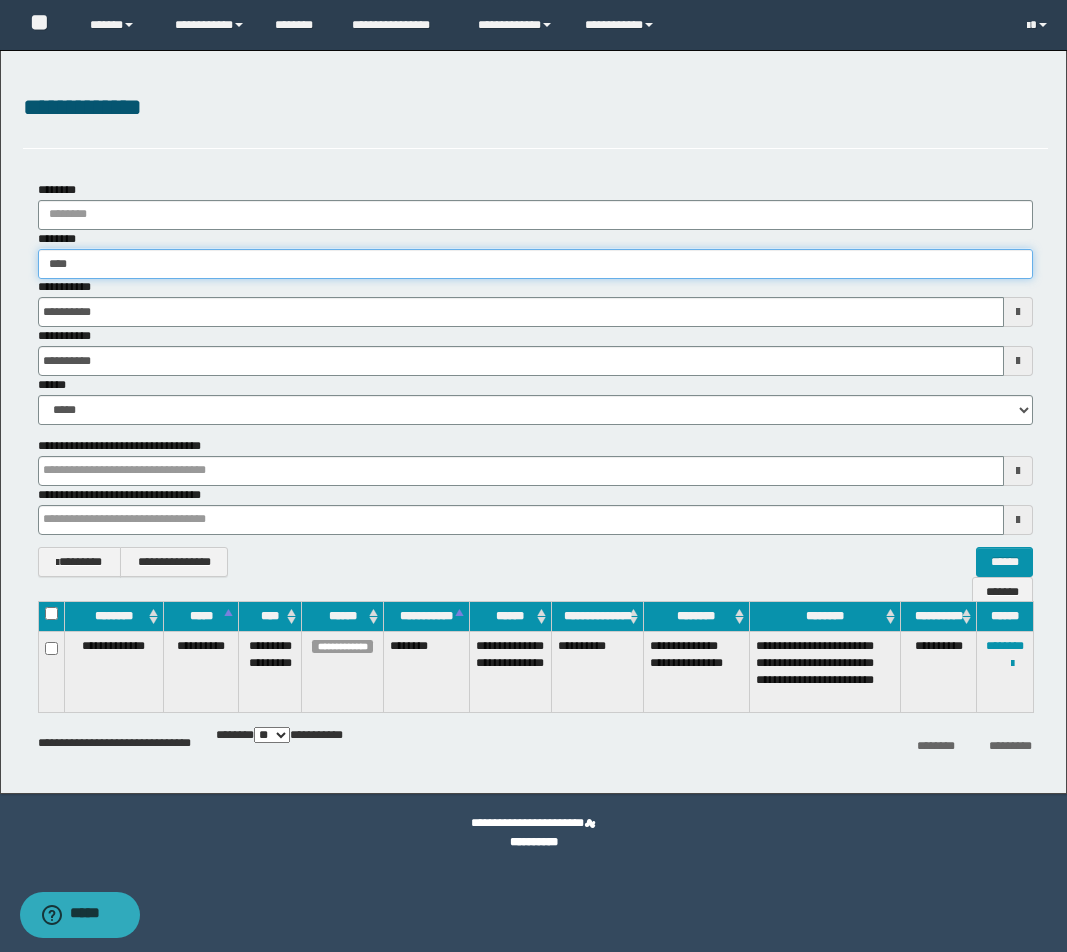 type on "*****" 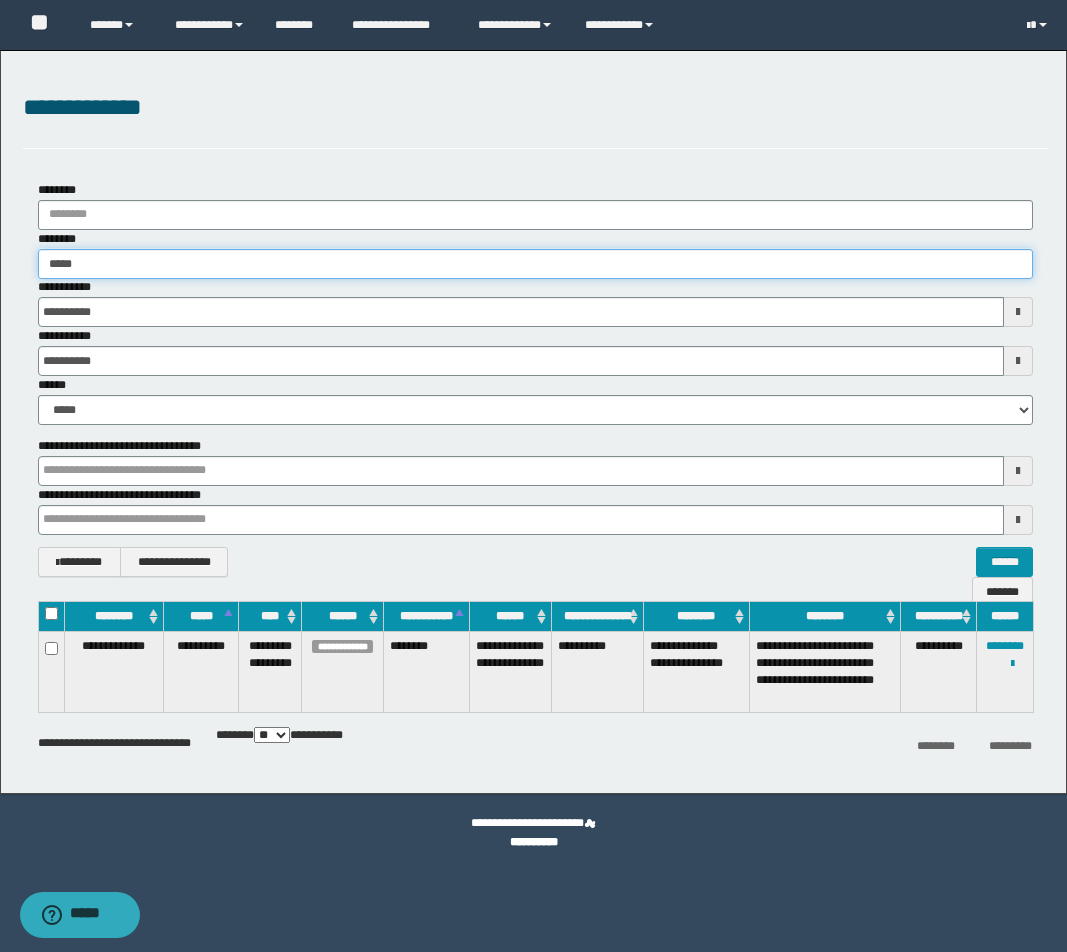 type on "*****" 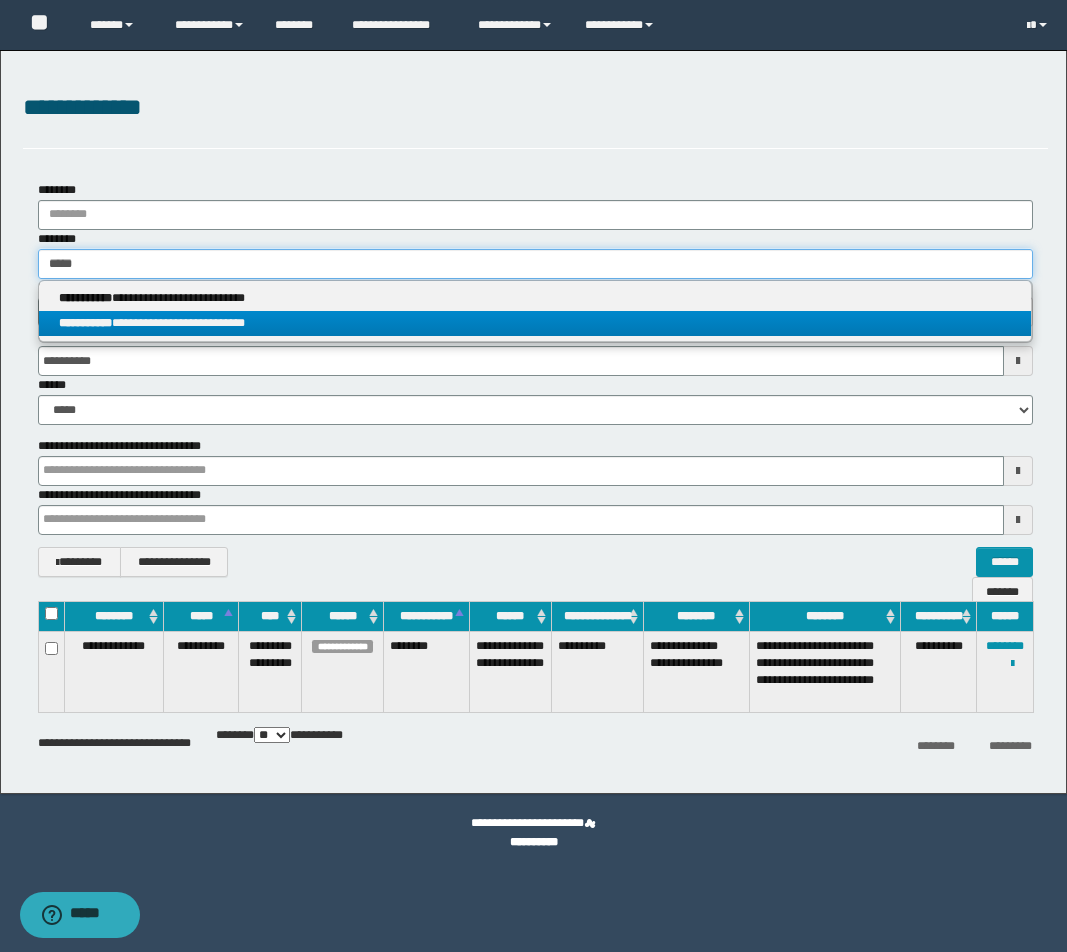 type on "*****" 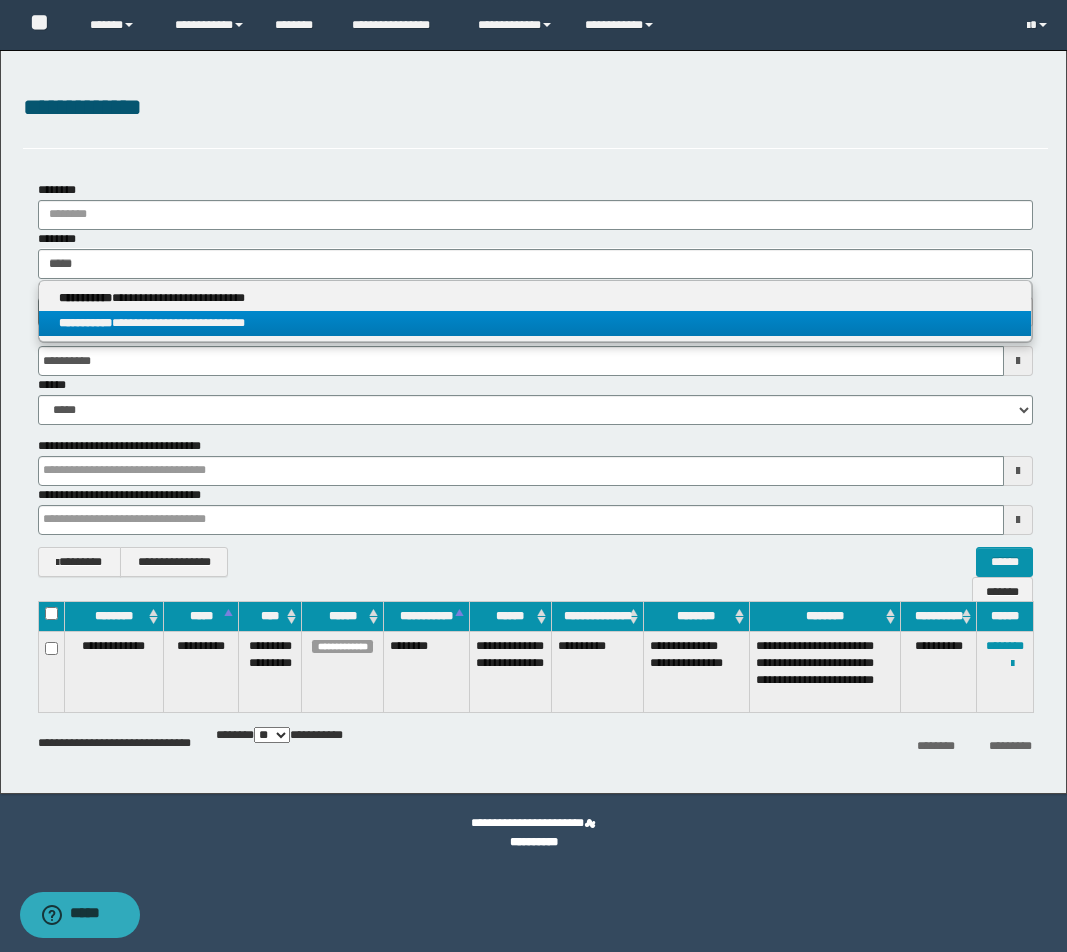 click on "**********" at bounding box center (535, 323) 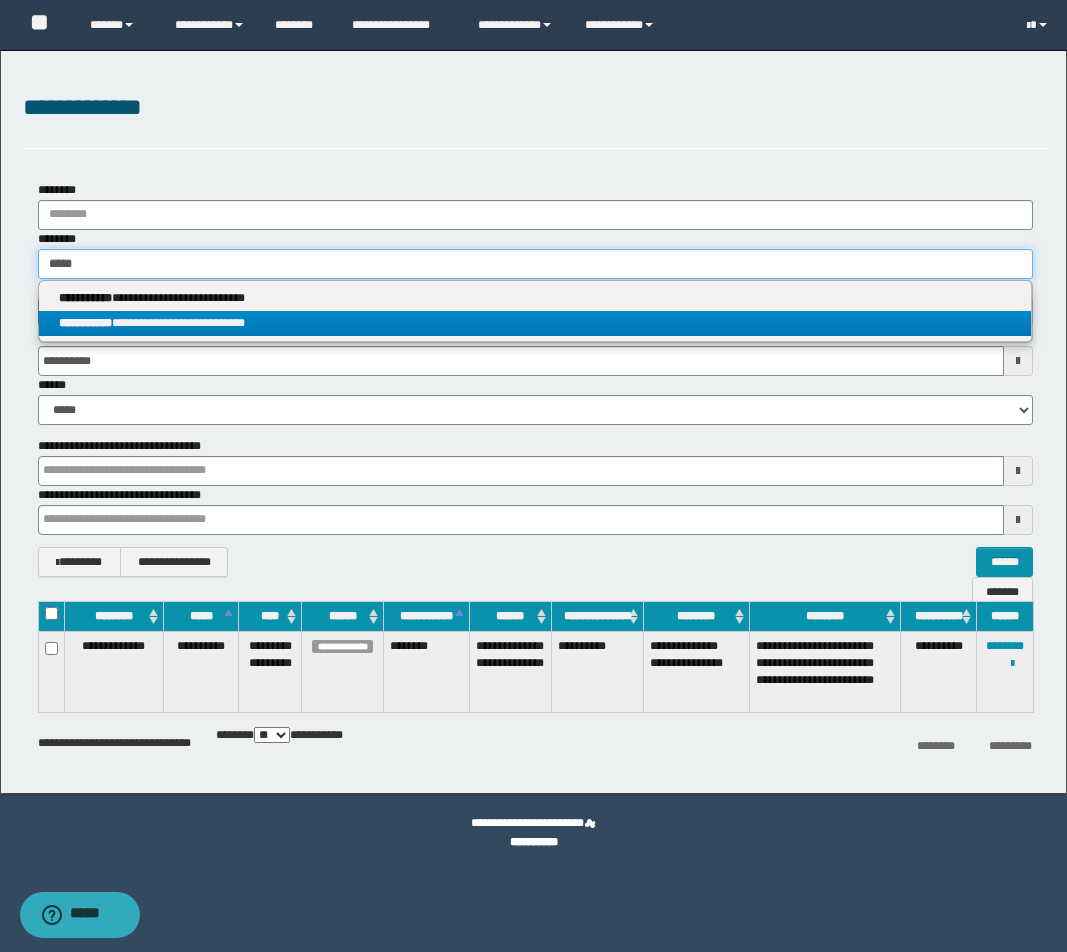 type 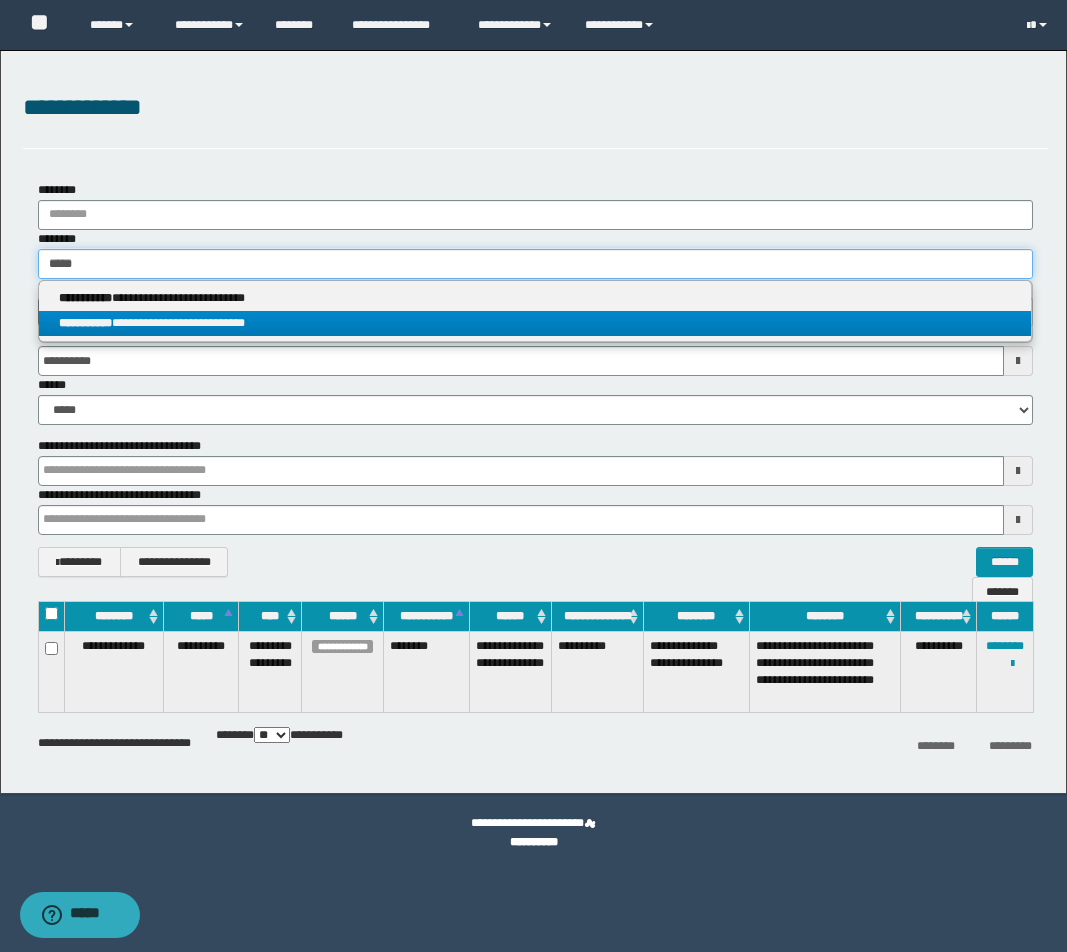 type on "**********" 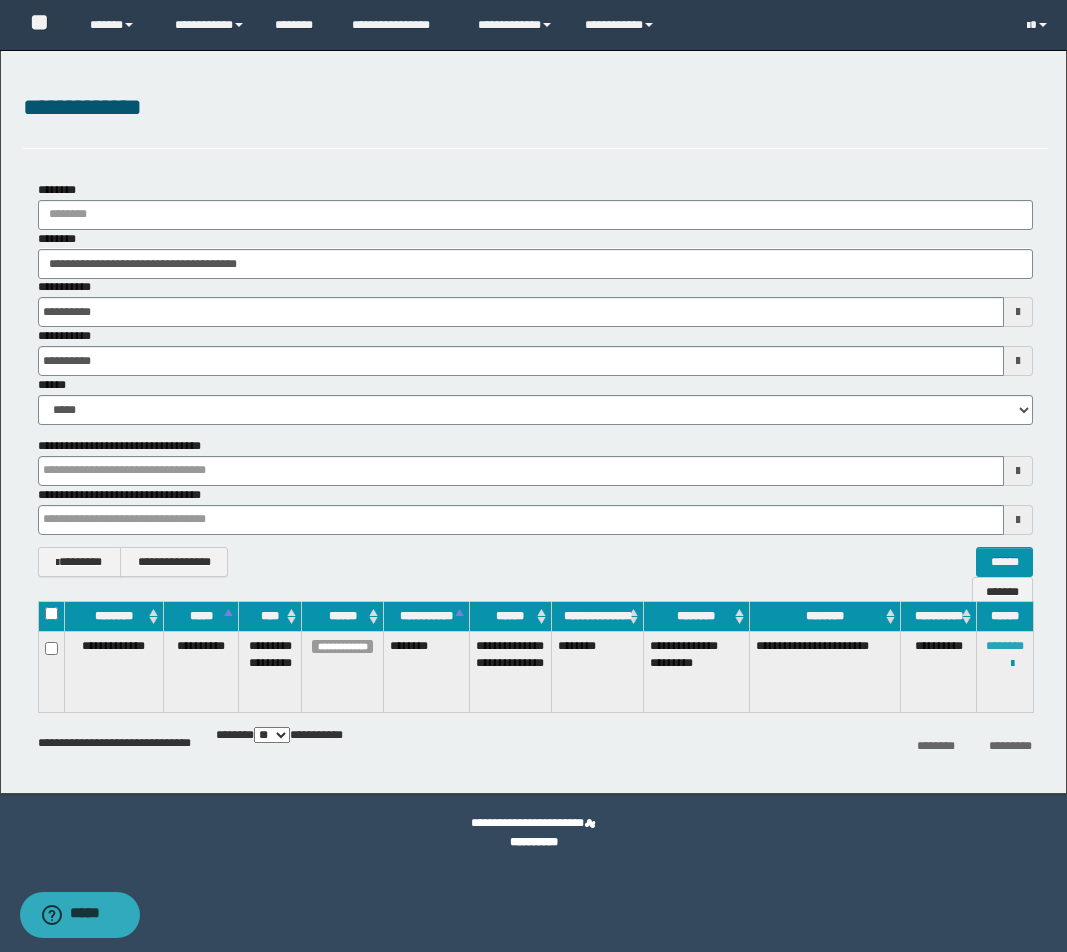 click on "********" at bounding box center [1005, 646] 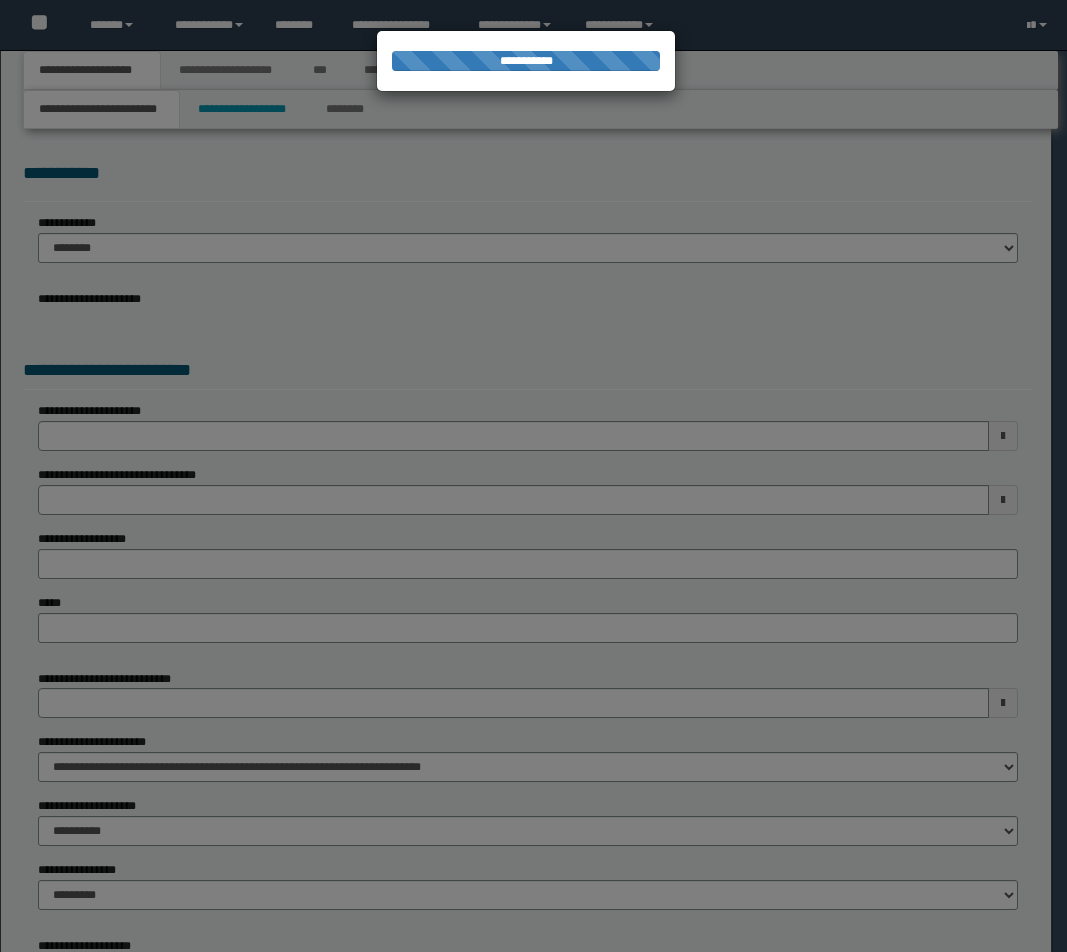 scroll, scrollTop: 0, scrollLeft: 0, axis: both 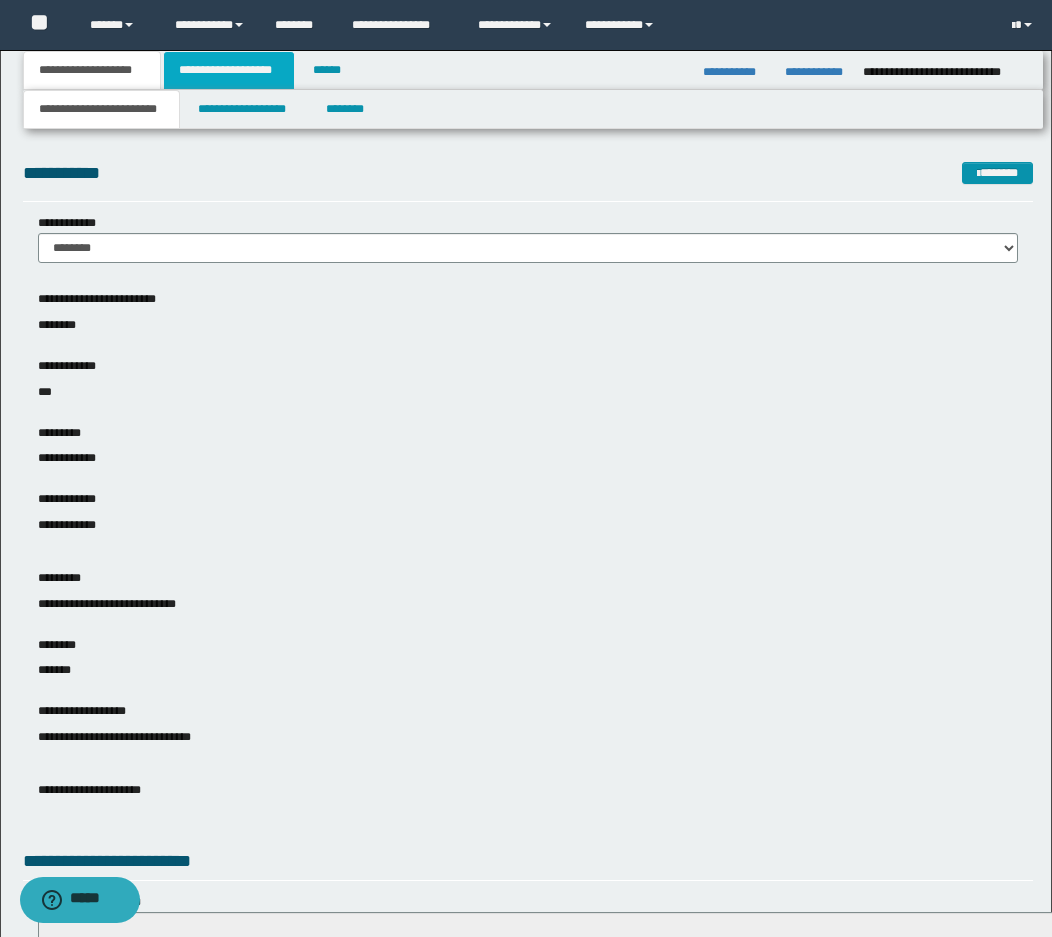 click on "**********" at bounding box center [229, 70] 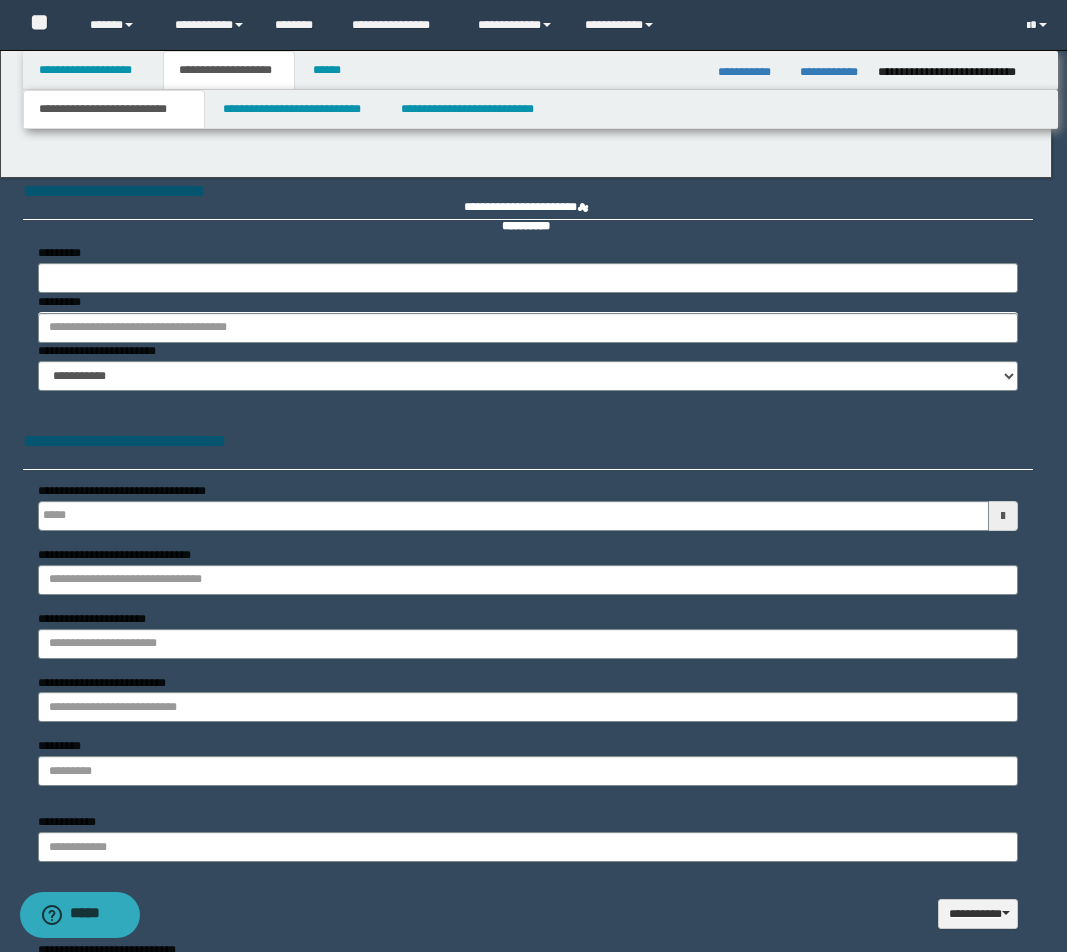 type 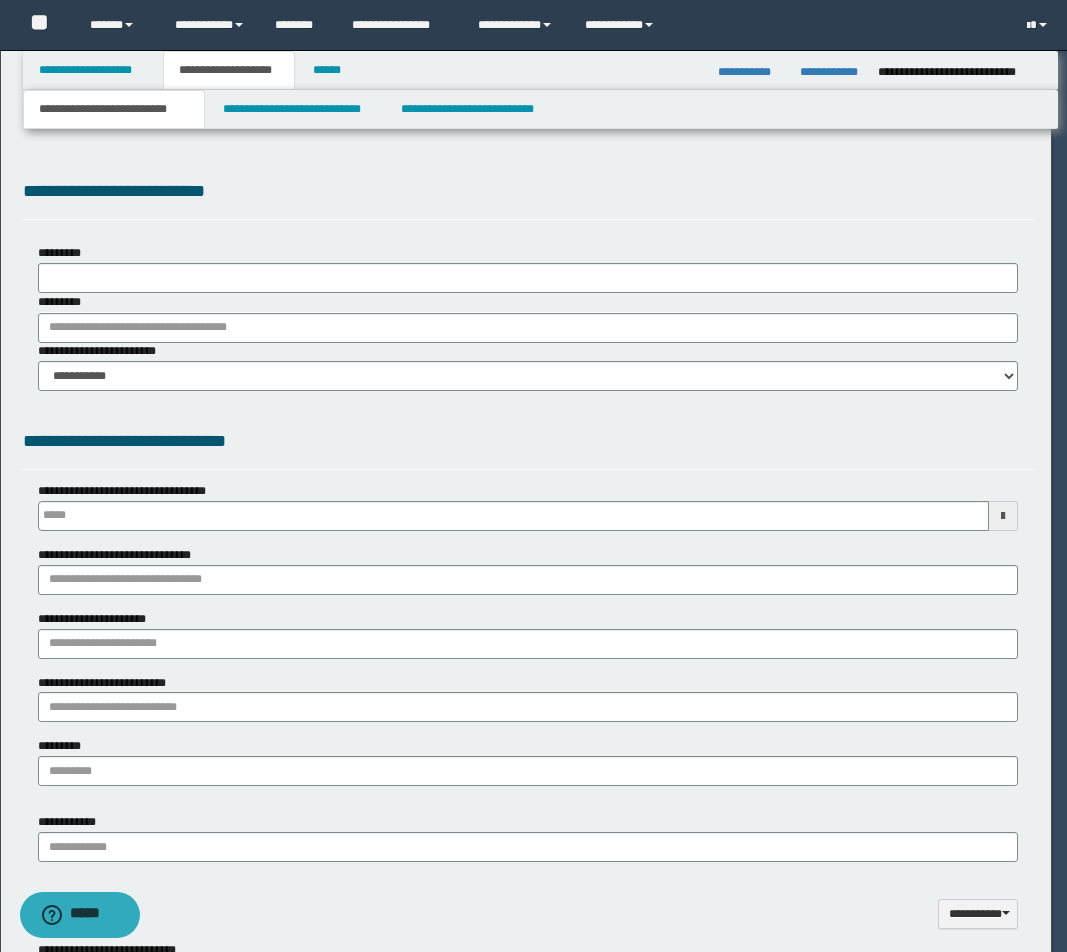 select on "*" 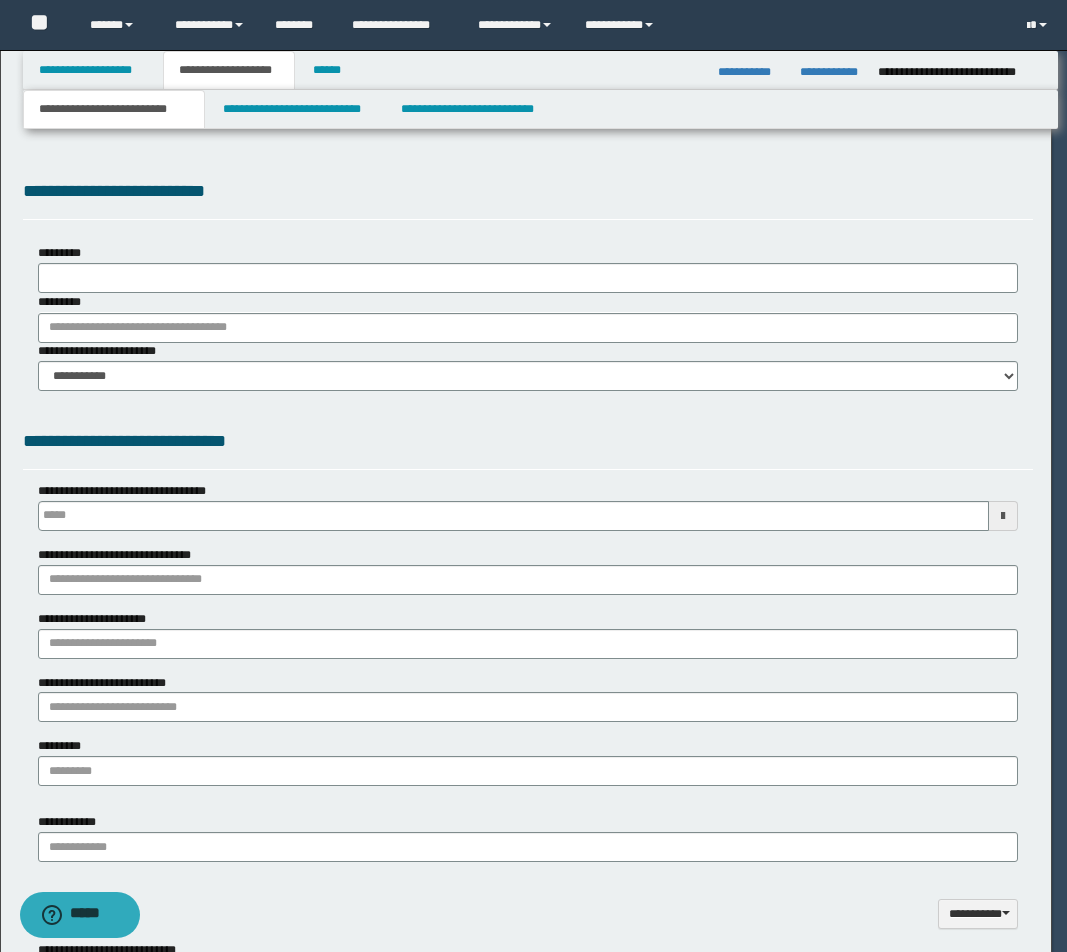 type 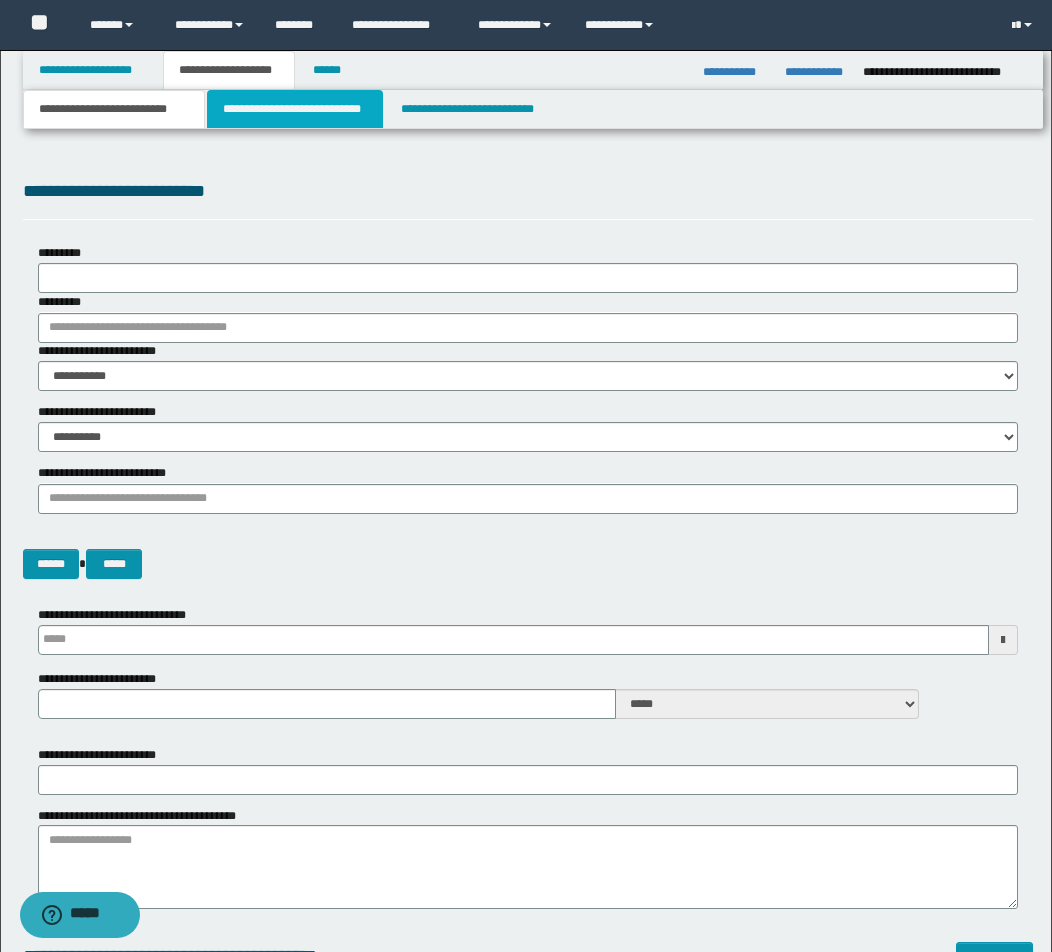 click on "**********" at bounding box center [295, 109] 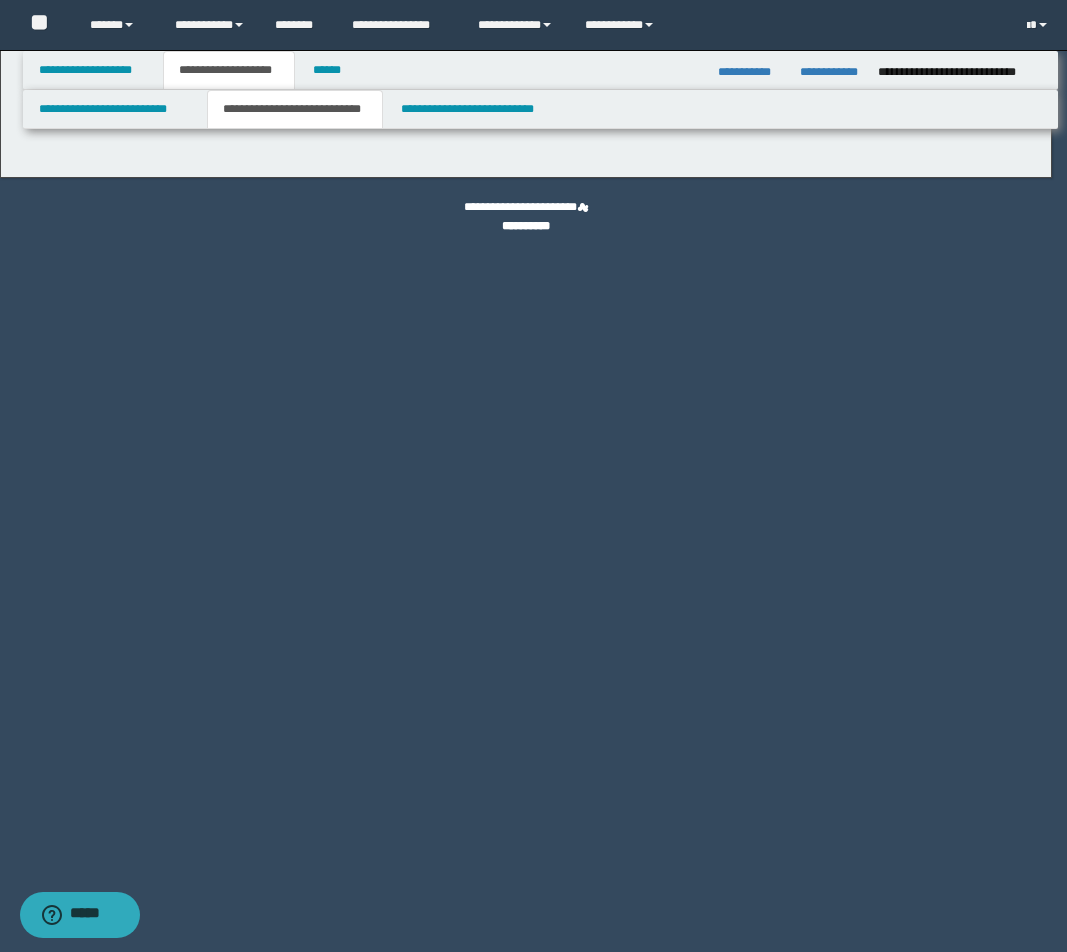 select on "*" 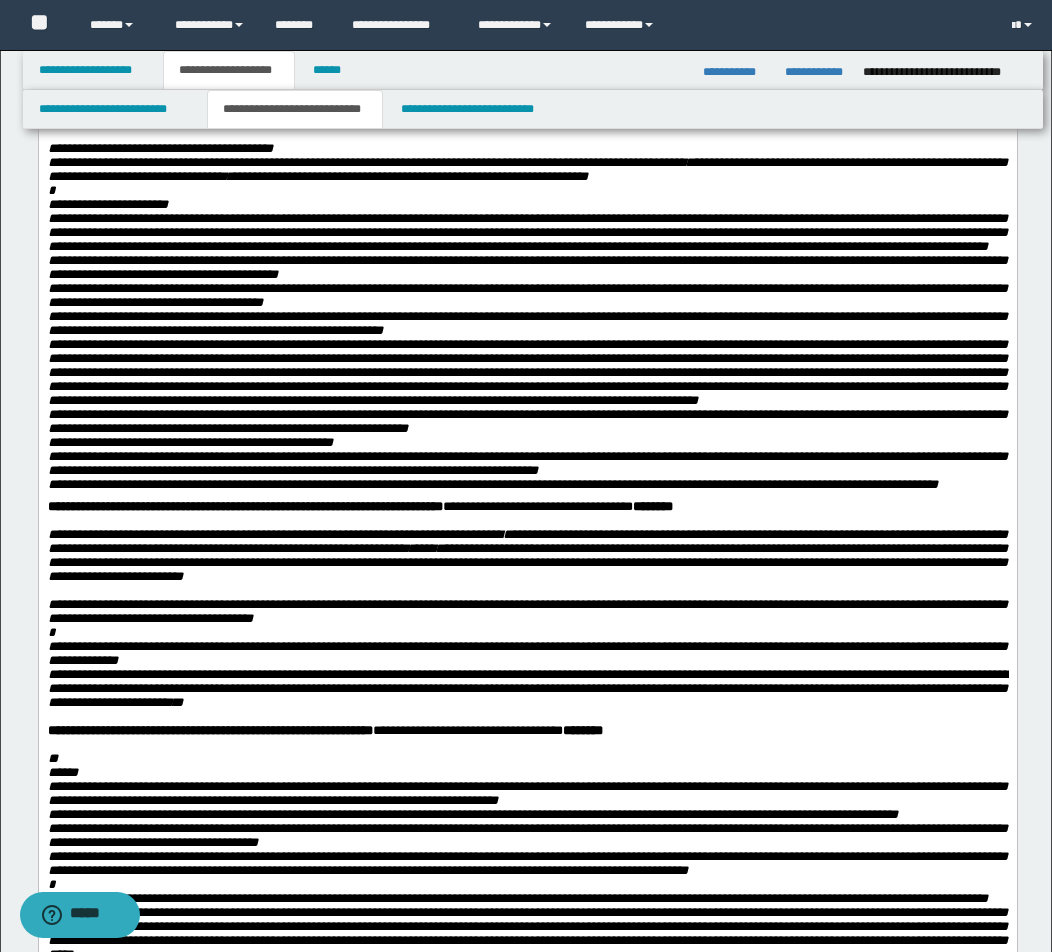 scroll, scrollTop: 1100, scrollLeft: 0, axis: vertical 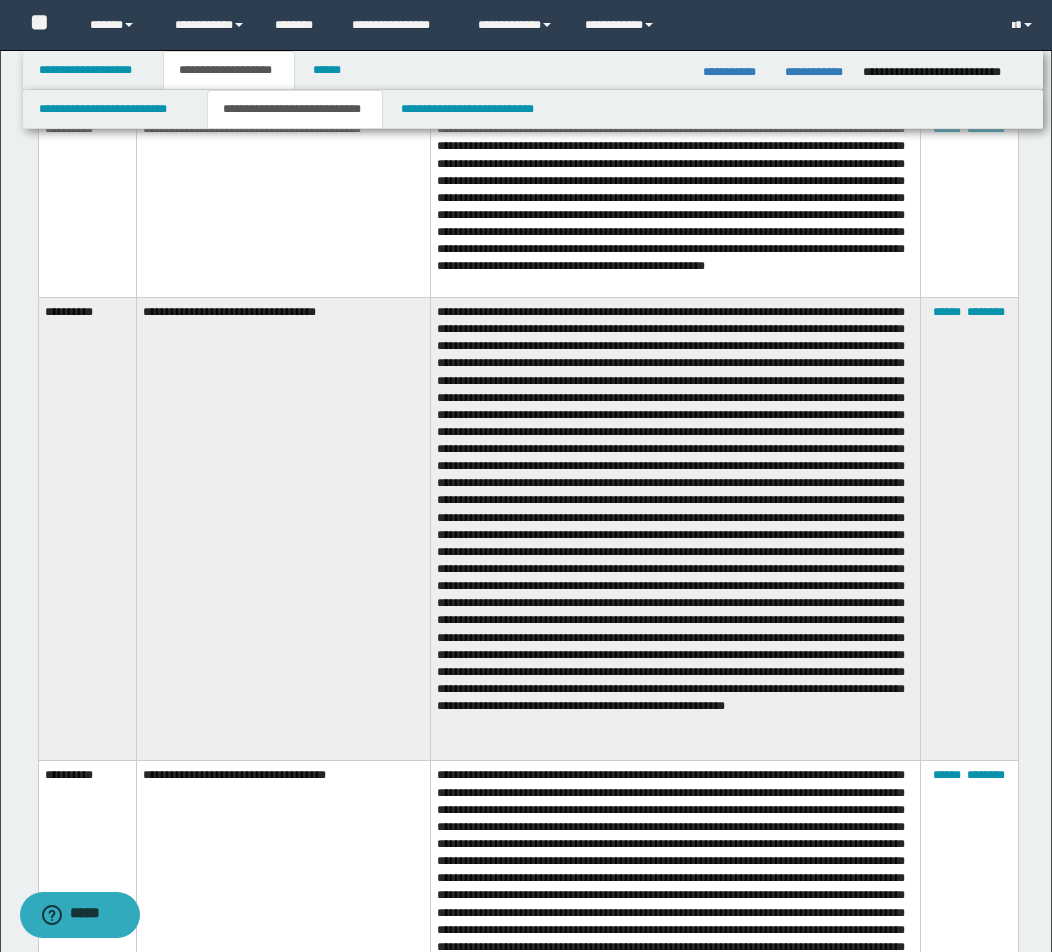 click on "**********" at bounding box center [283, 206] 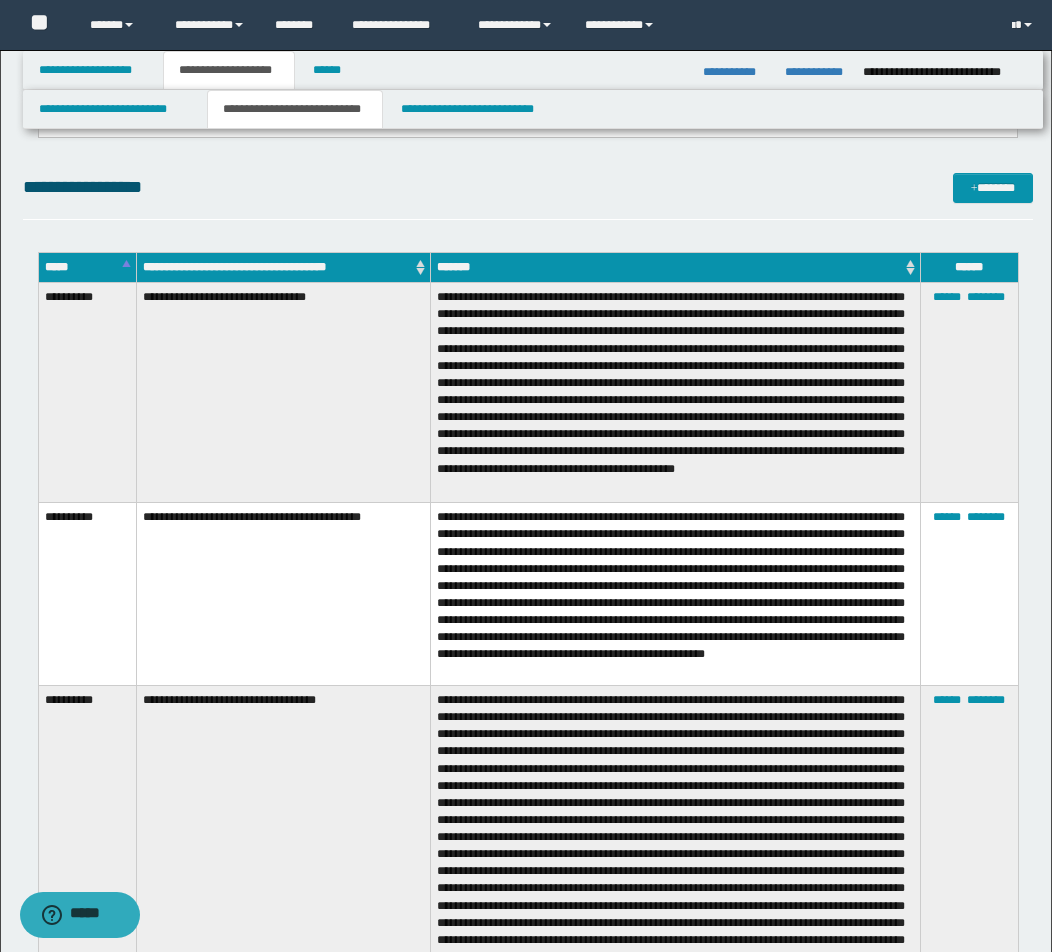 scroll, scrollTop: 3100, scrollLeft: 0, axis: vertical 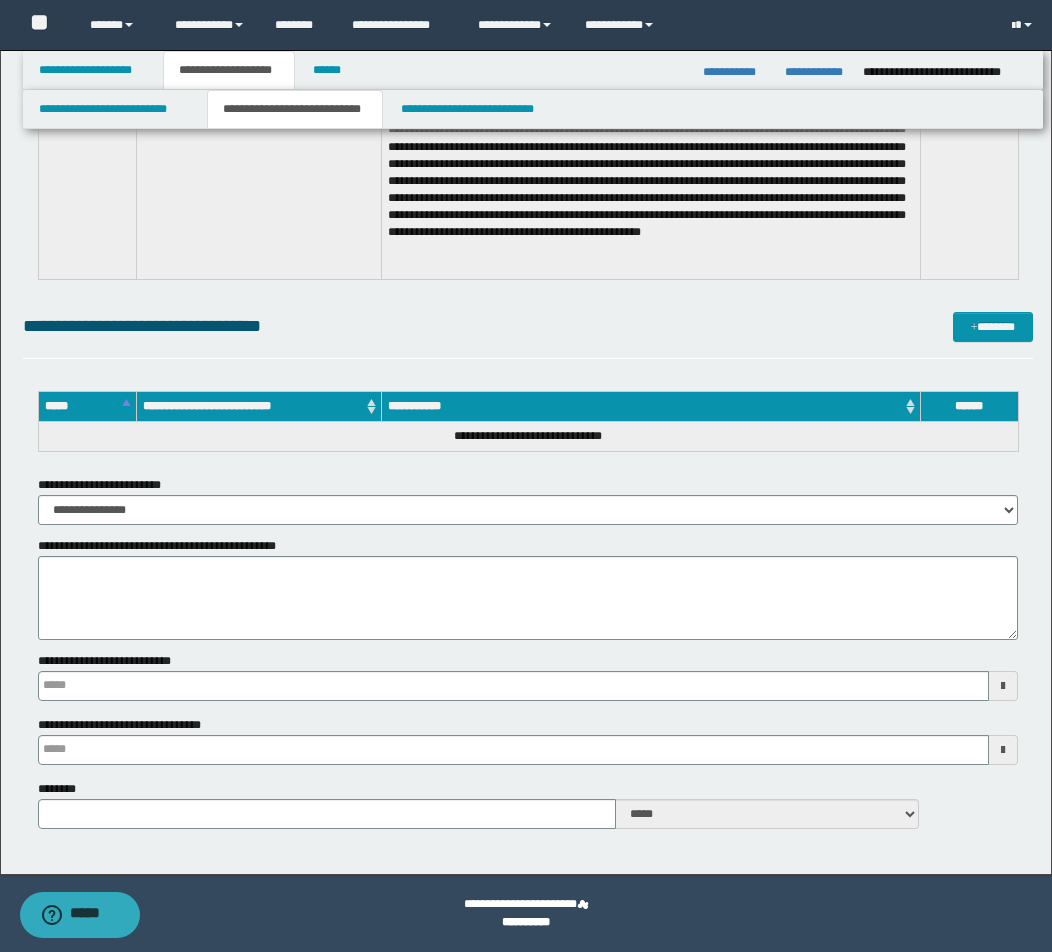 type 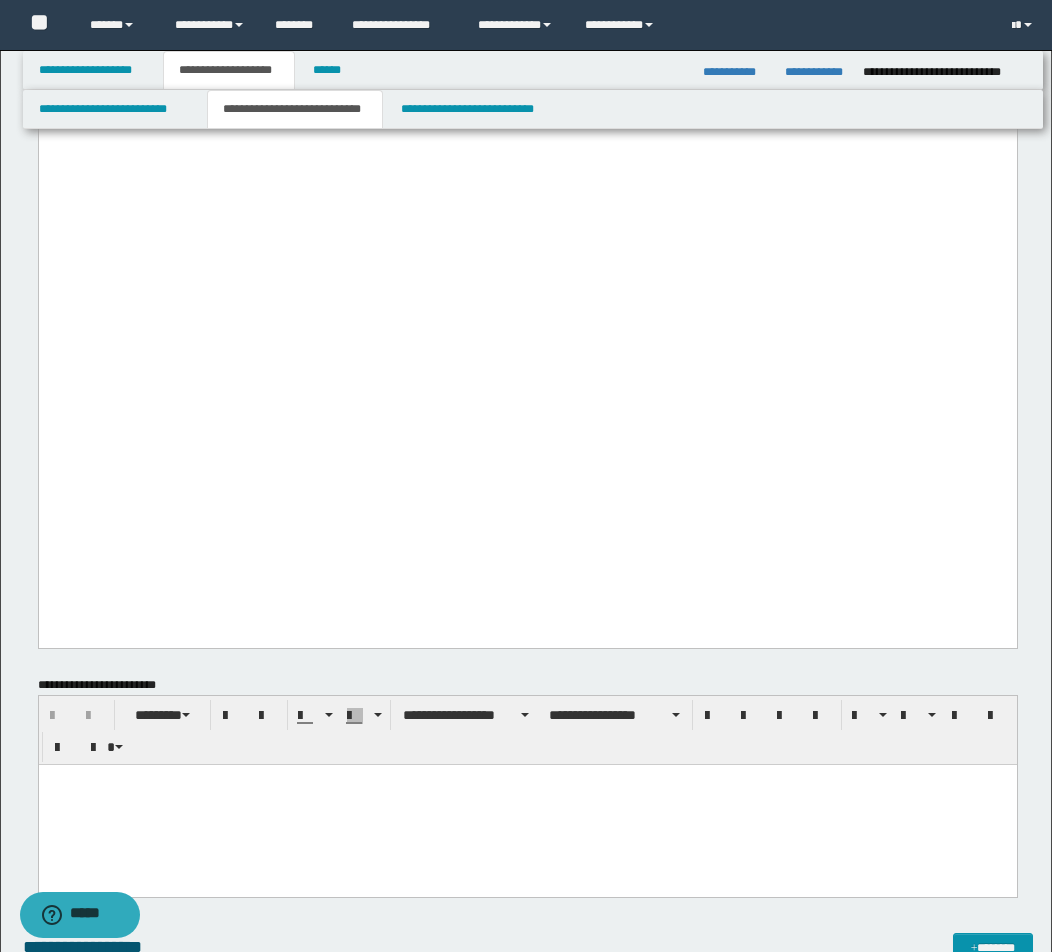 scroll, scrollTop: 2300, scrollLeft: 0, axis: vertical 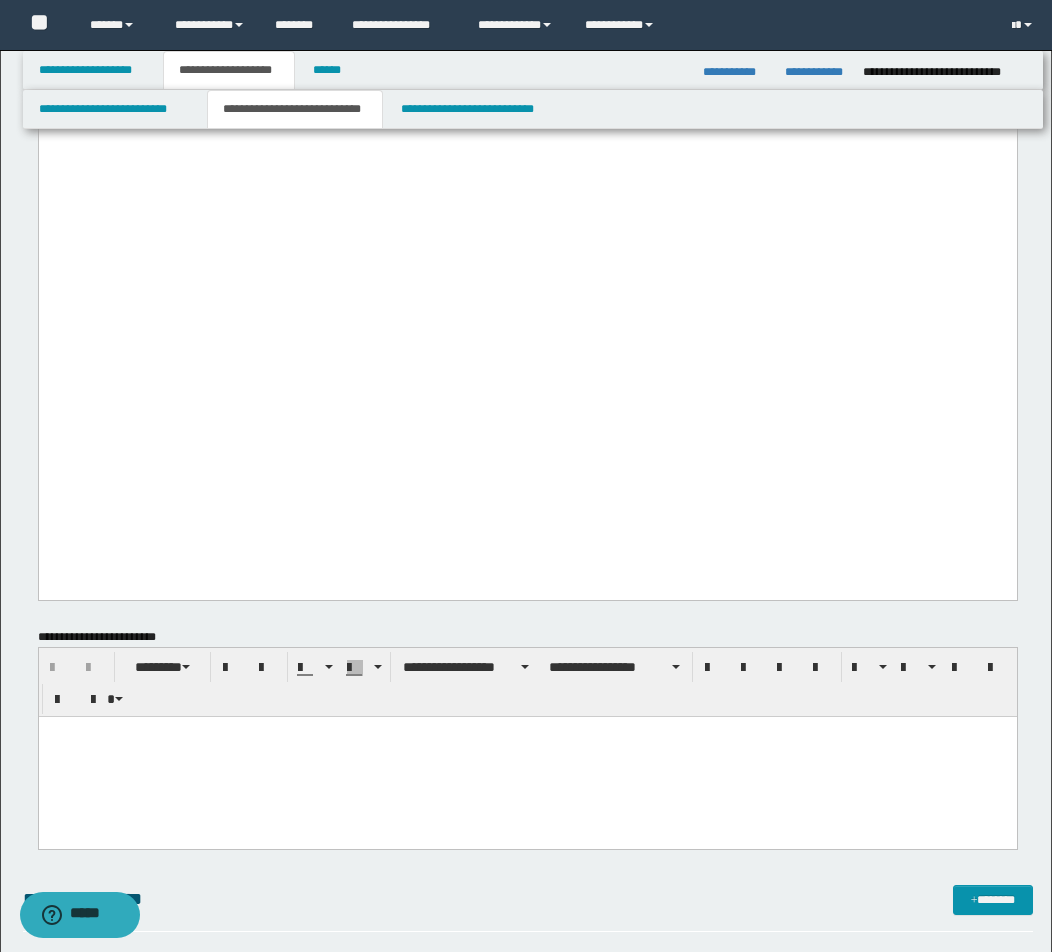 click on "**********" at bounding box center [527, 47] 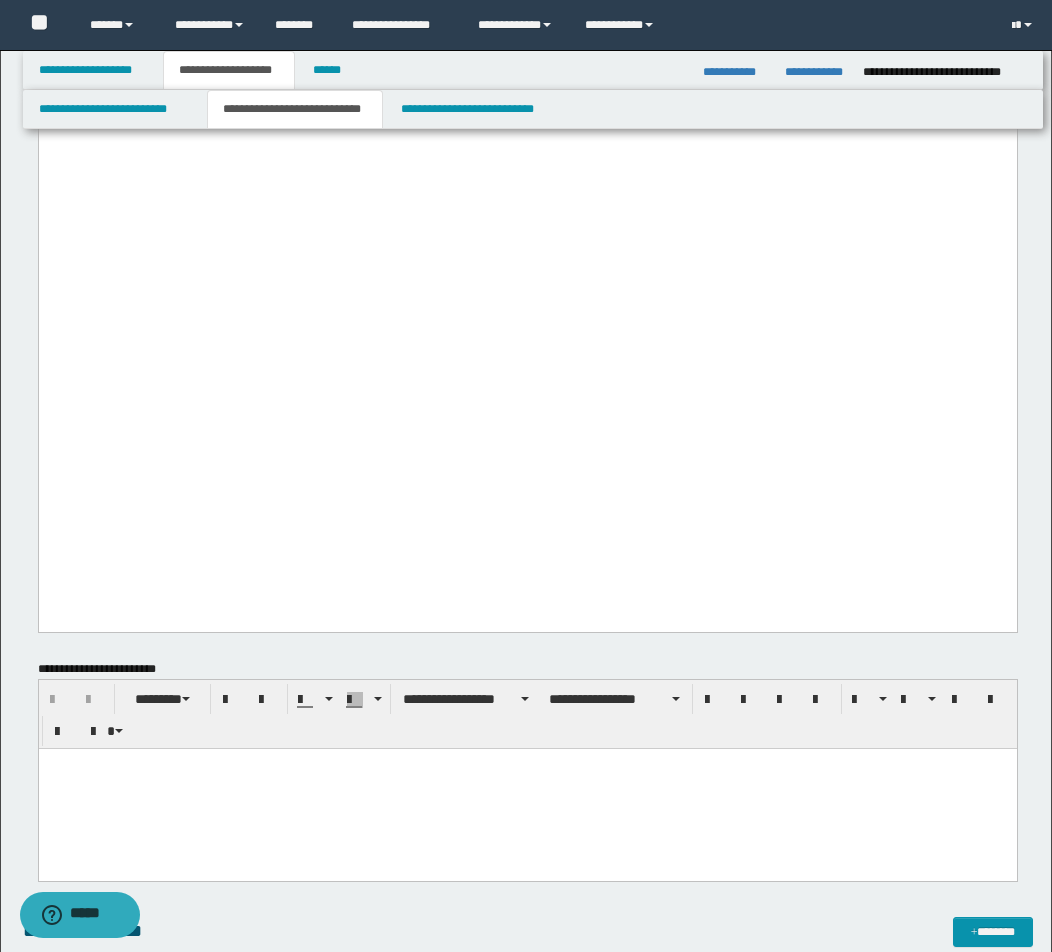 paste 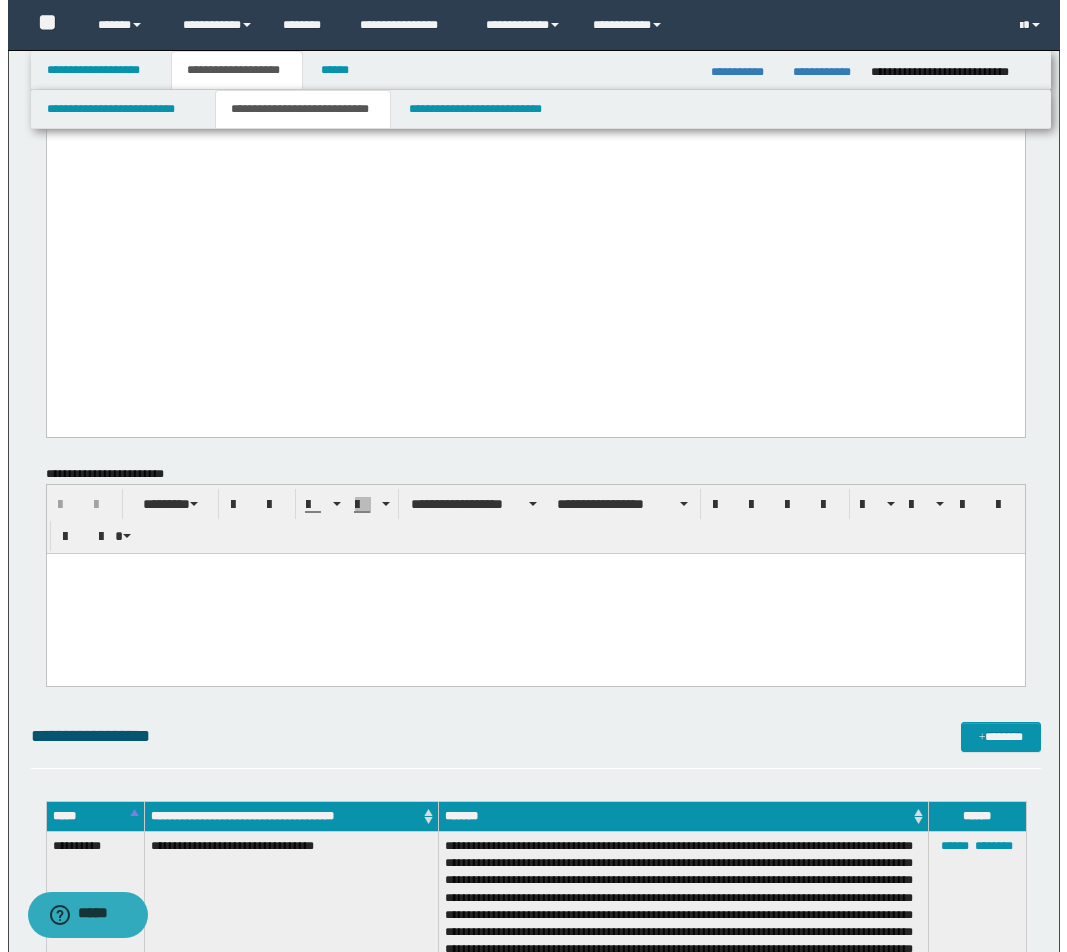 scroll, scrollTop: 2800, scrollLeft: 0, axis: vertical 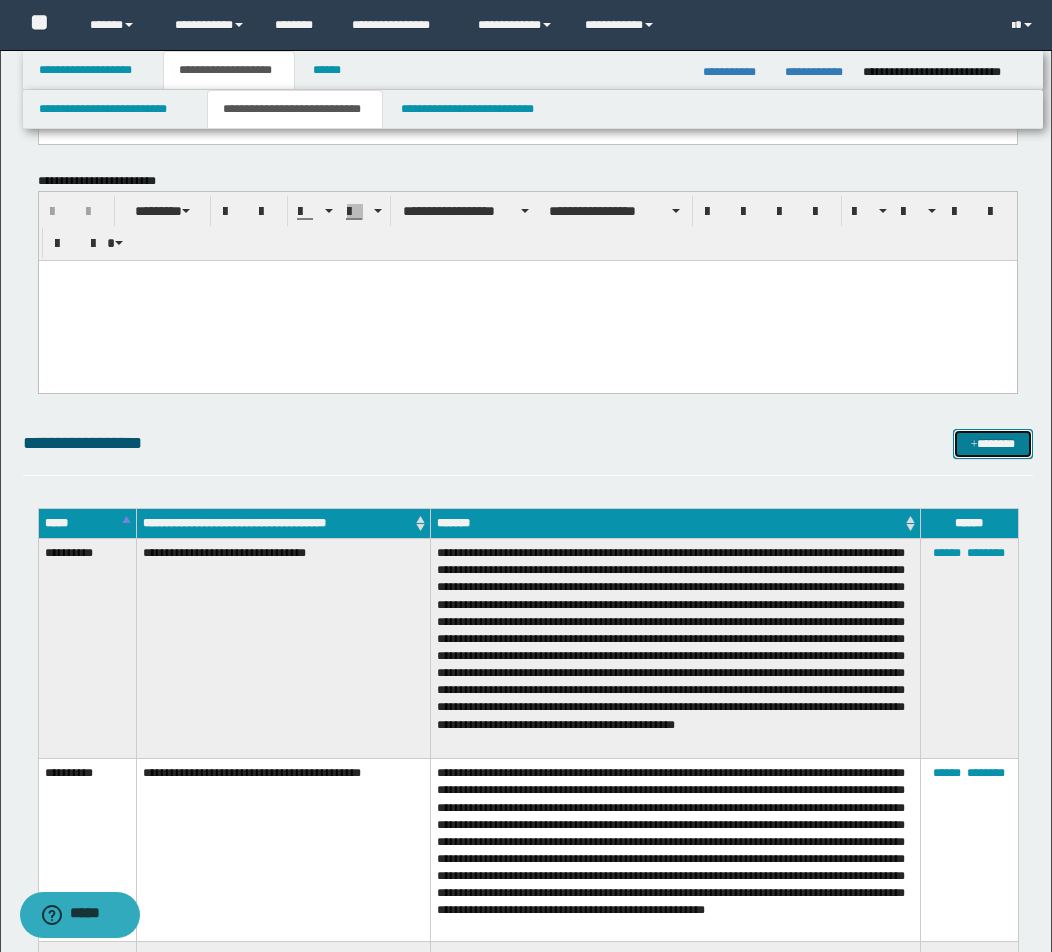 click at bounding box center (974, 445) 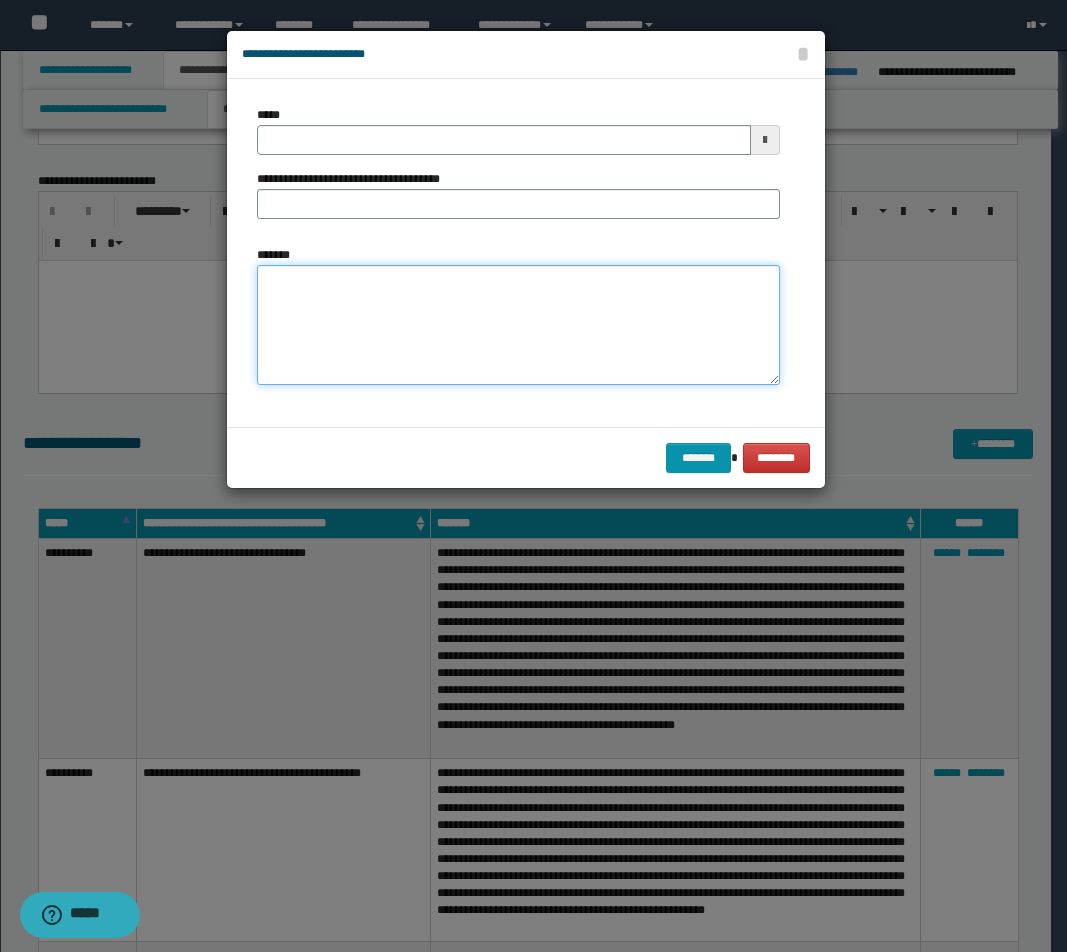click on "*******" at bounding box center (518, 325) 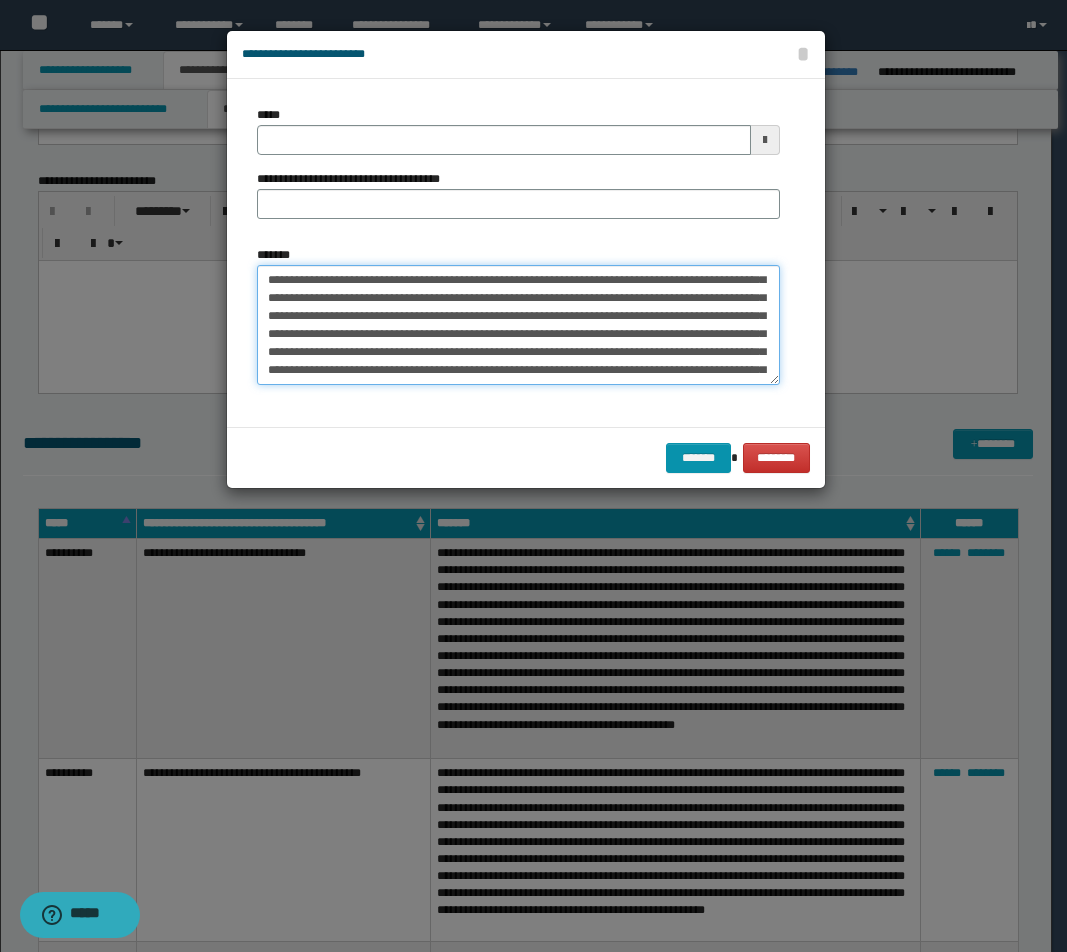 scroll, scrollTop: 0, scrollLeft: 0, axis: both 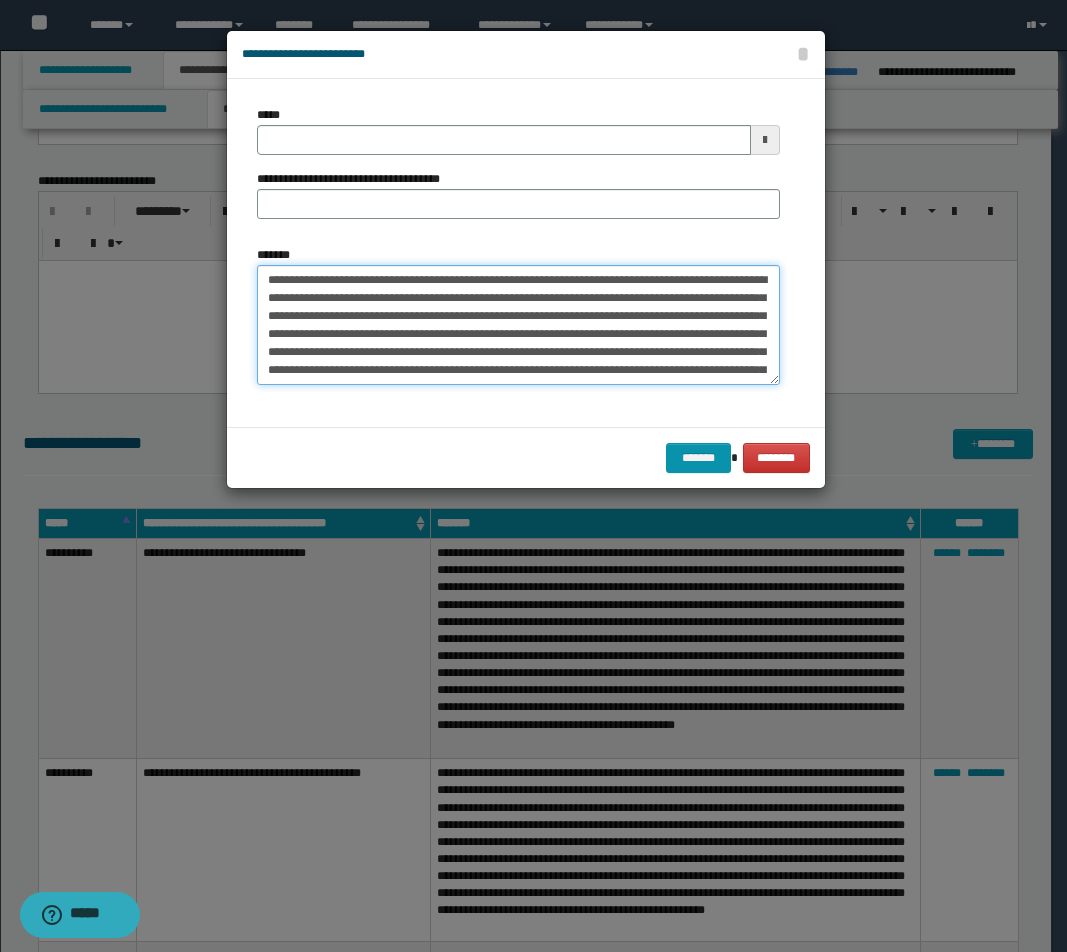 drag, startPoint x: 601, startPoint y: 278, endPoint x: 231, endPoint y: 267, distance: 370.16348 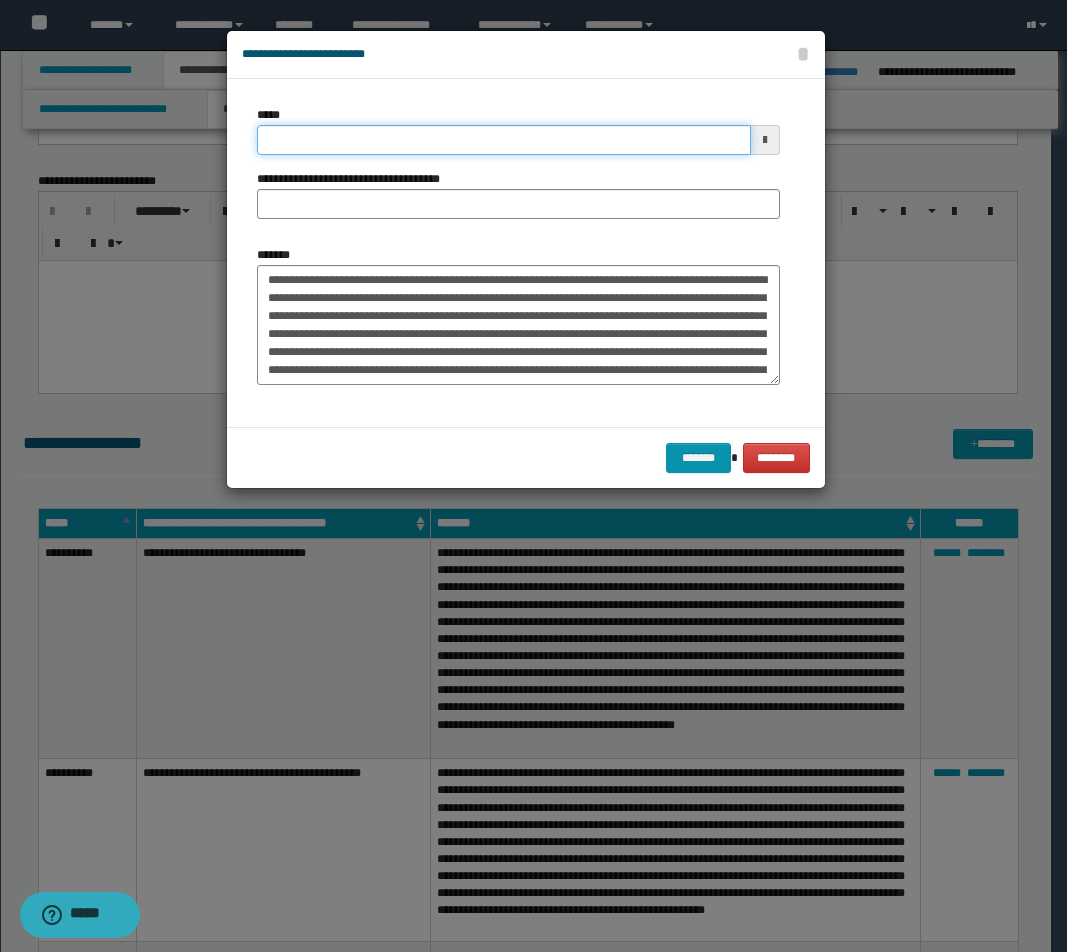 click on "*****" at bounding box center [504, 140] 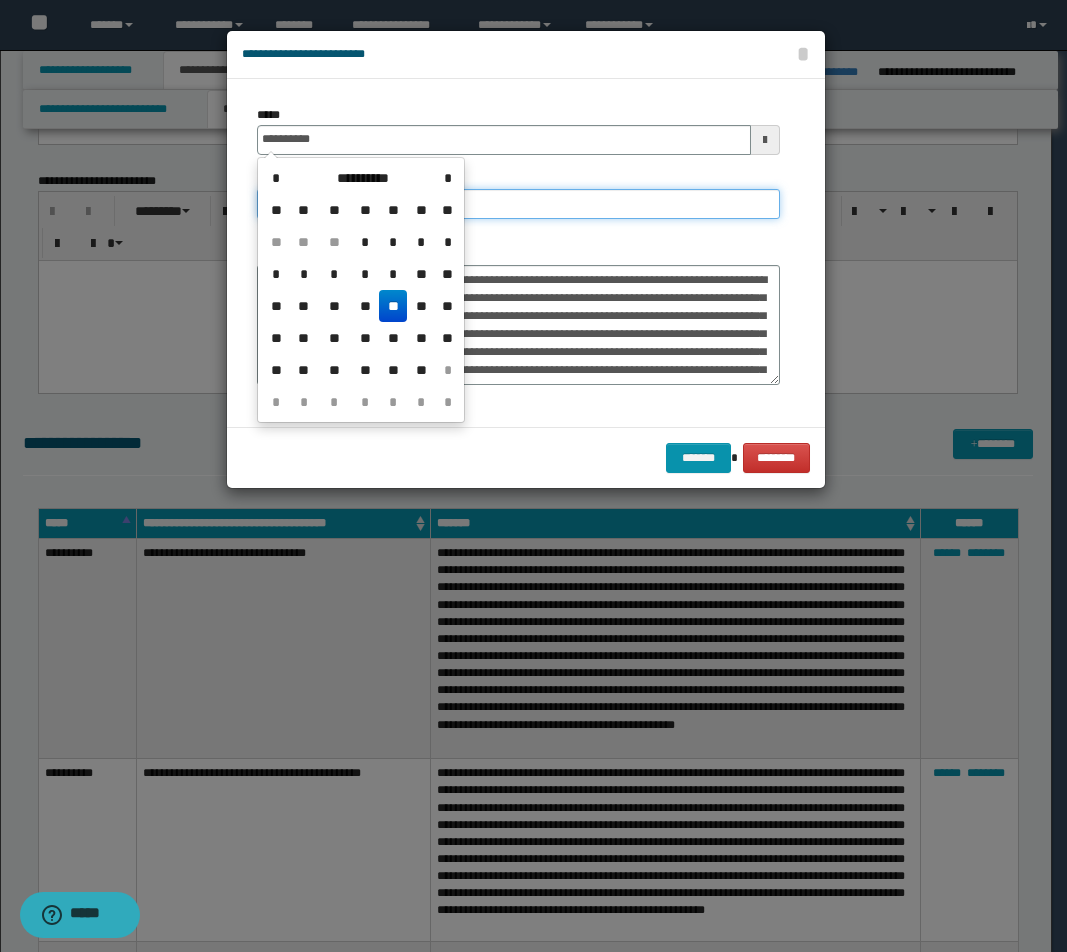 type on "**********" 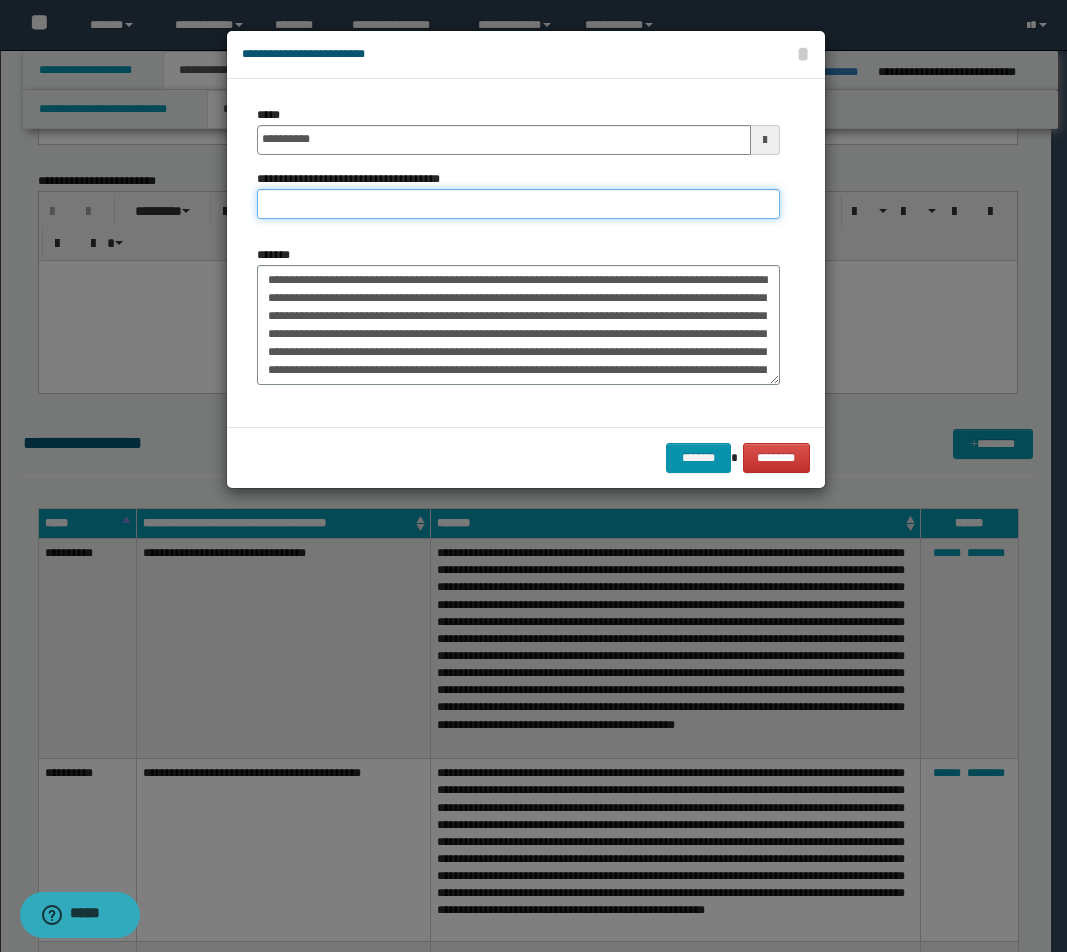paste on "**********" 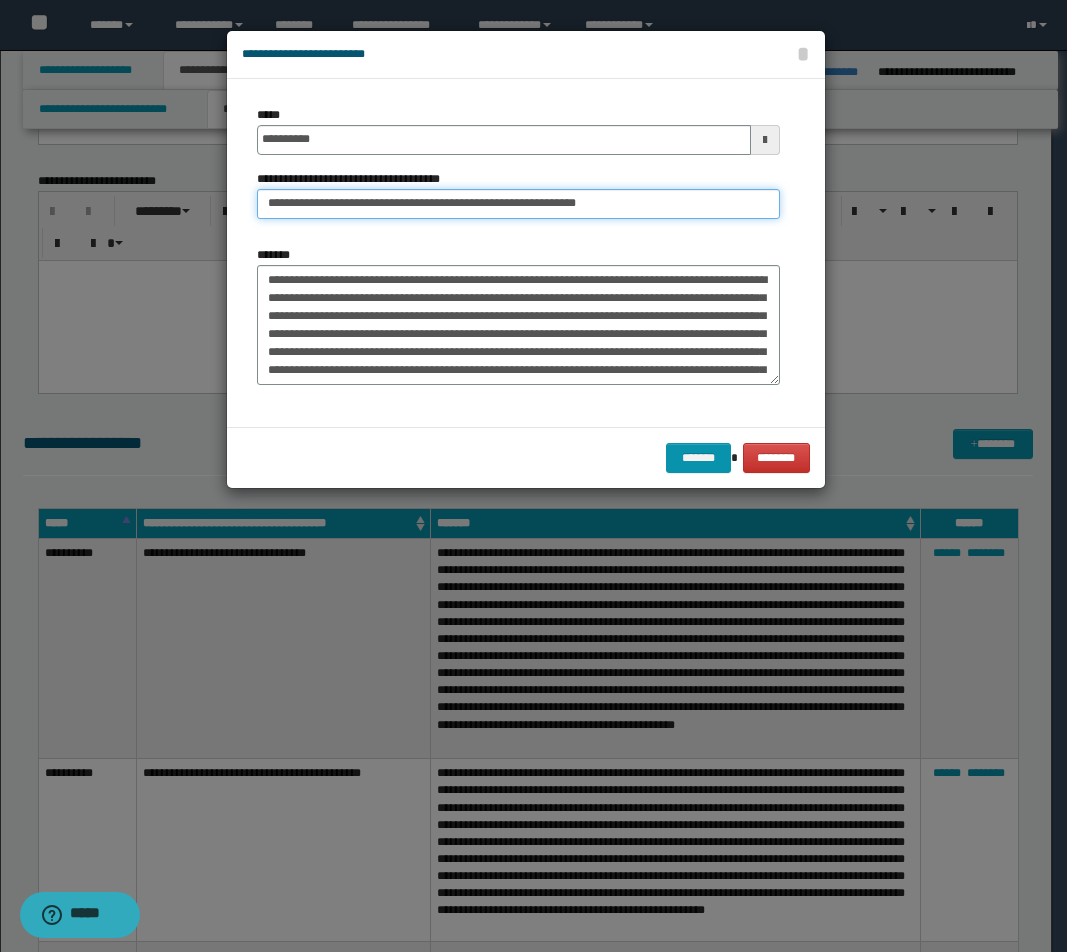 drag, startPoint x: 526, startPoint y: 203, endPoint x: 611, endPoint y: 215, distance: 85.84288 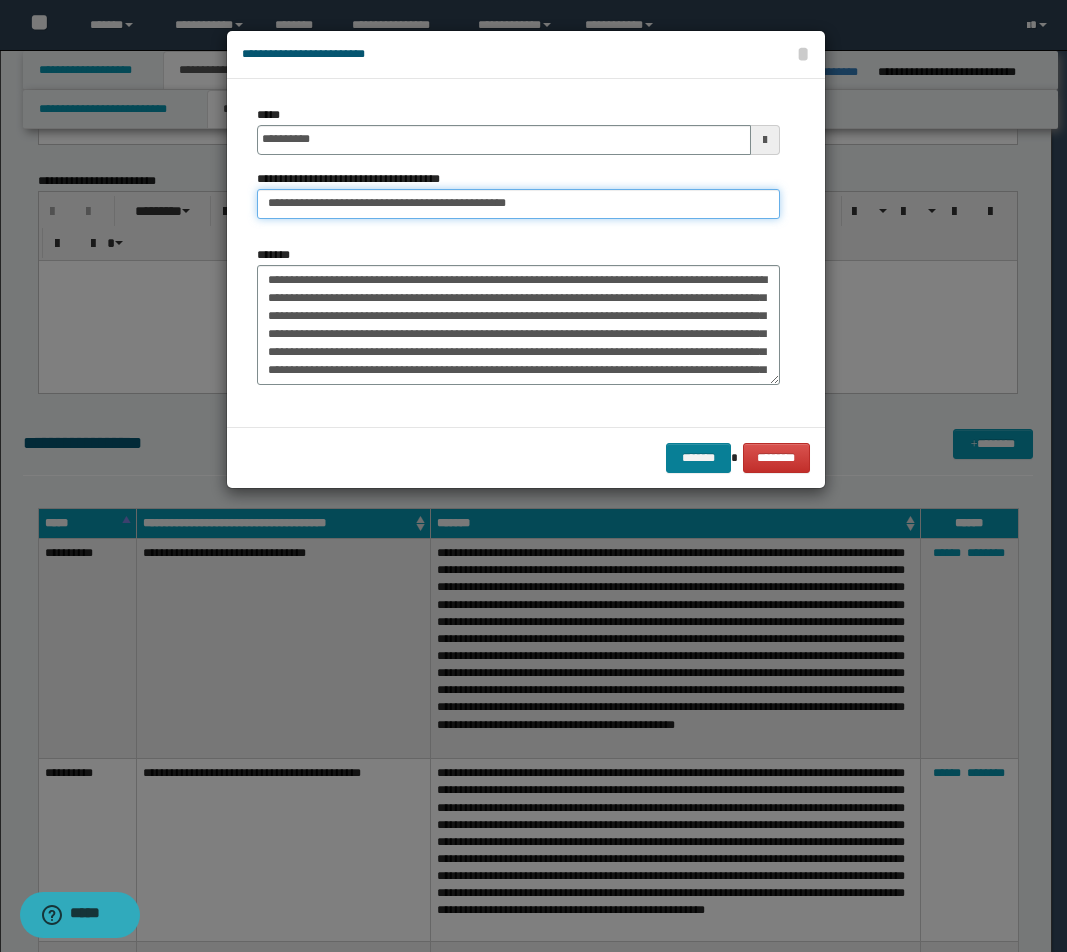 type on "**********" 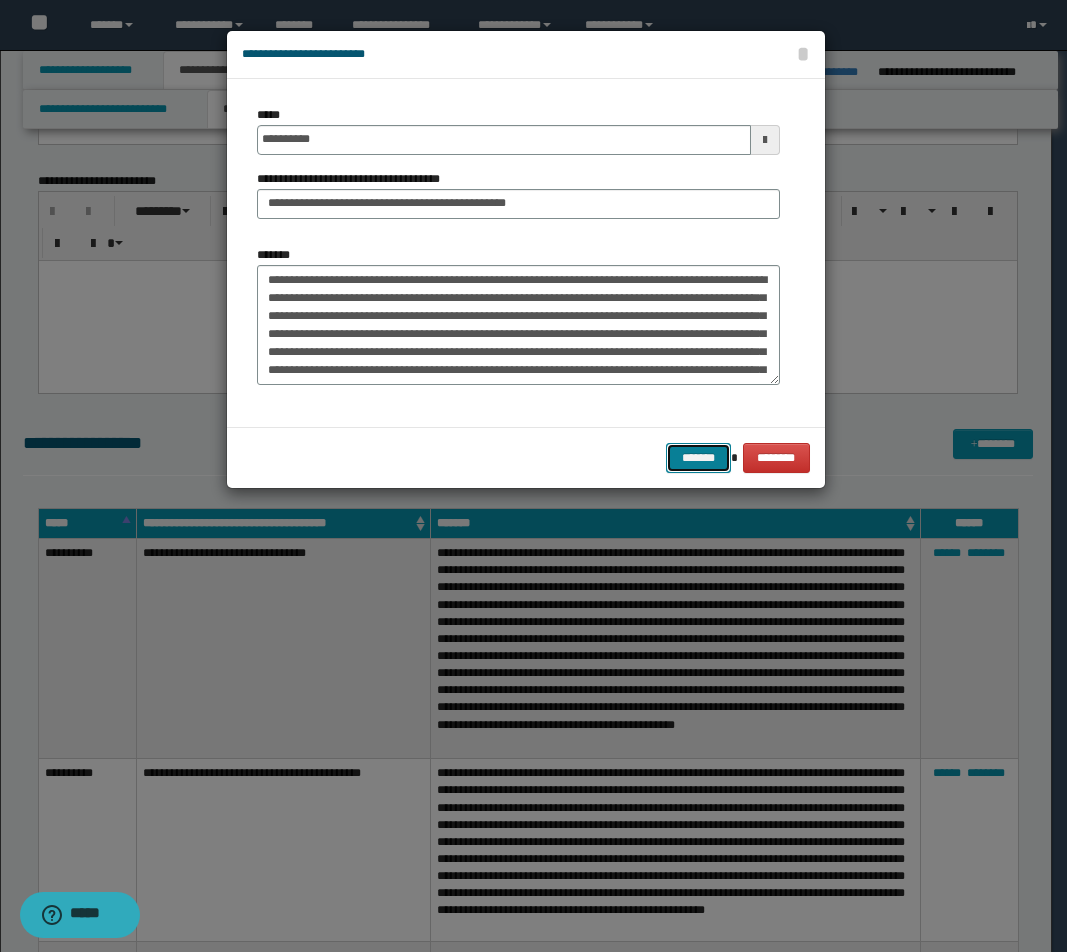 click on "*******" at bounding box center [698, 458] 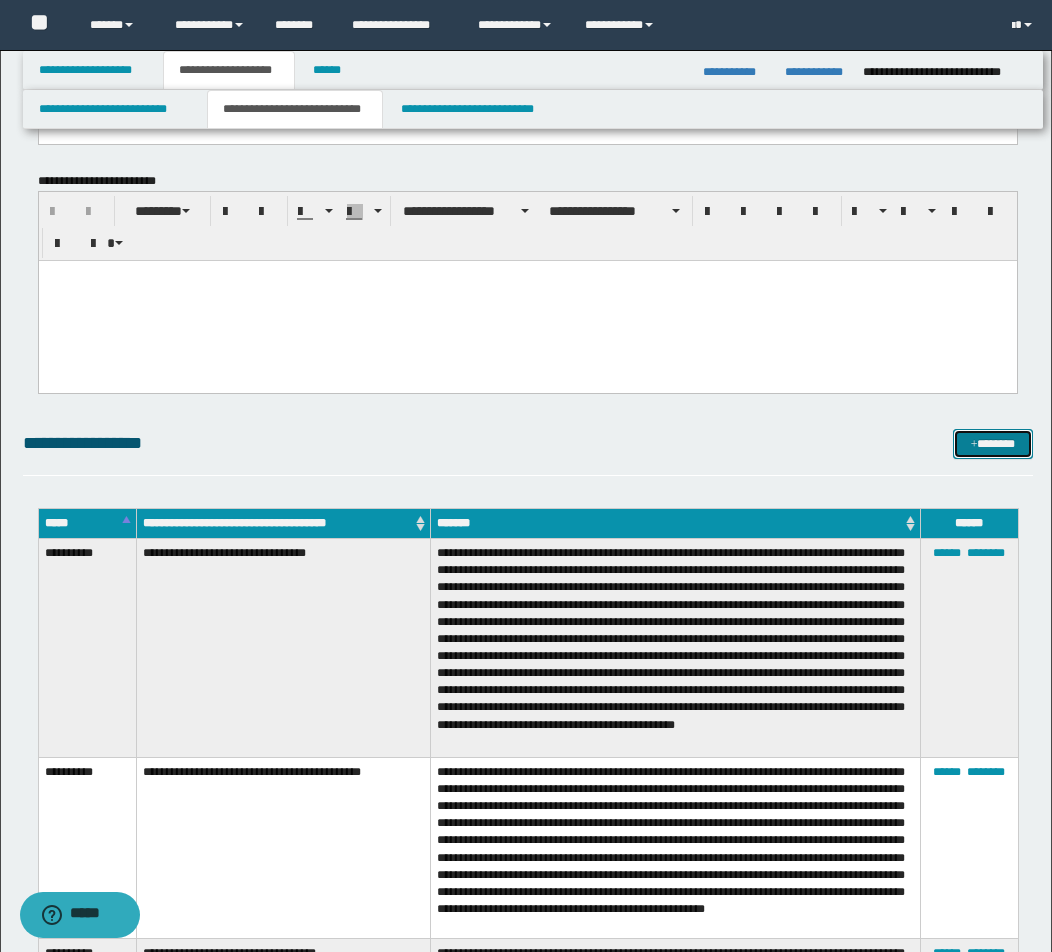 click on "*******" at bounding box center [993, 444] 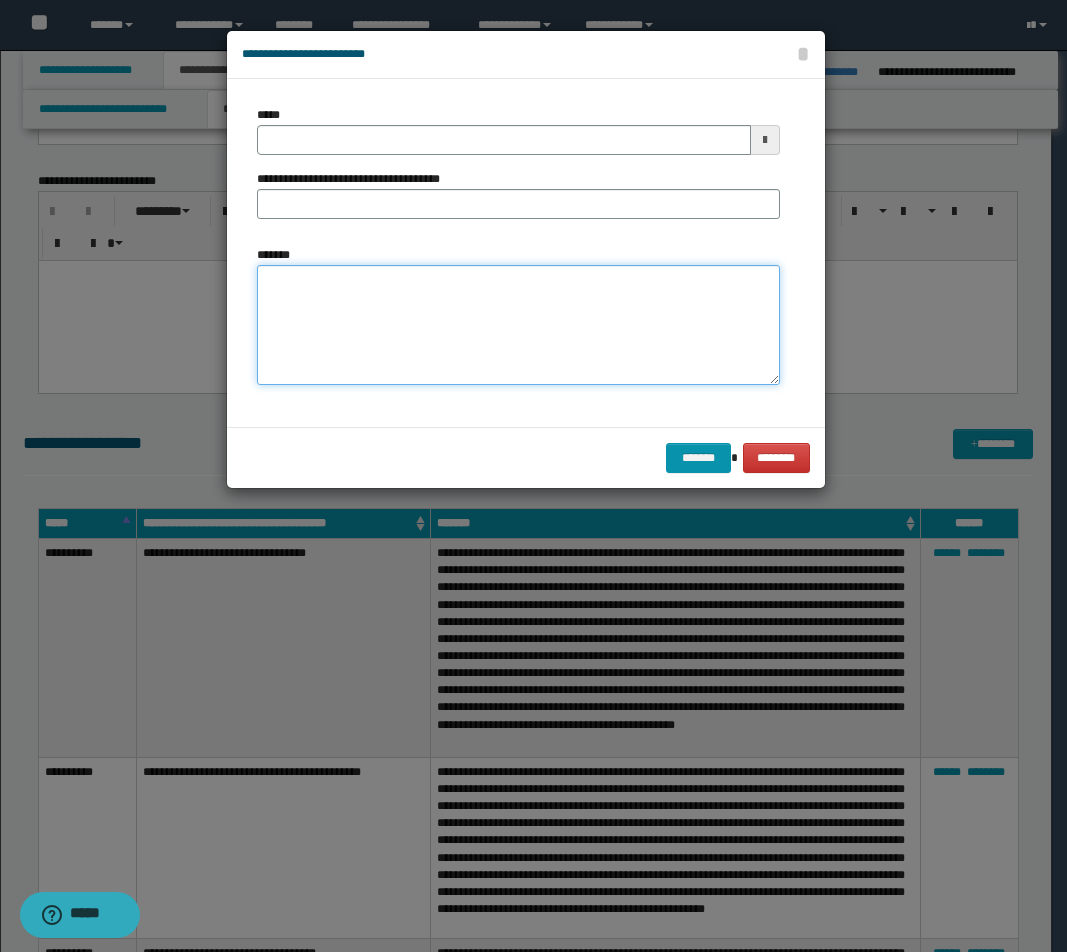 click on "*******" at bounding box center (518, 325) 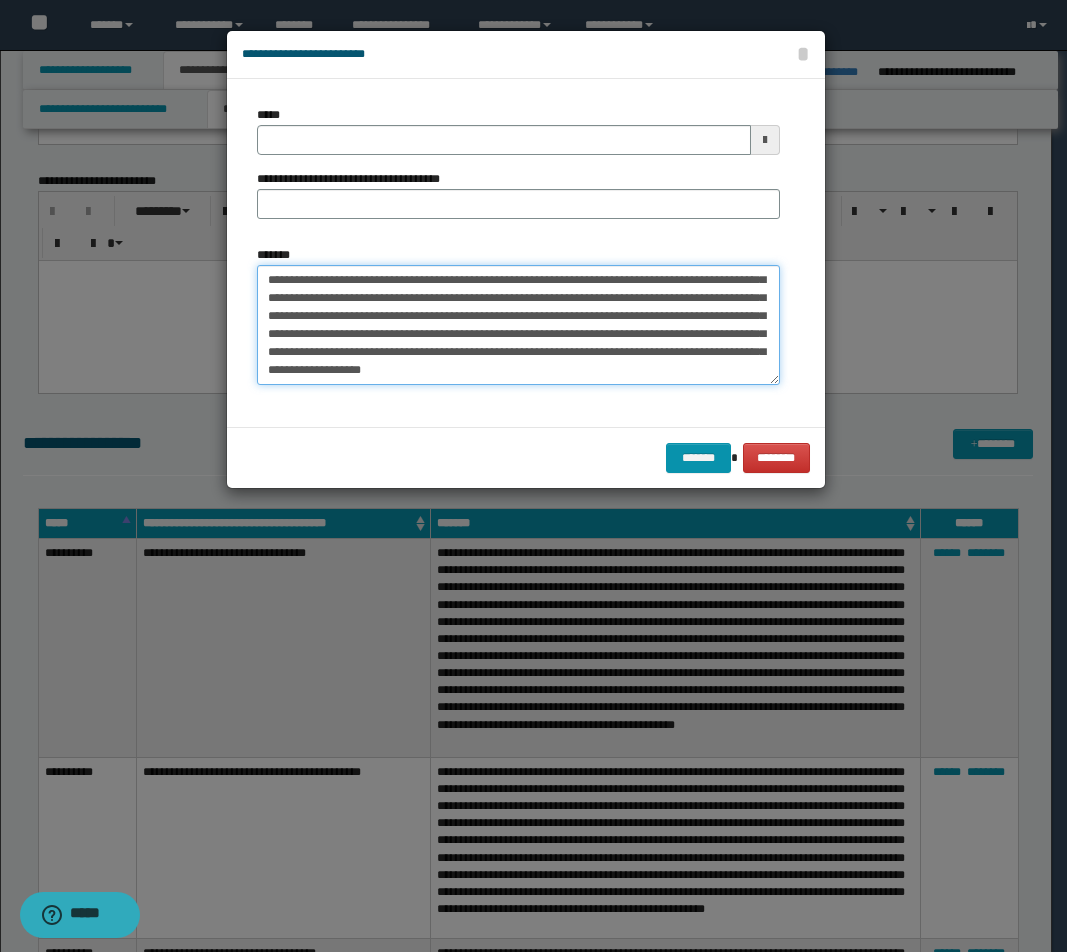 scroll, scrollTop: 0, scrollLeft: 0, axis: both 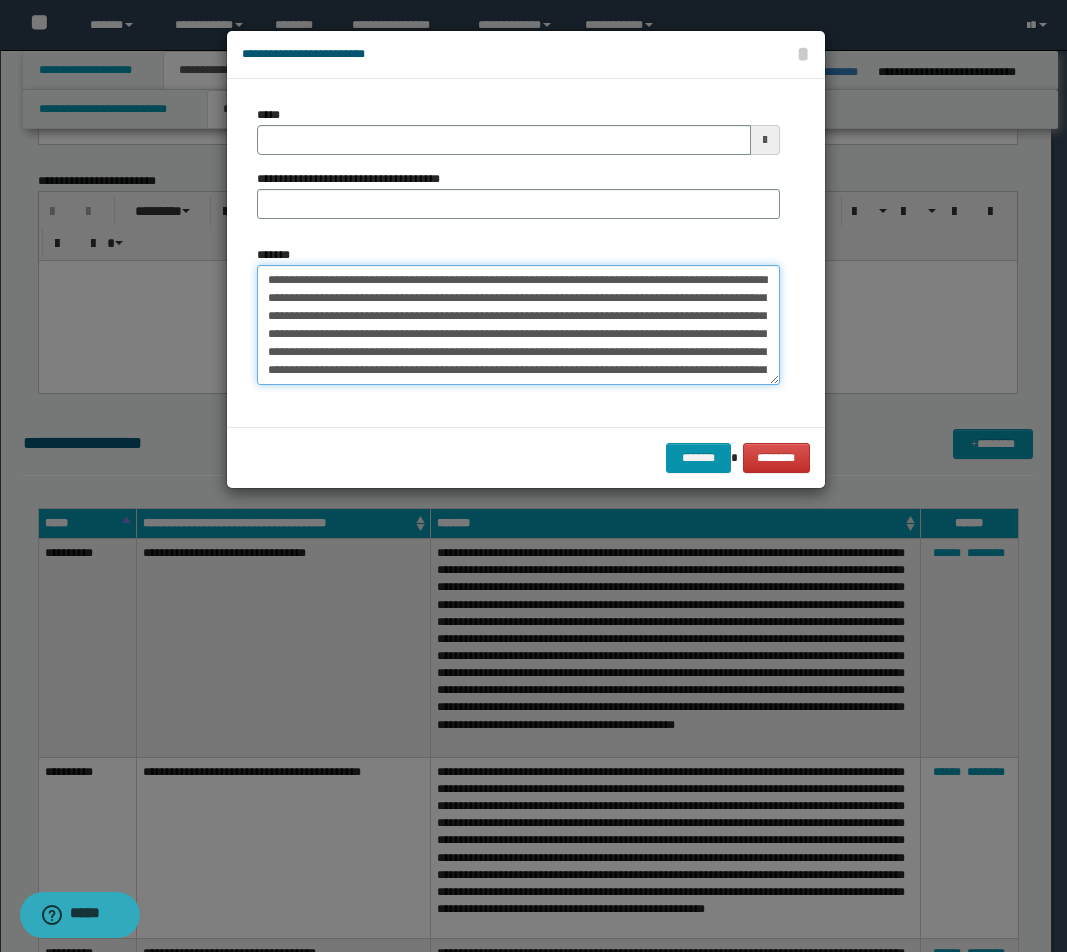 drag, startPoint x: 652, startPoint y: 275, endPoint x: 84, endPoint y: 232, distance: 569.6253 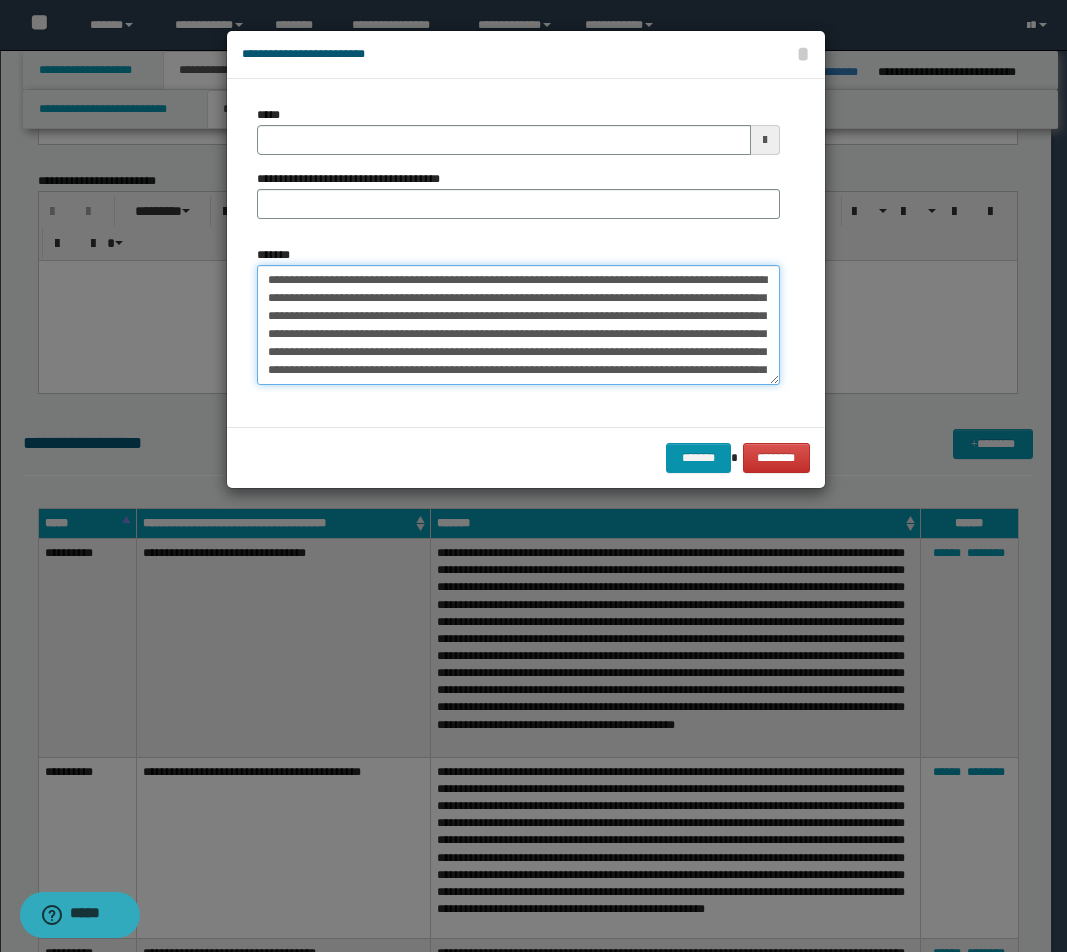 type on "**********" 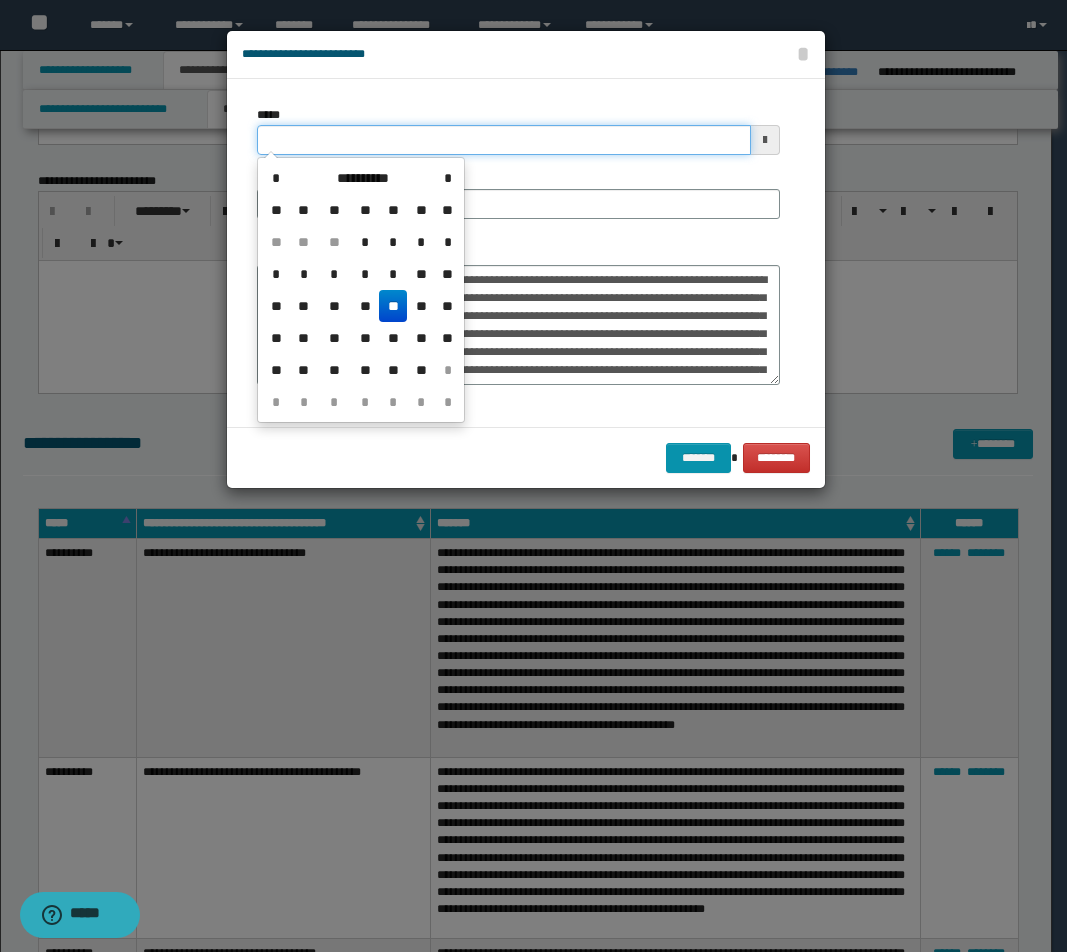 click on "*****" at bounding box center [504, 140] 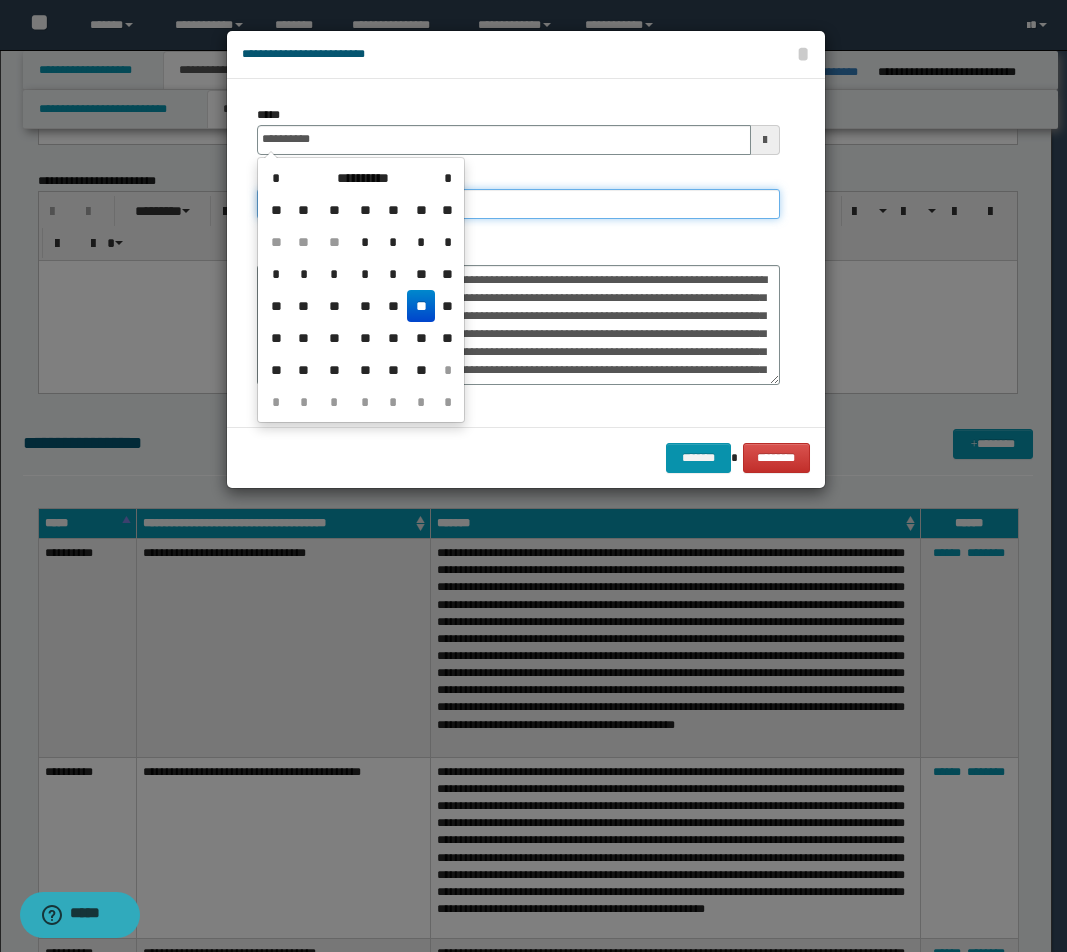 type on "**********" 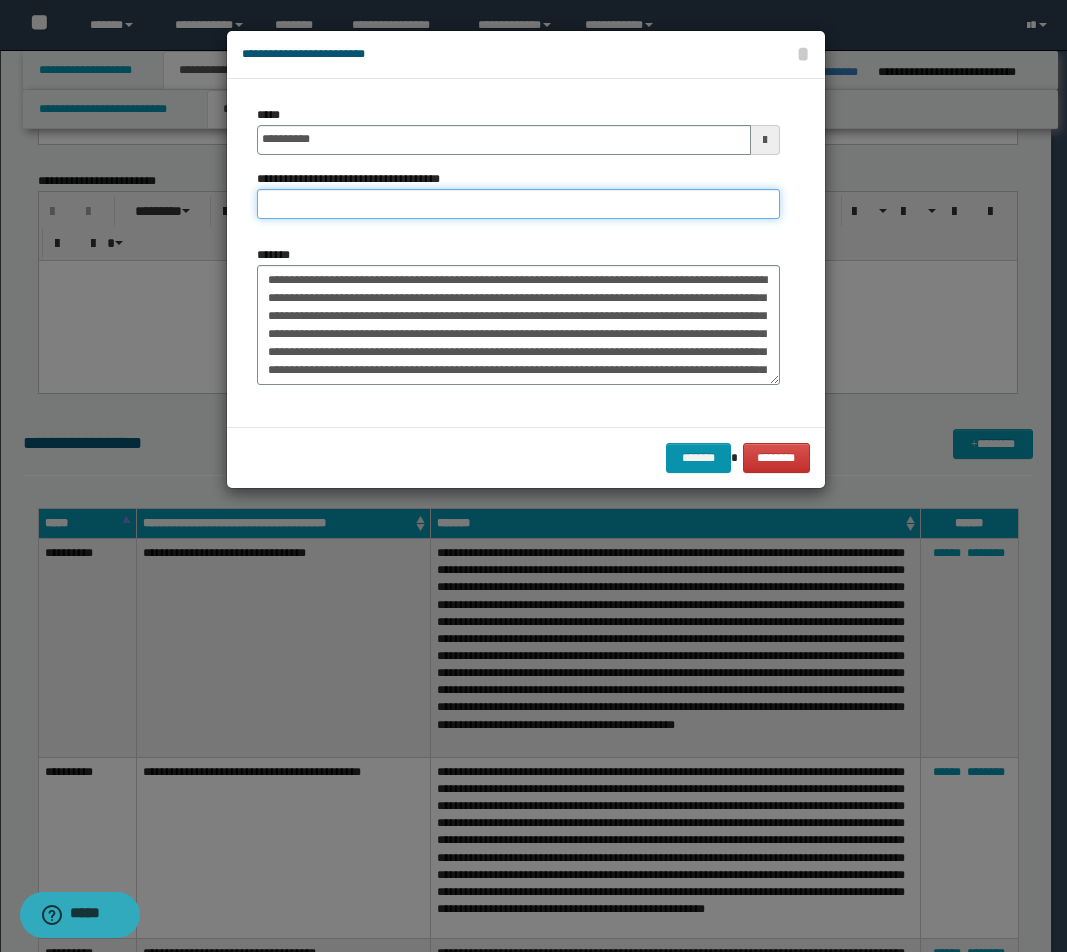 click on "**********" at bounding box center [518, 204] 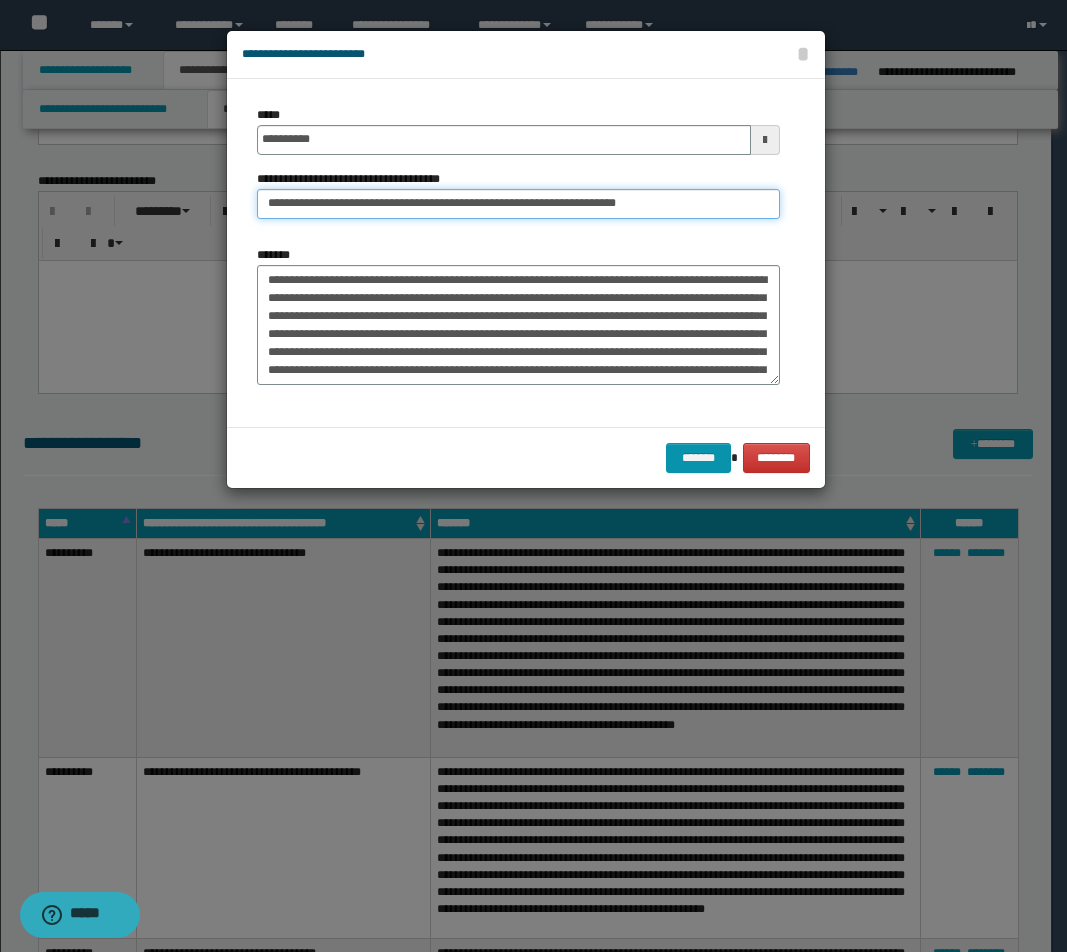 drag, startPoint x: 593, startPoint y: 206, endPoint x: 705, endPoint y: 207, distance: 112.00446 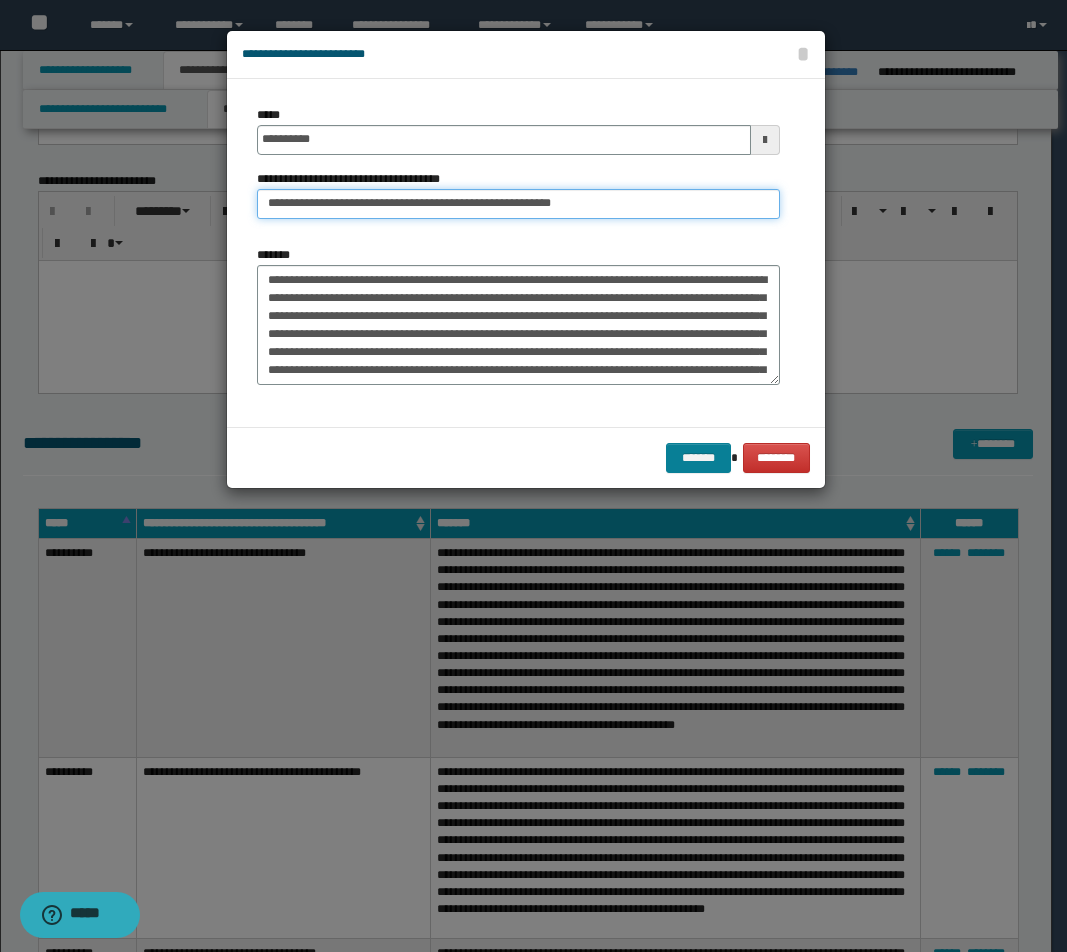 type on "**********" 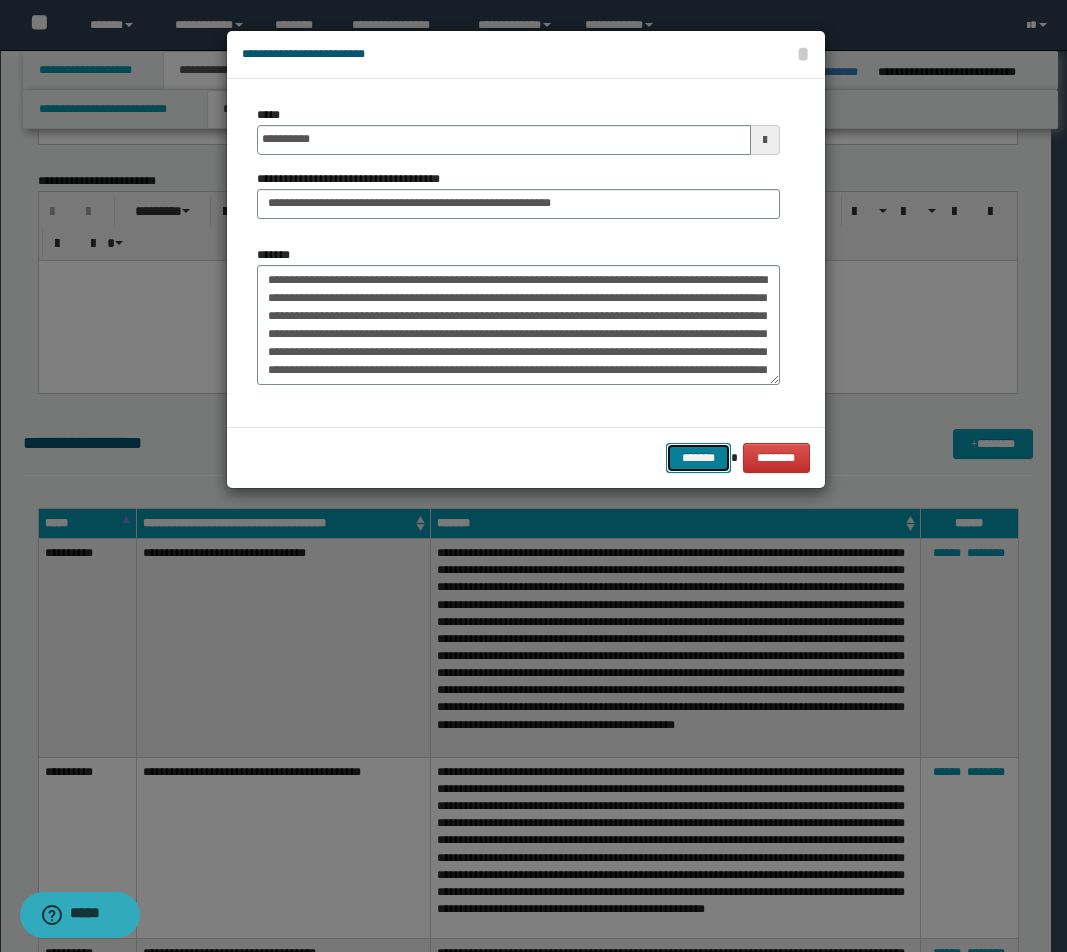 click on "*******" at bounding box center (698, 458) 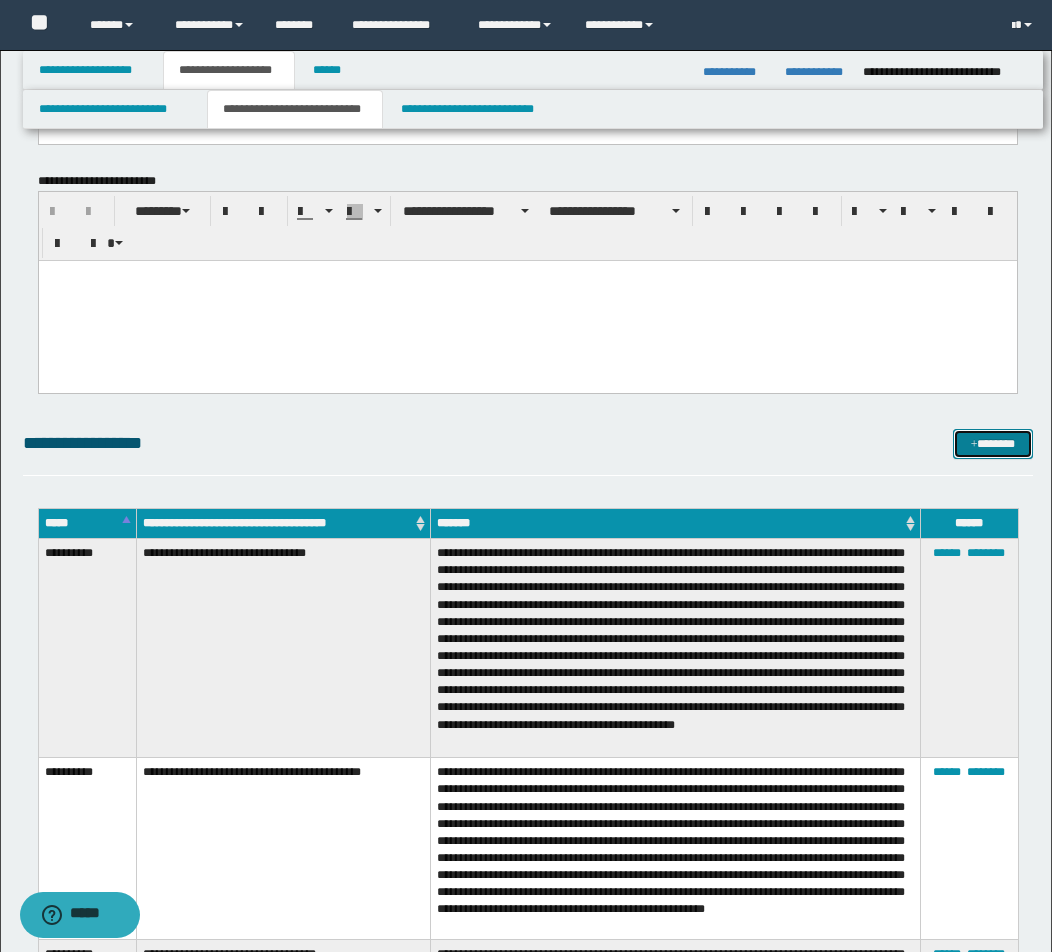 click on "*******" at bounding box center [993, 444] 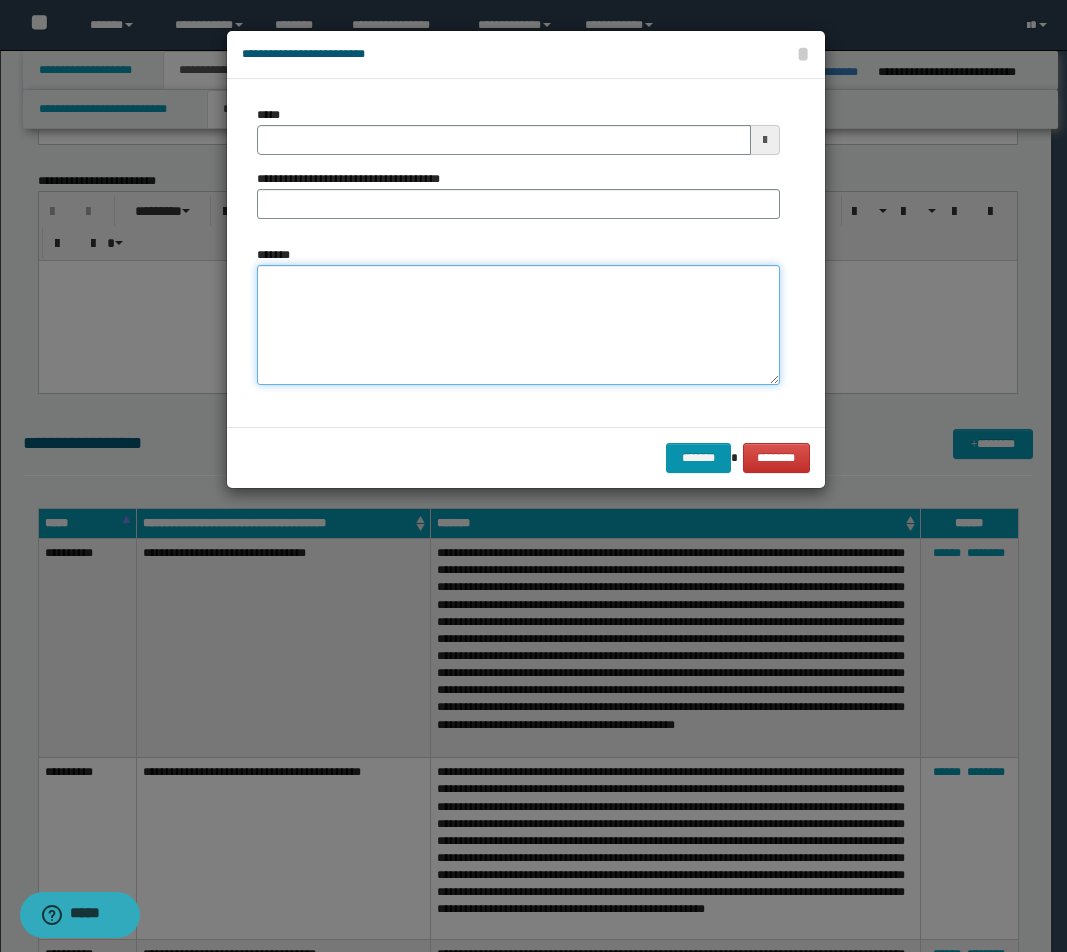 click on "*******" at bounding box center (518, 325) 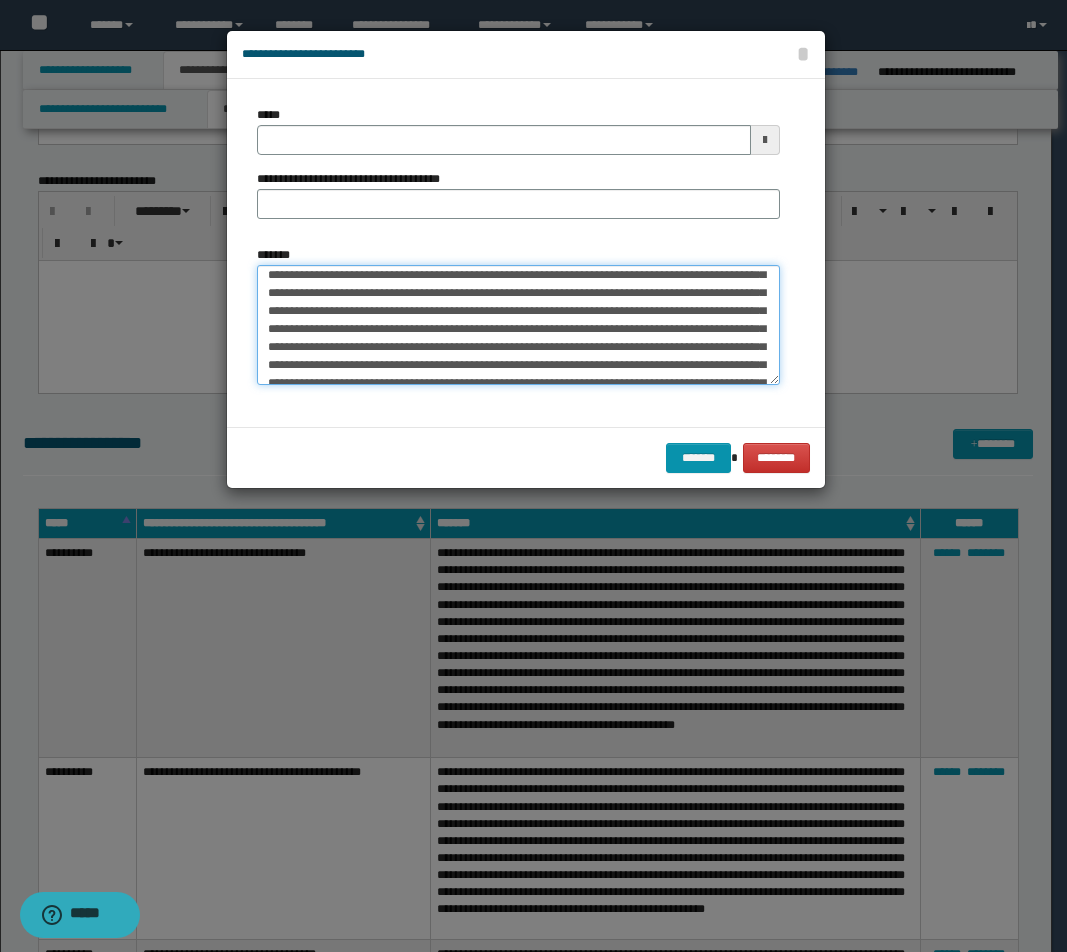 scroll, scrollTop: 0, scrollLeft: 0, axis: both 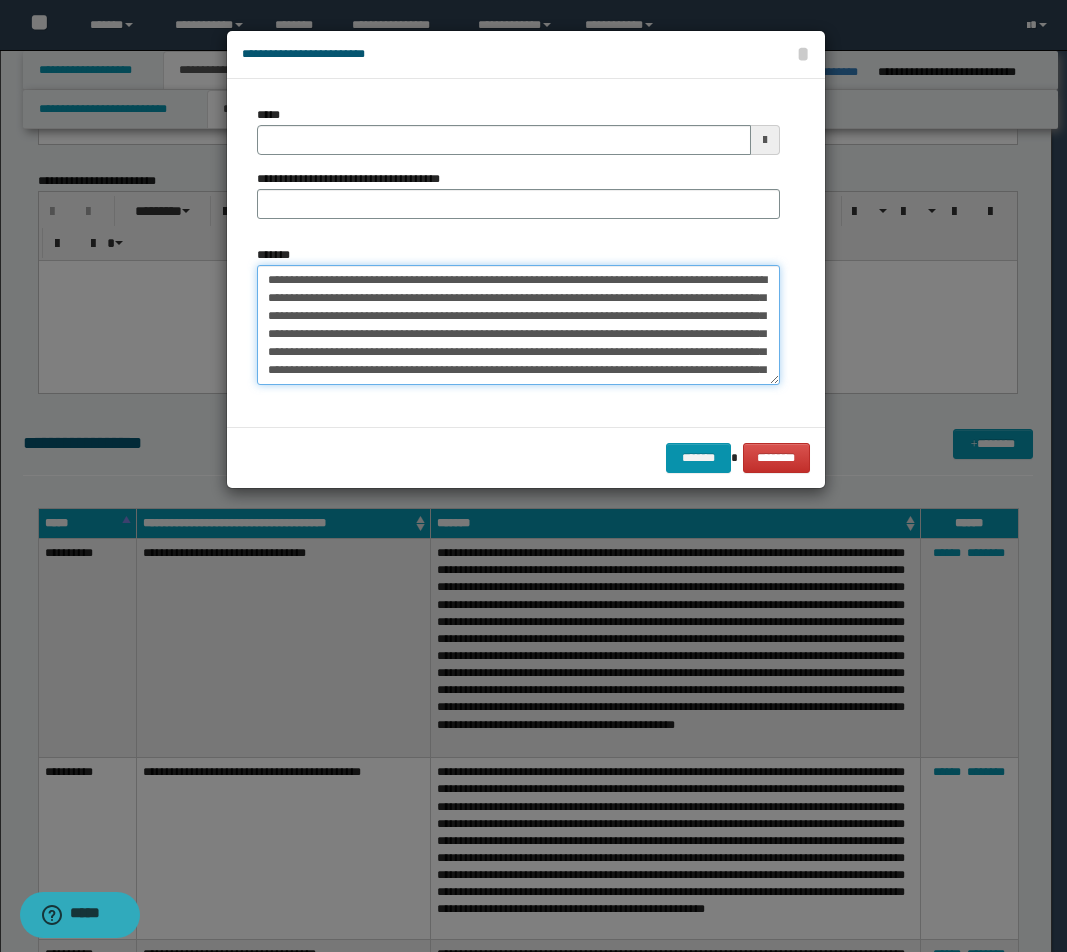 drag, startPoint x: 636, startPoint y: 279, endPoint x: 164, endPoint y: 275, distance: 472.01694 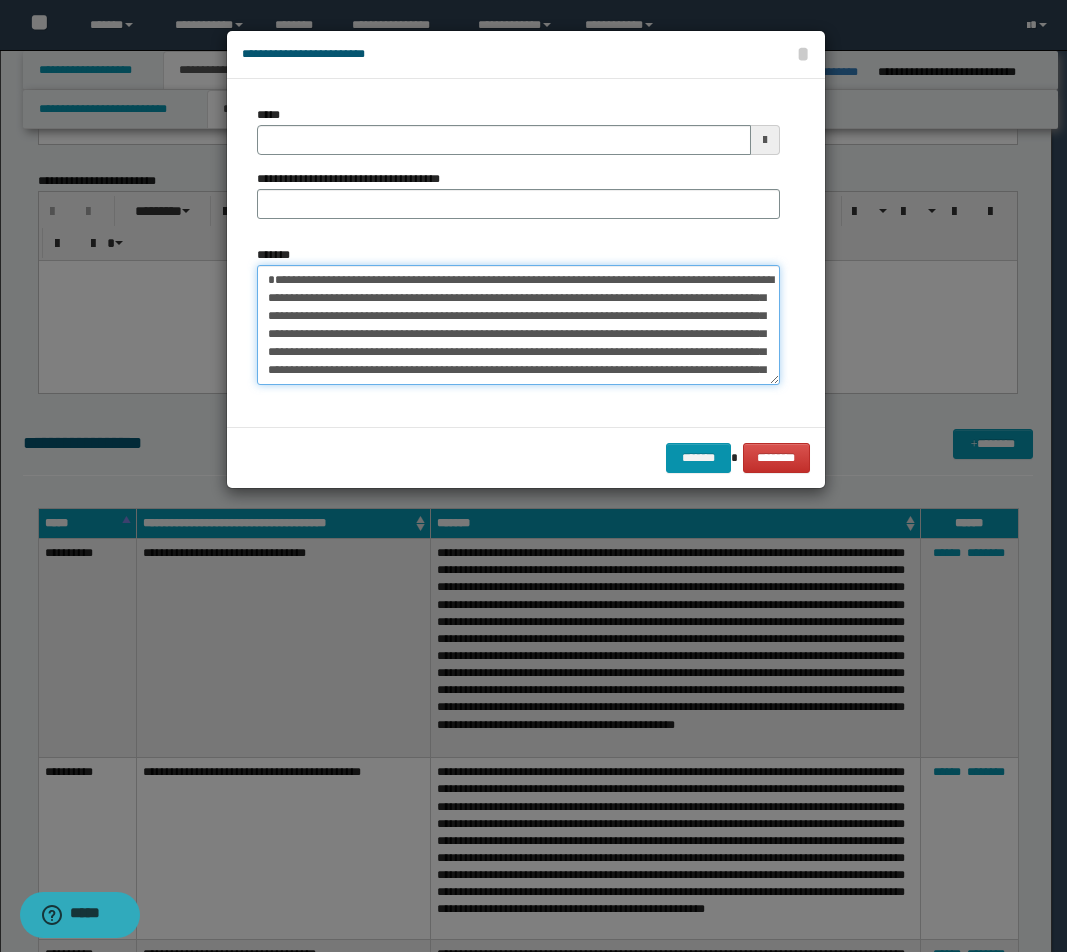 type 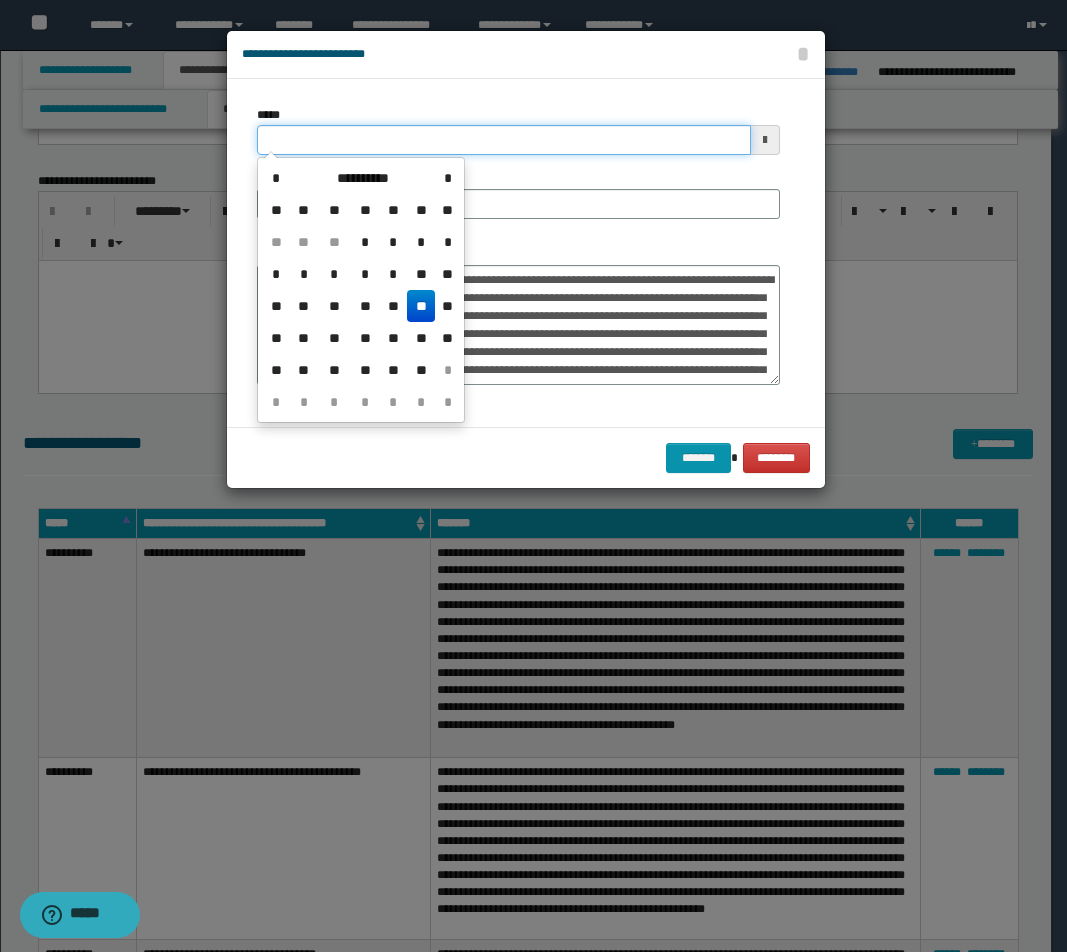 click on "*****" at bounding box center (504, 140) 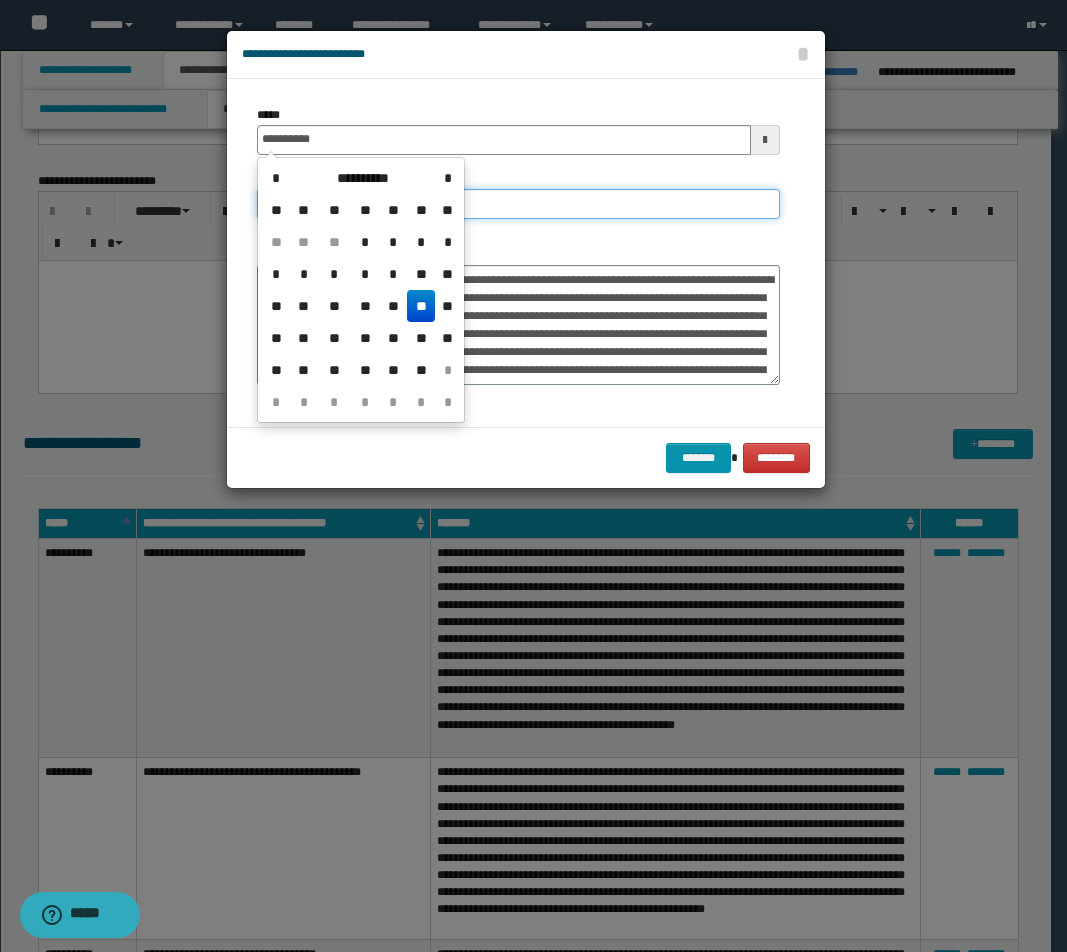 type on "**********" 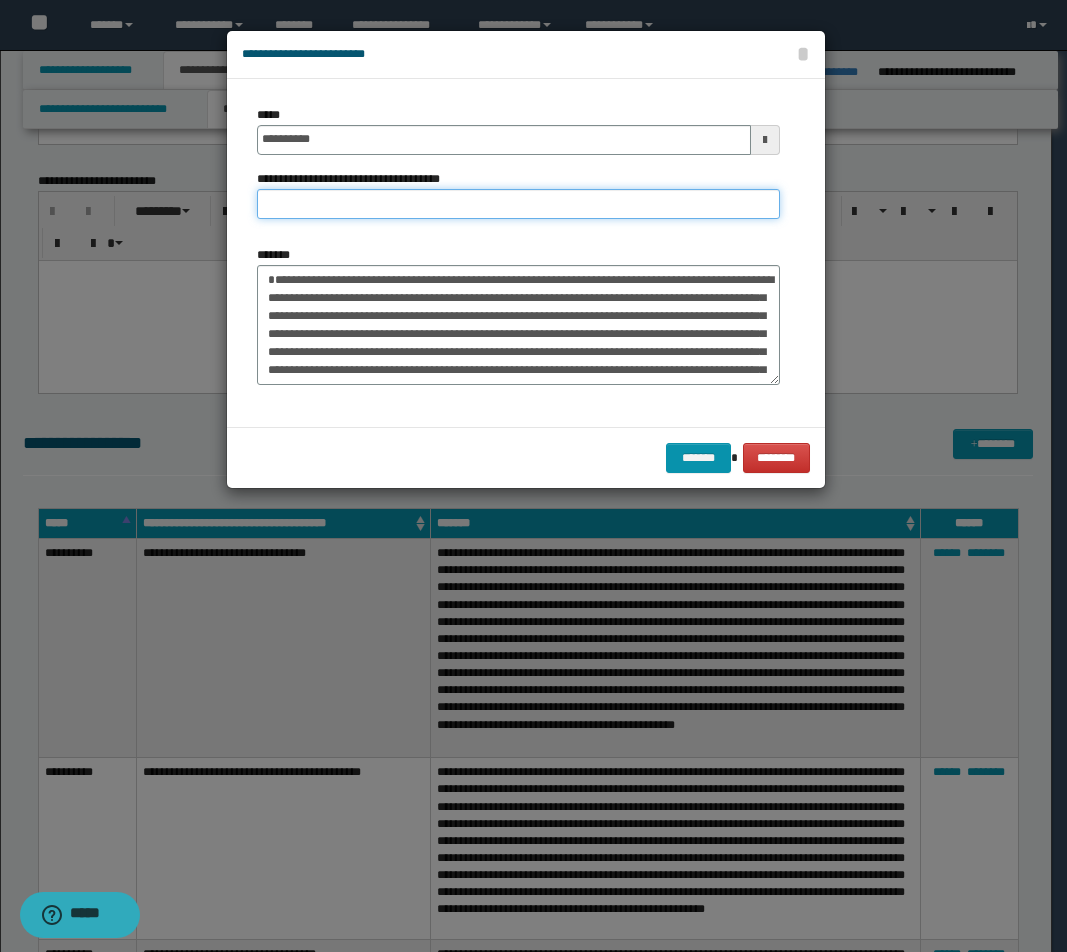 paste on "**********" 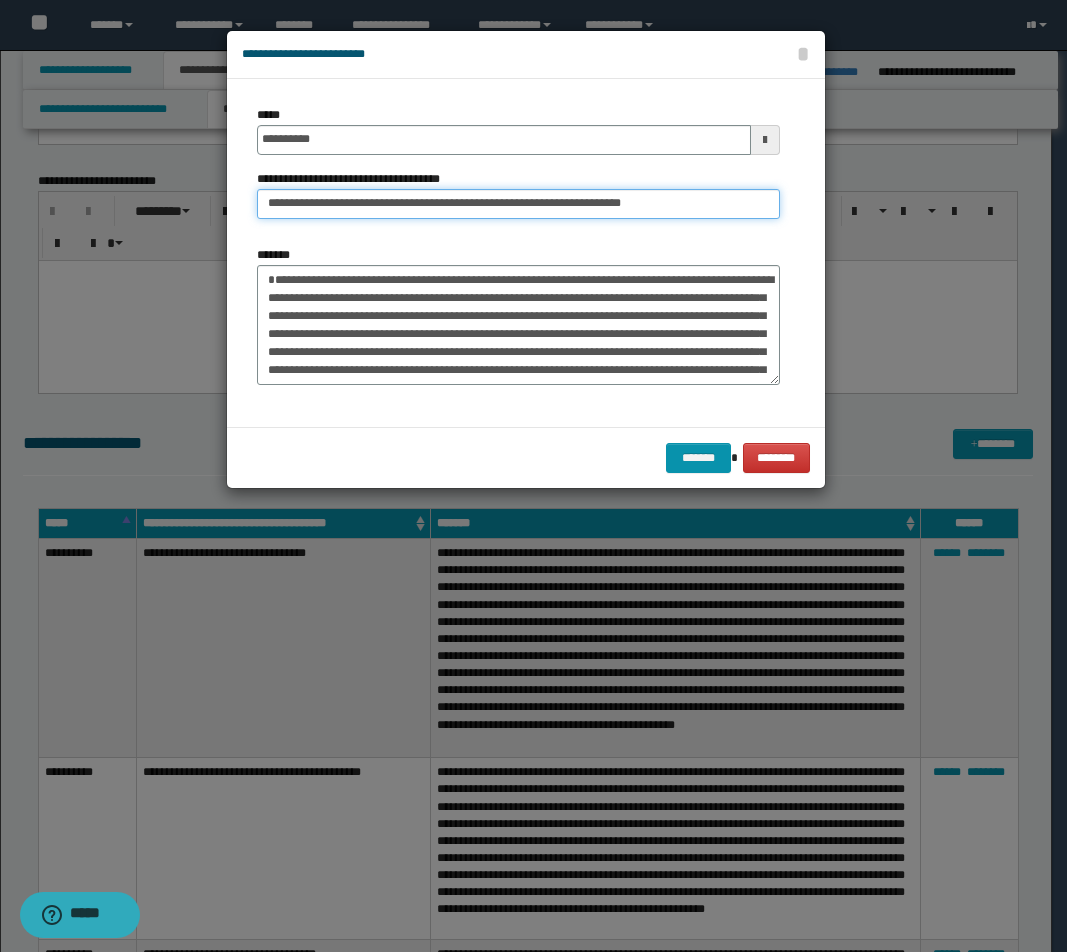 drag, startPoint x: 565, startPoint y: 205, endPoint x: 755, endPoint y: 219, distance: 190.51509 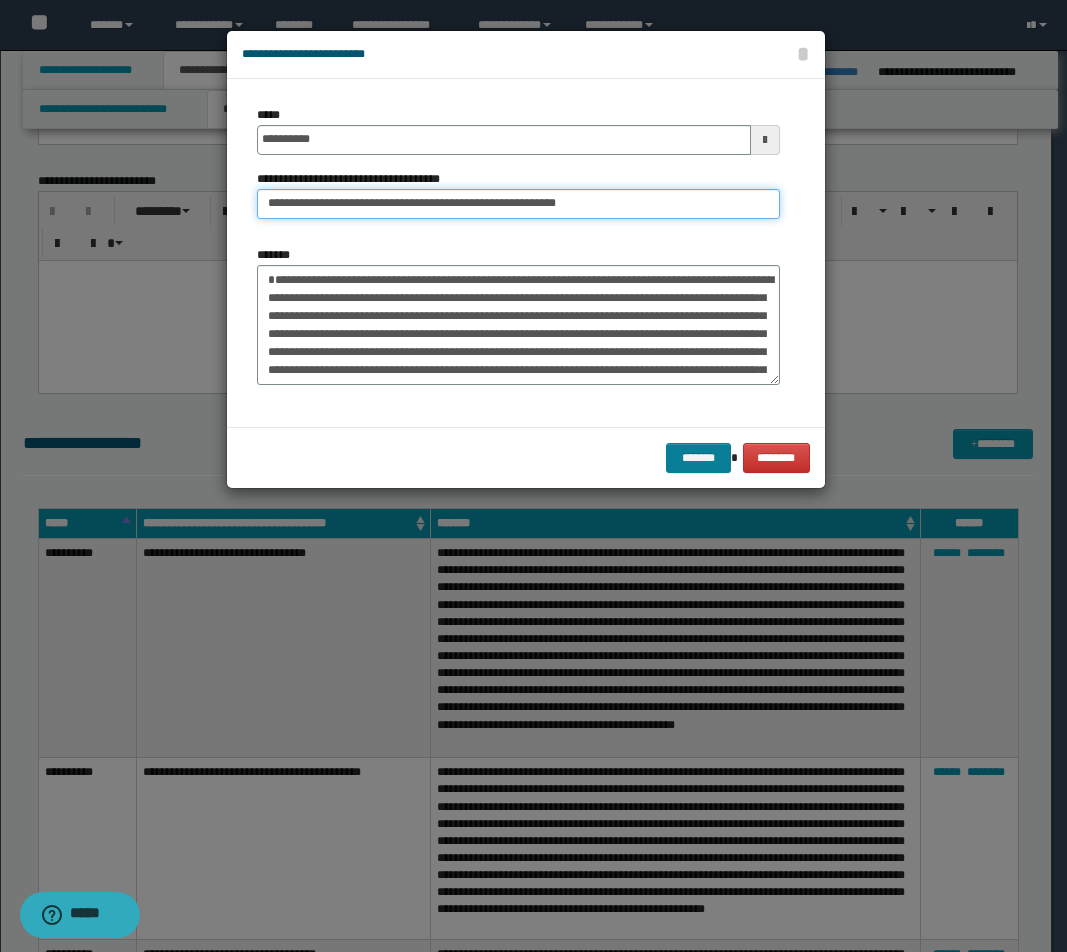 type on "**********" 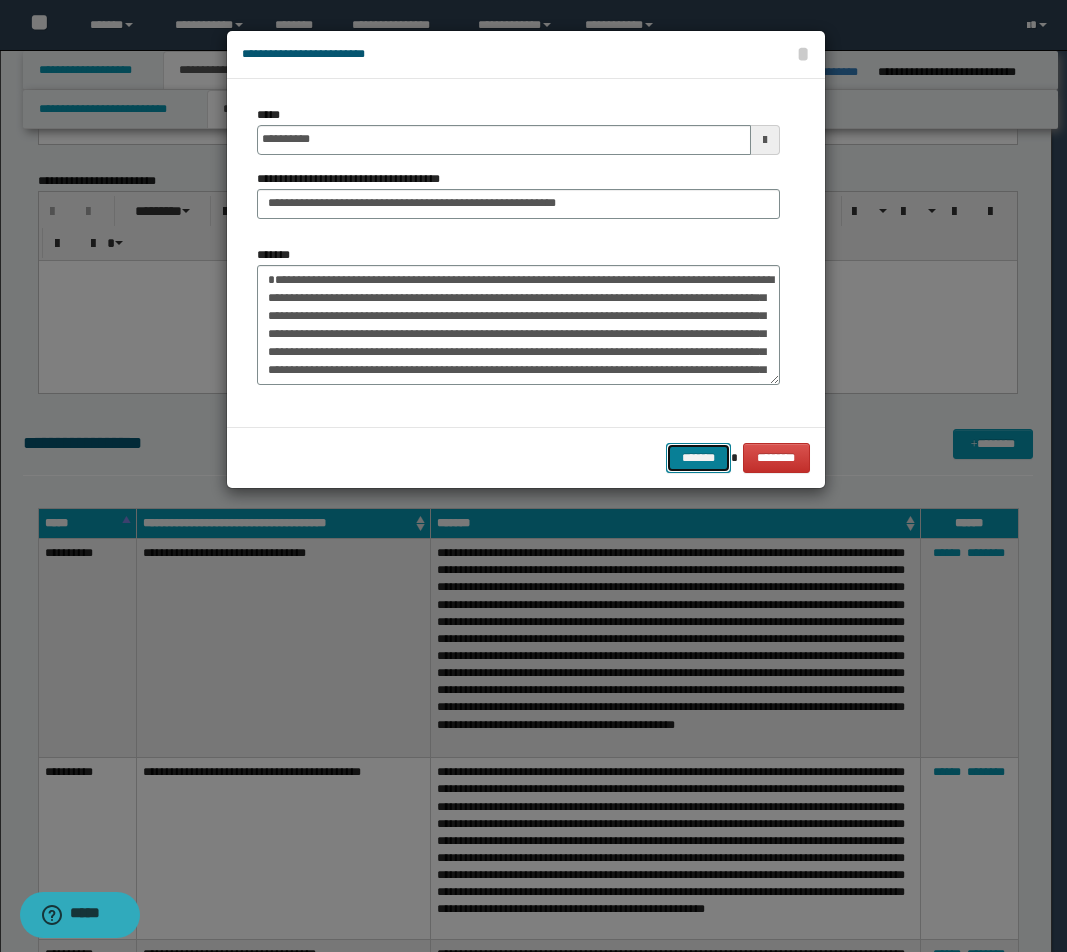 click on "*******" at bounding box center [698, 458] 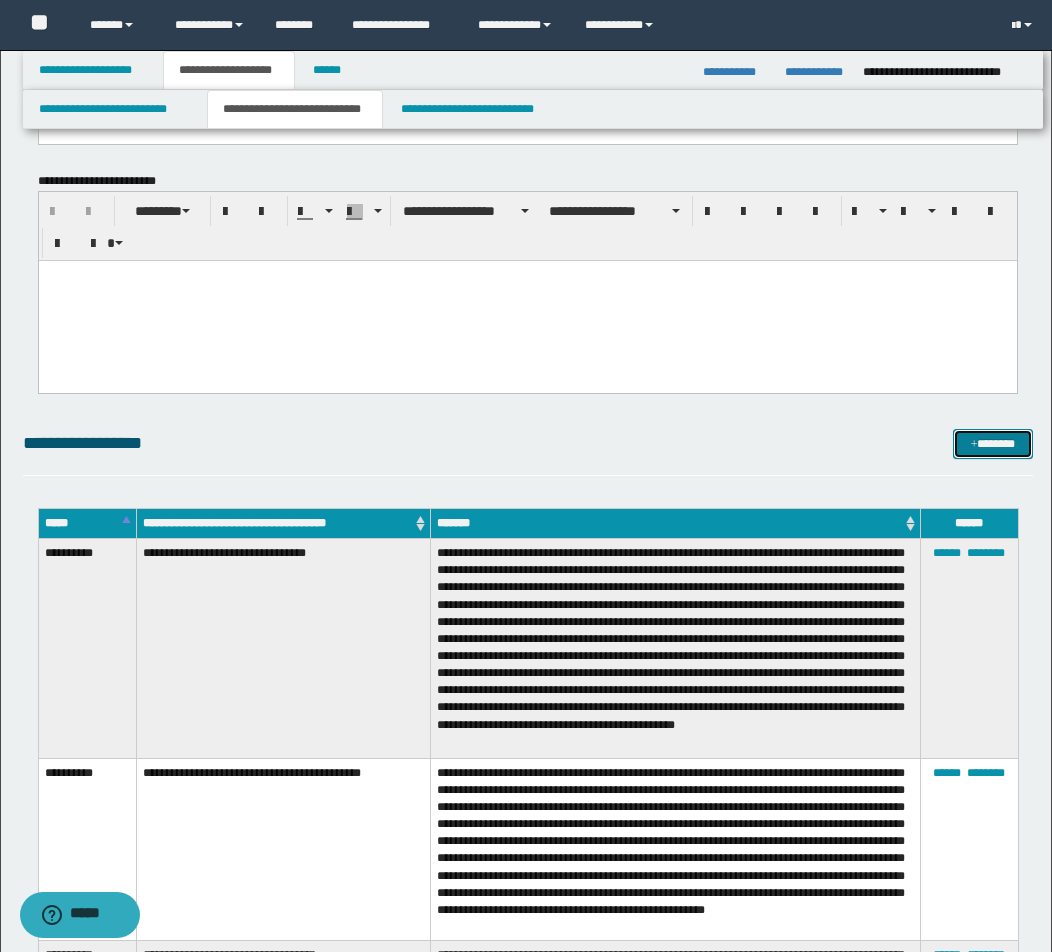 click on "*******" at bounding box center (993, 444) 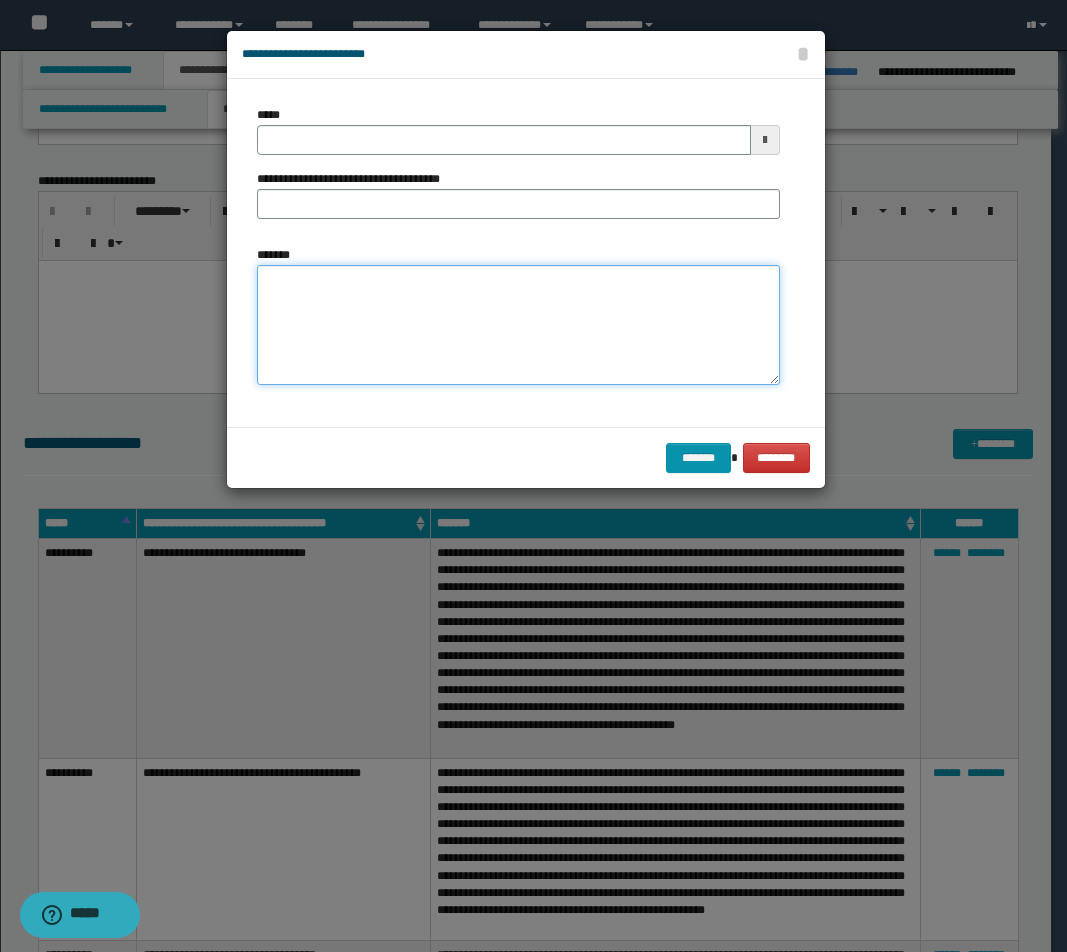 click on "*******" at bounding box center [518, 325] 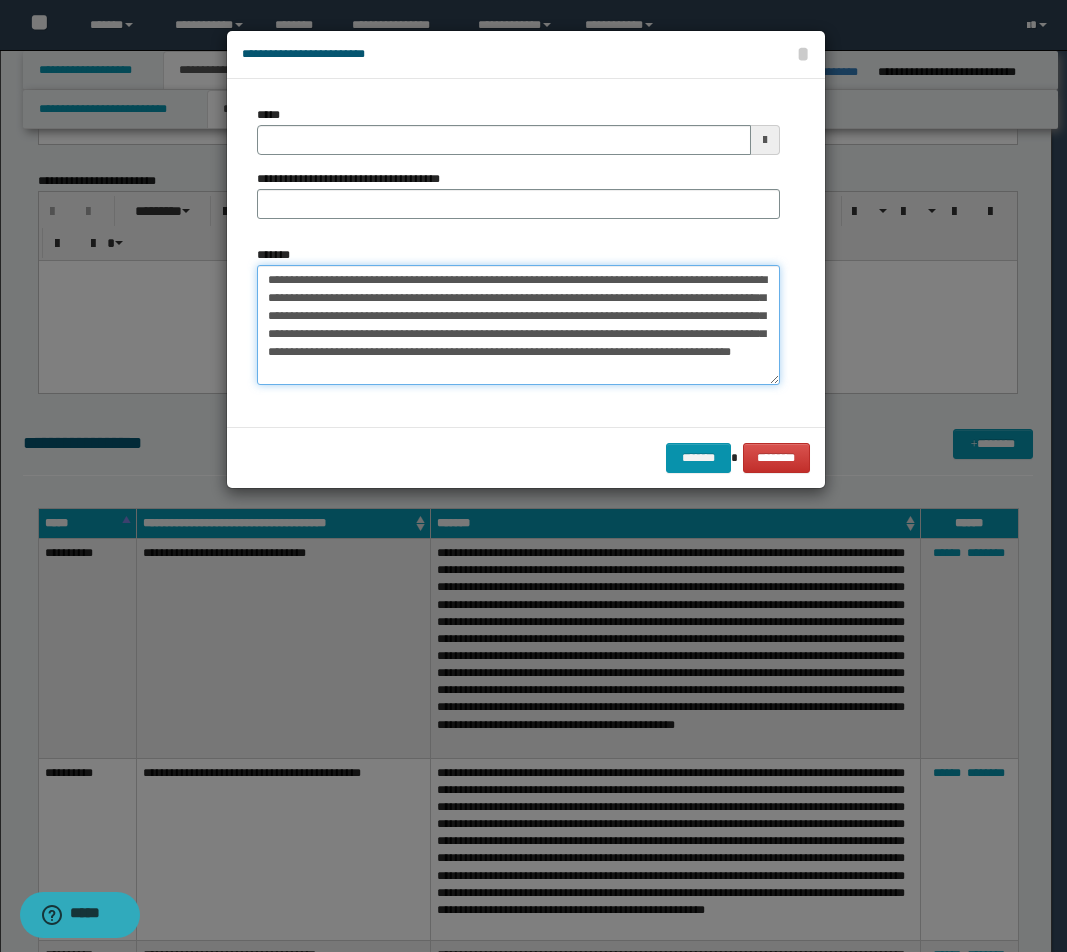 drag, startPoint x: 616, startPoint y: 274, endPoint x: 111, endPoint y: 274, distance: 505 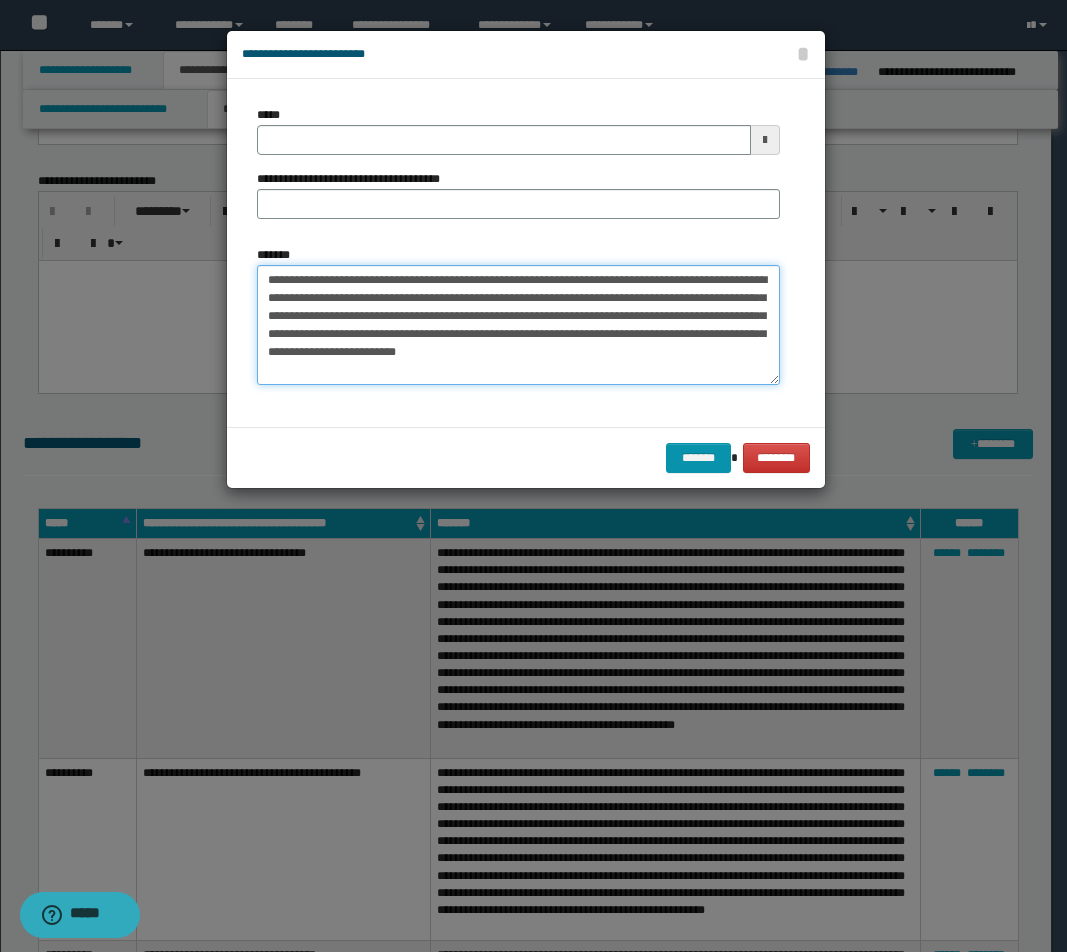 type 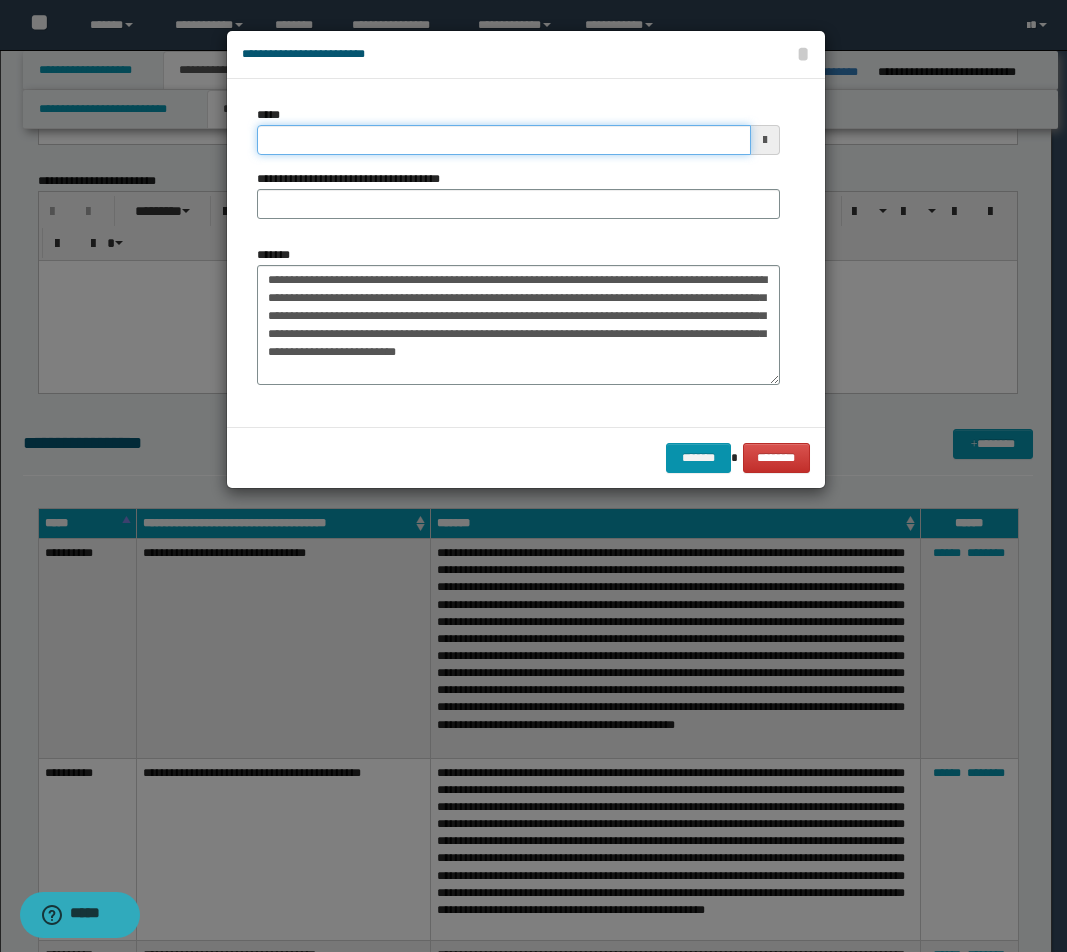 click on "*****" at bounding box center [504, 140] 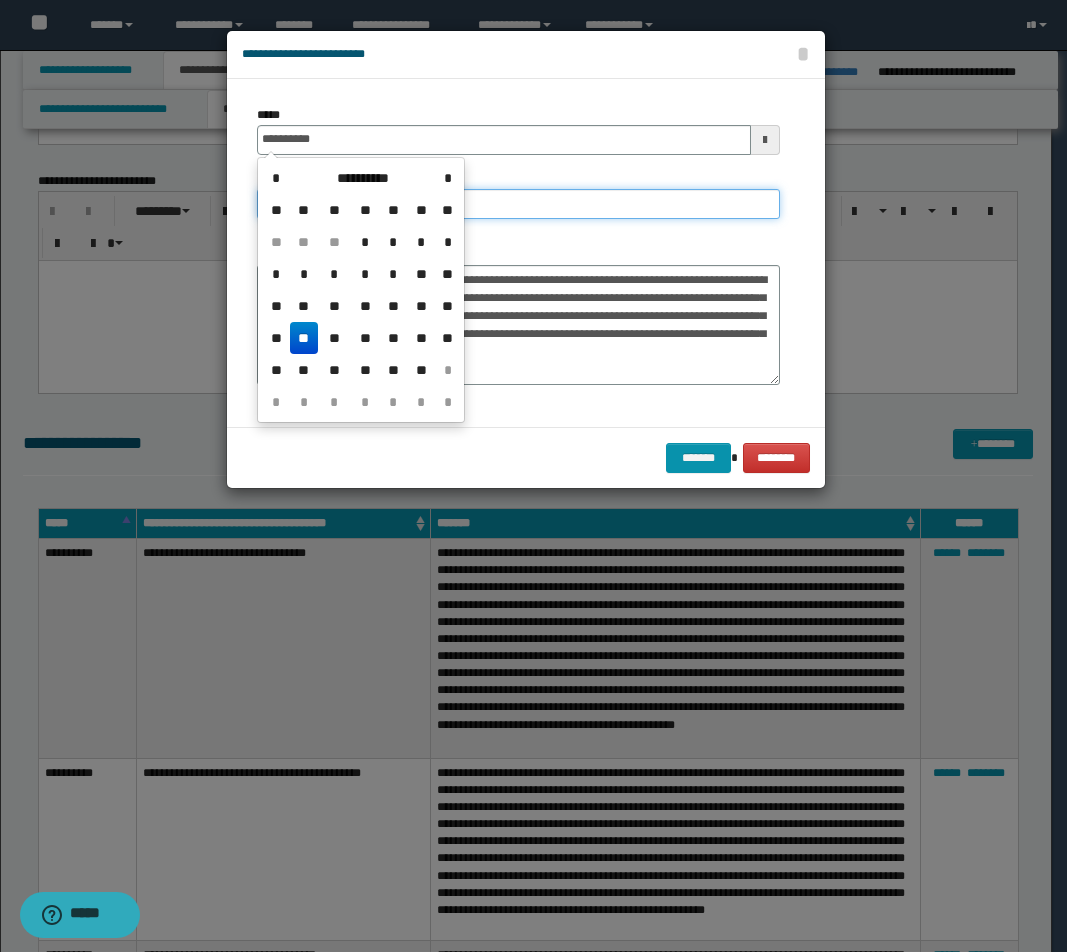 type on "**********" 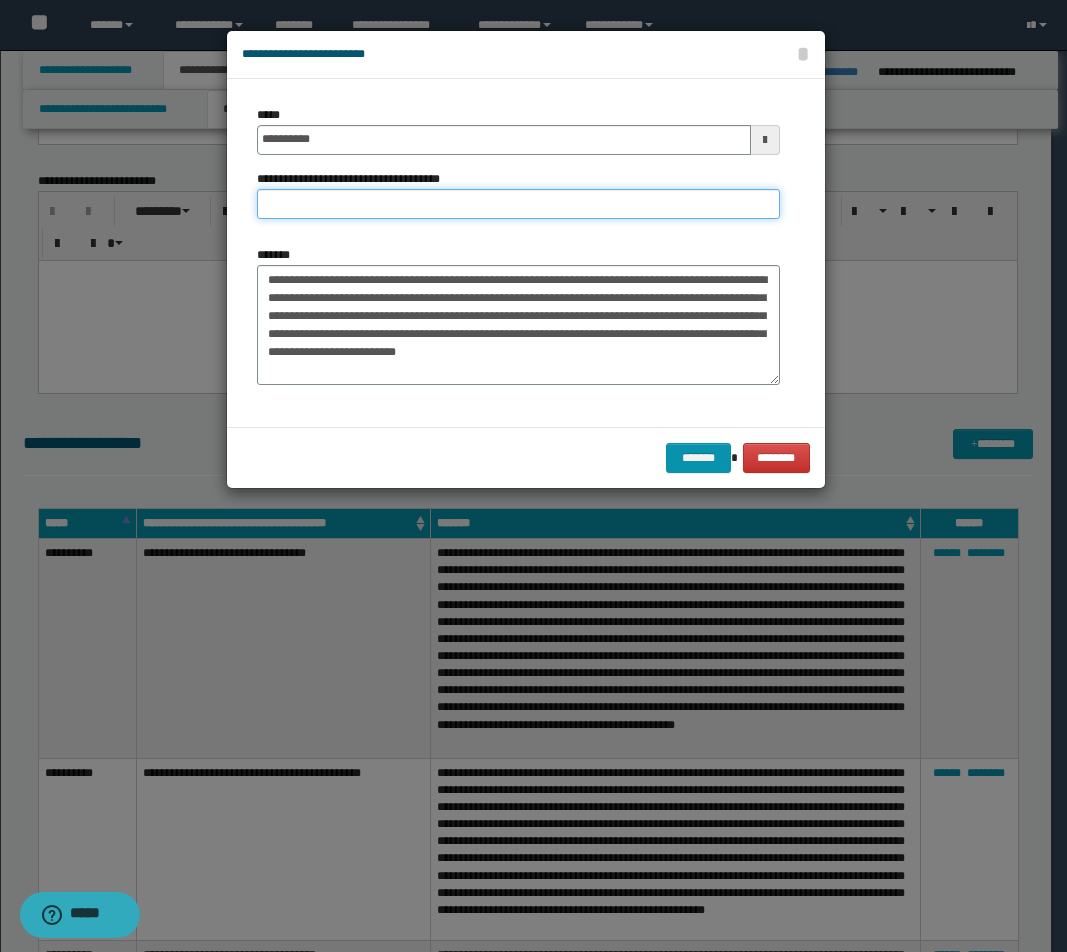 click on "**********" at bounding box center (518, 204) 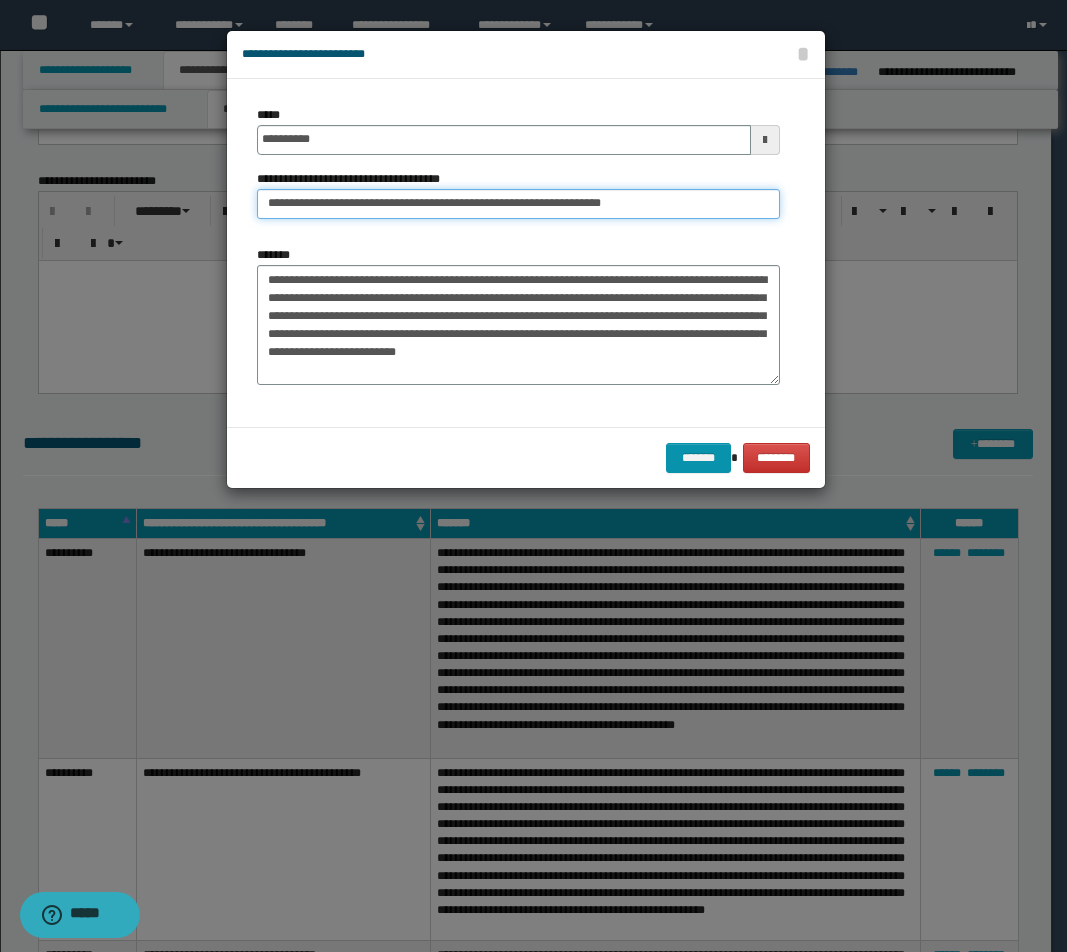 drag, startPoint x: 541, startPoint y: 201, endPoint x: 667, endPoint y: 201, distance: 126 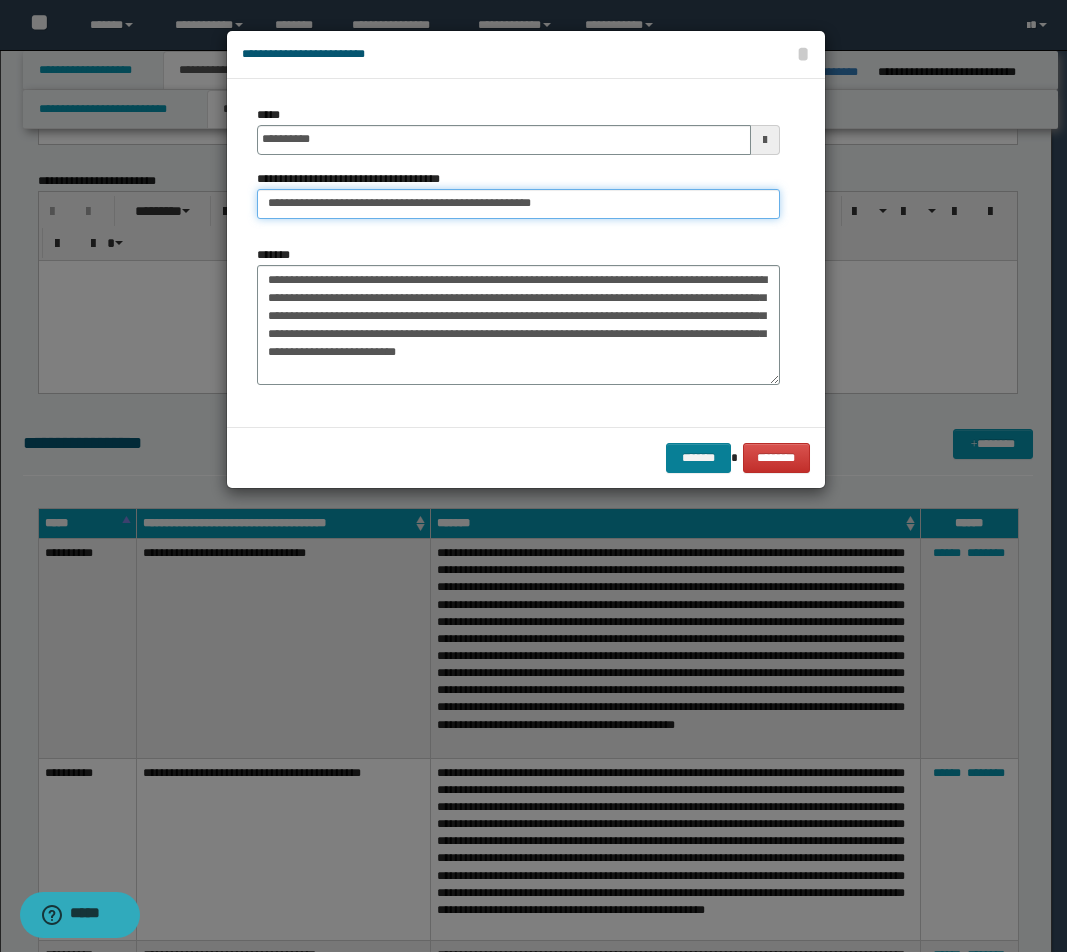 type on "**********" 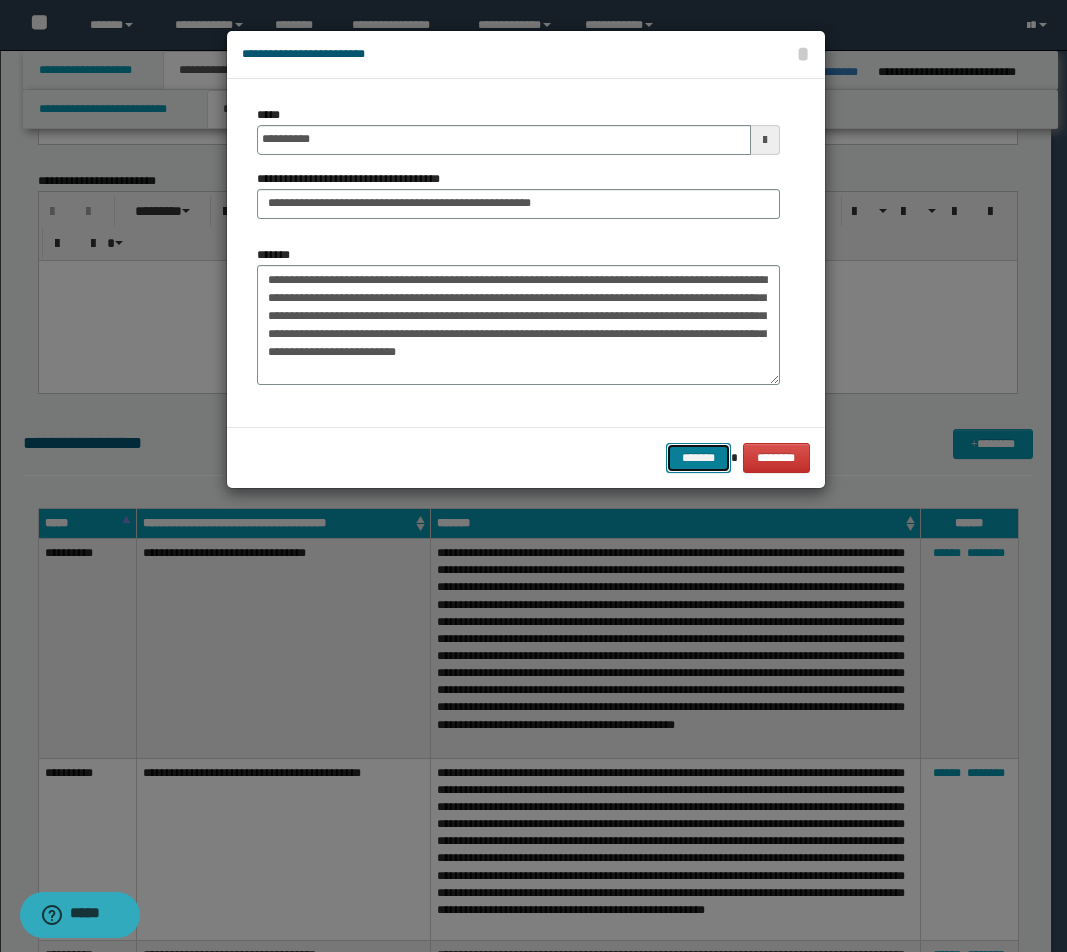 click on "*******" at bounding box center (698, 458) 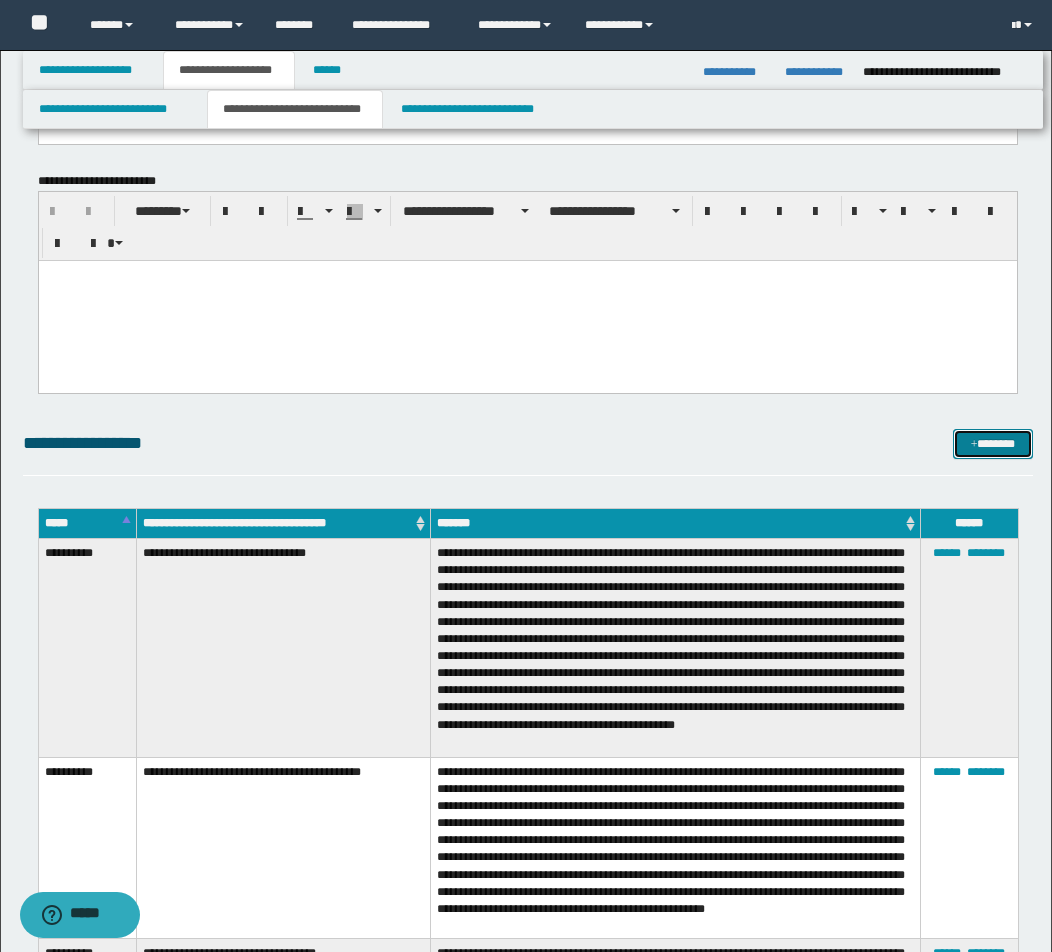 click at bounding box center [974, 445] 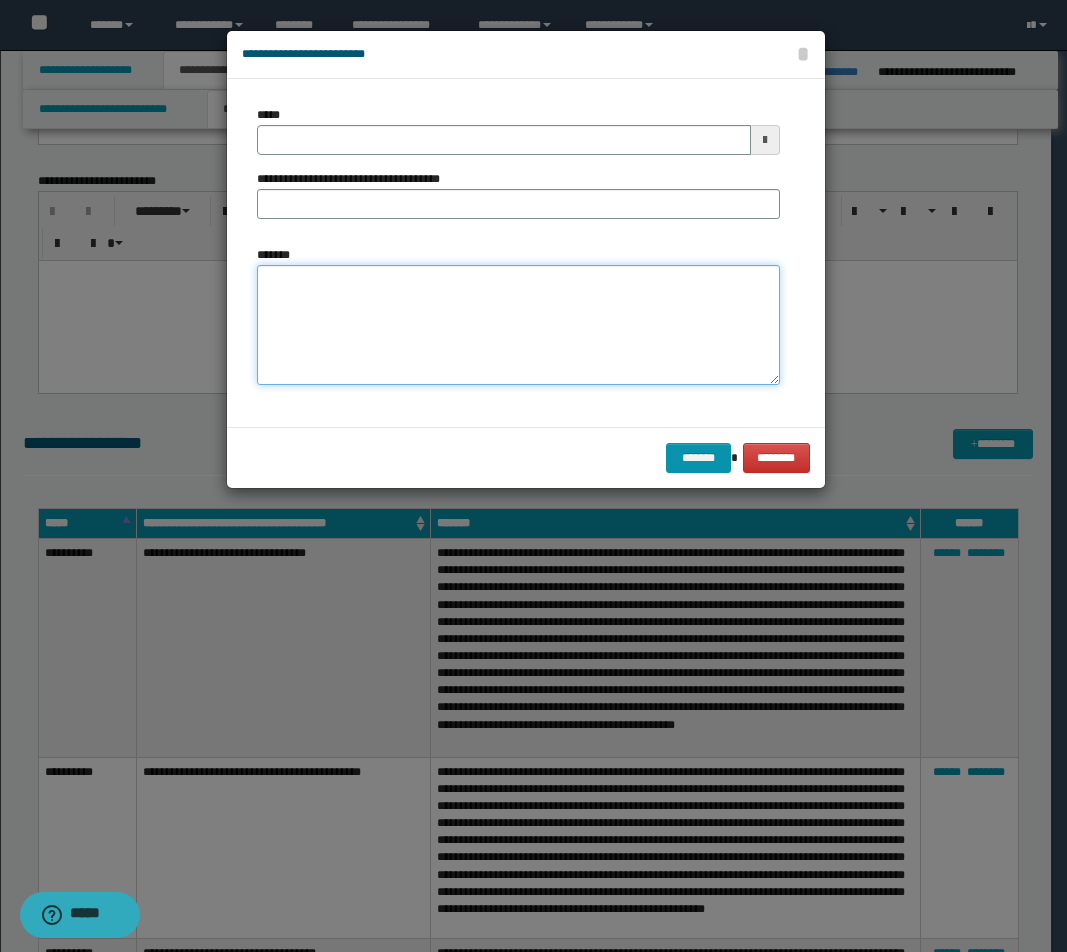 click on "*******" at bounding box center (518, 325) 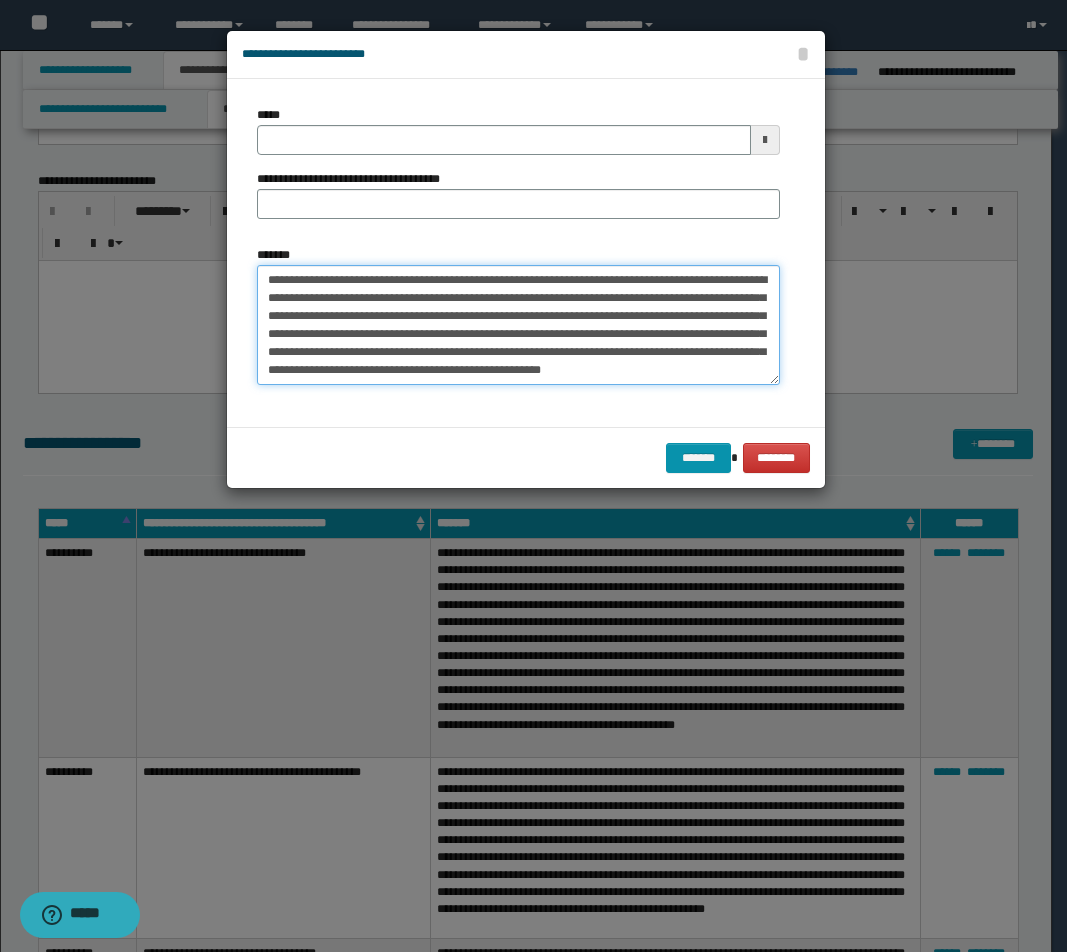 scroll, scrollTop: 0, scrollLeft: 0, axis: both 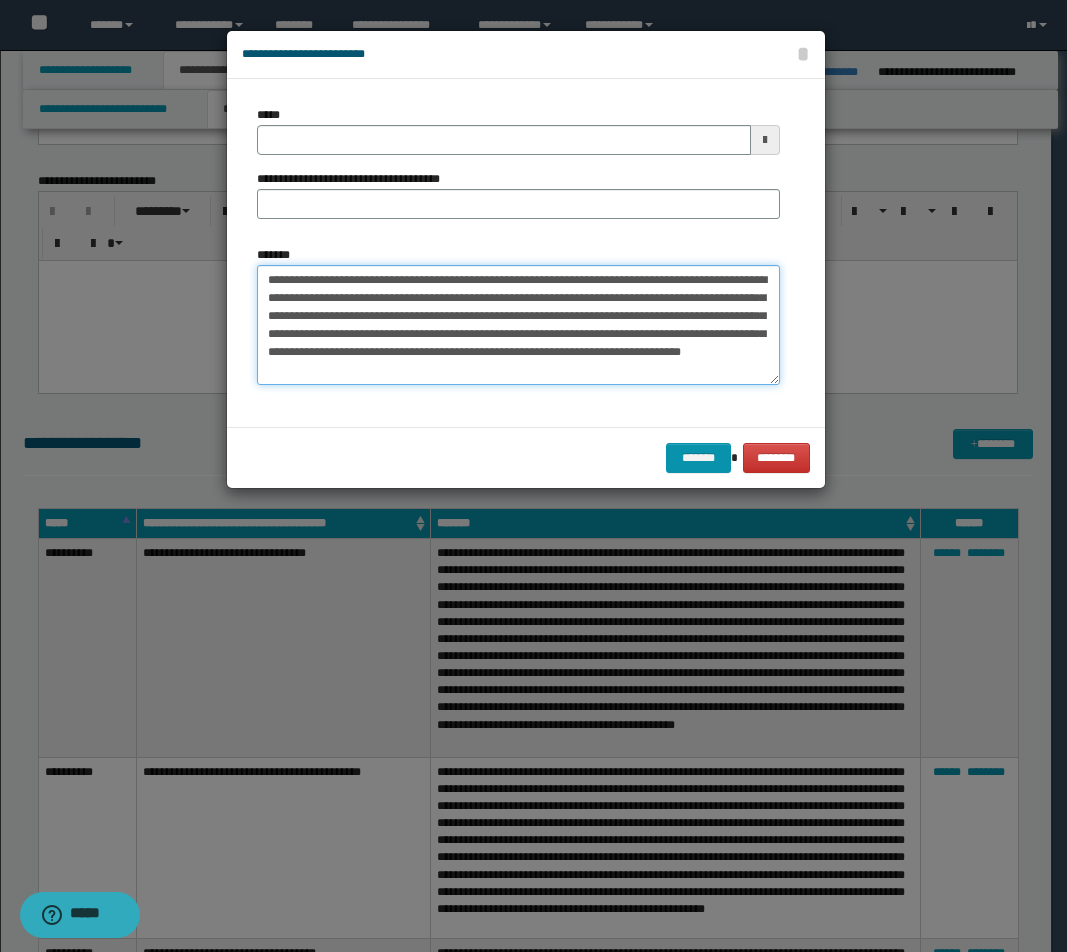 type 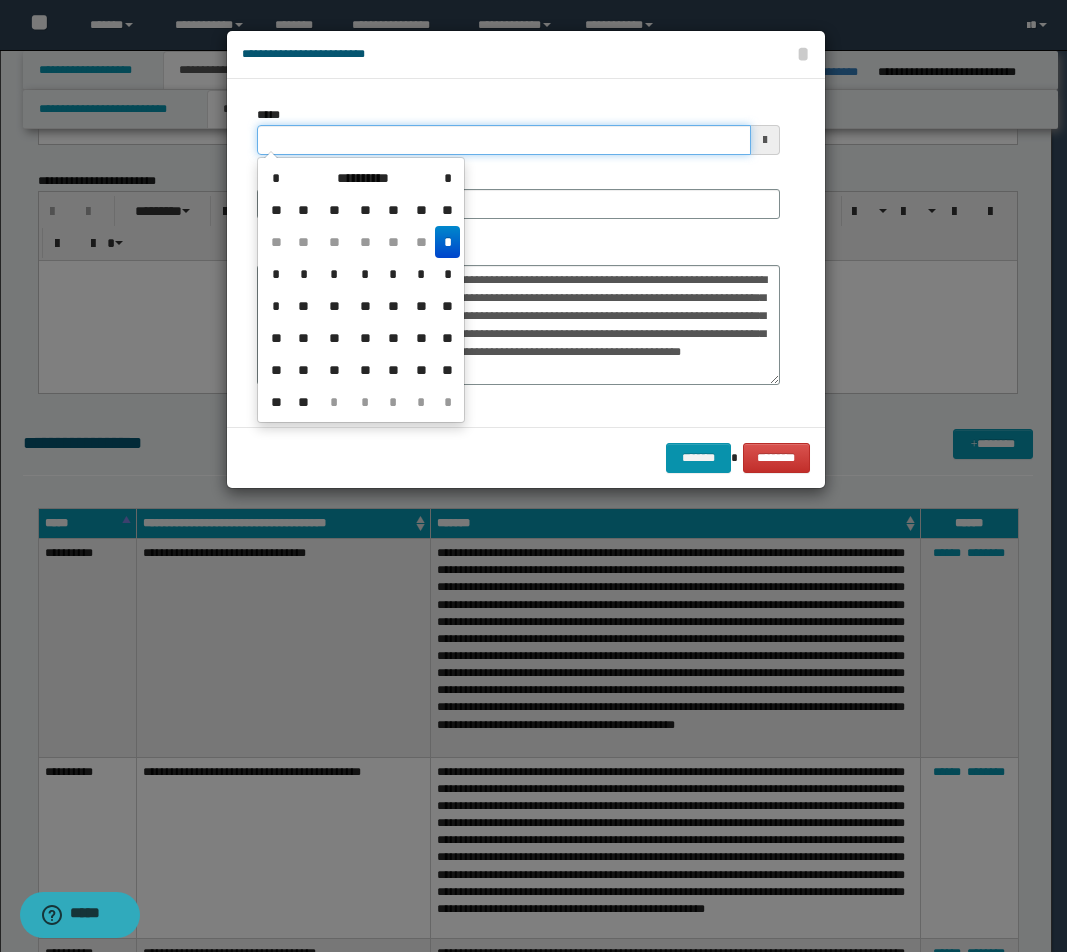click on "*****" at bounding box center (504, 140) 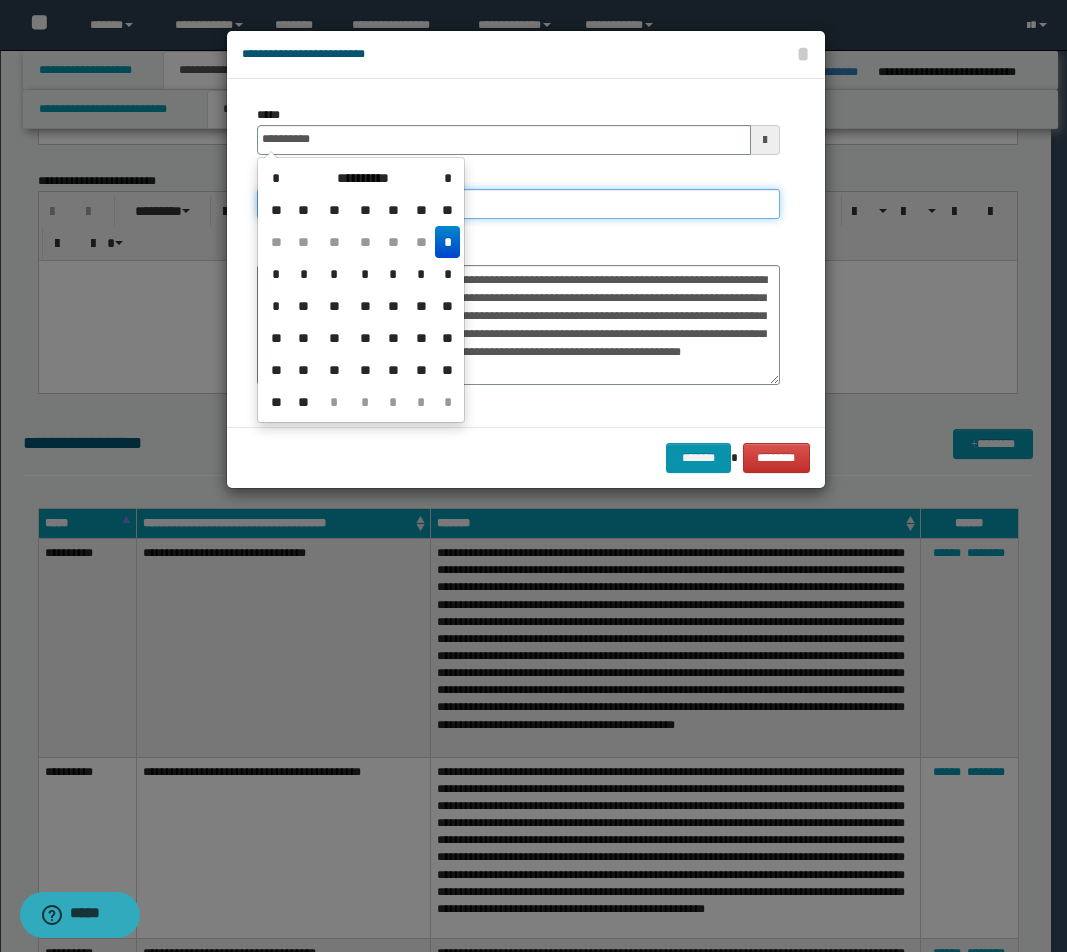 type on "**********" 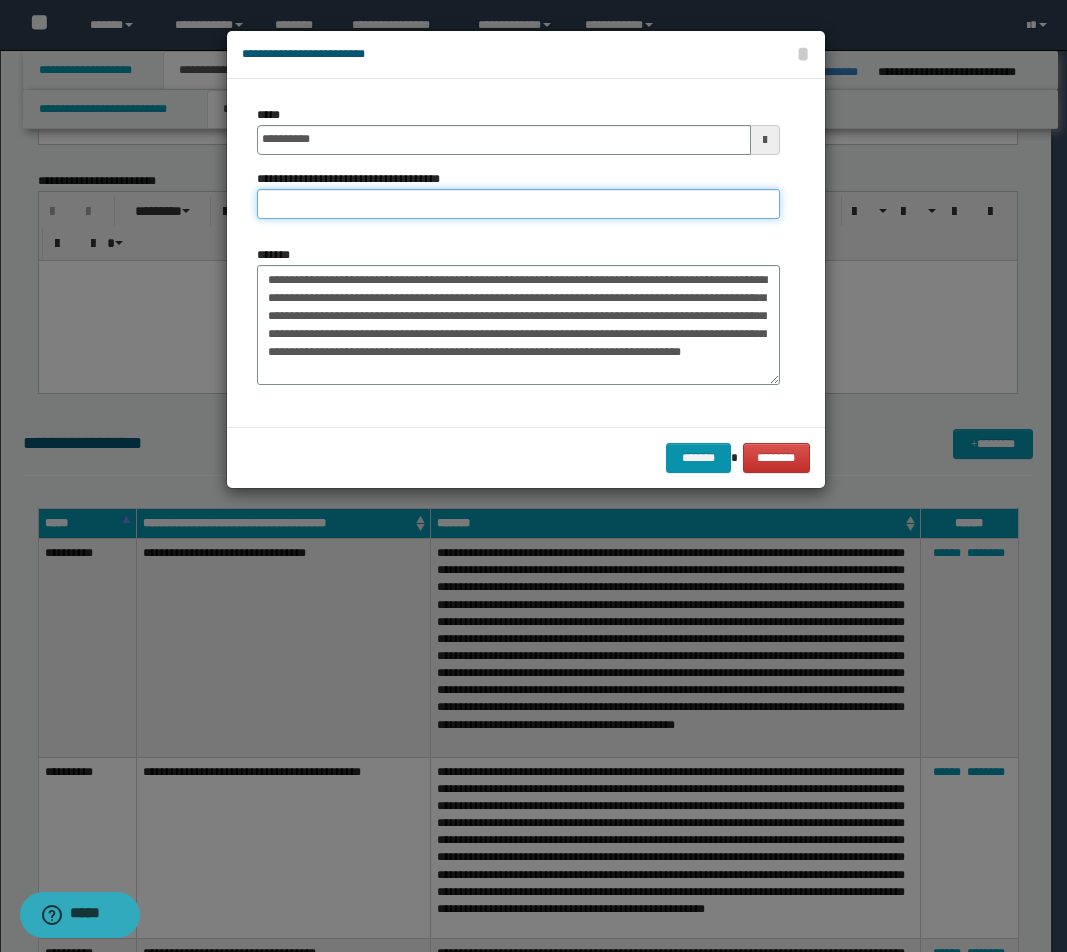 click on "**********" at bounding box center [518, 204] 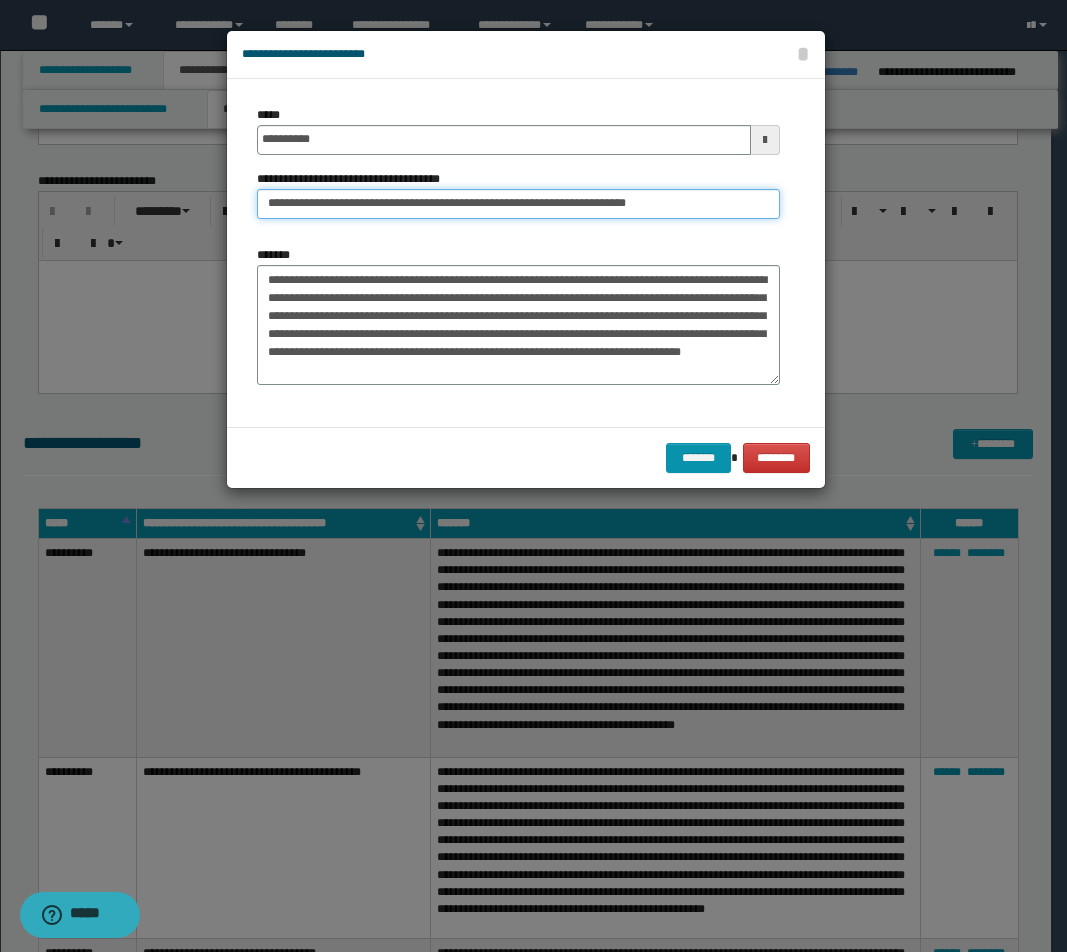 drag, startPoint x: 567, startPoint y: 203, endPoint x: 658, endPoint y: 205, distance: 91.02197 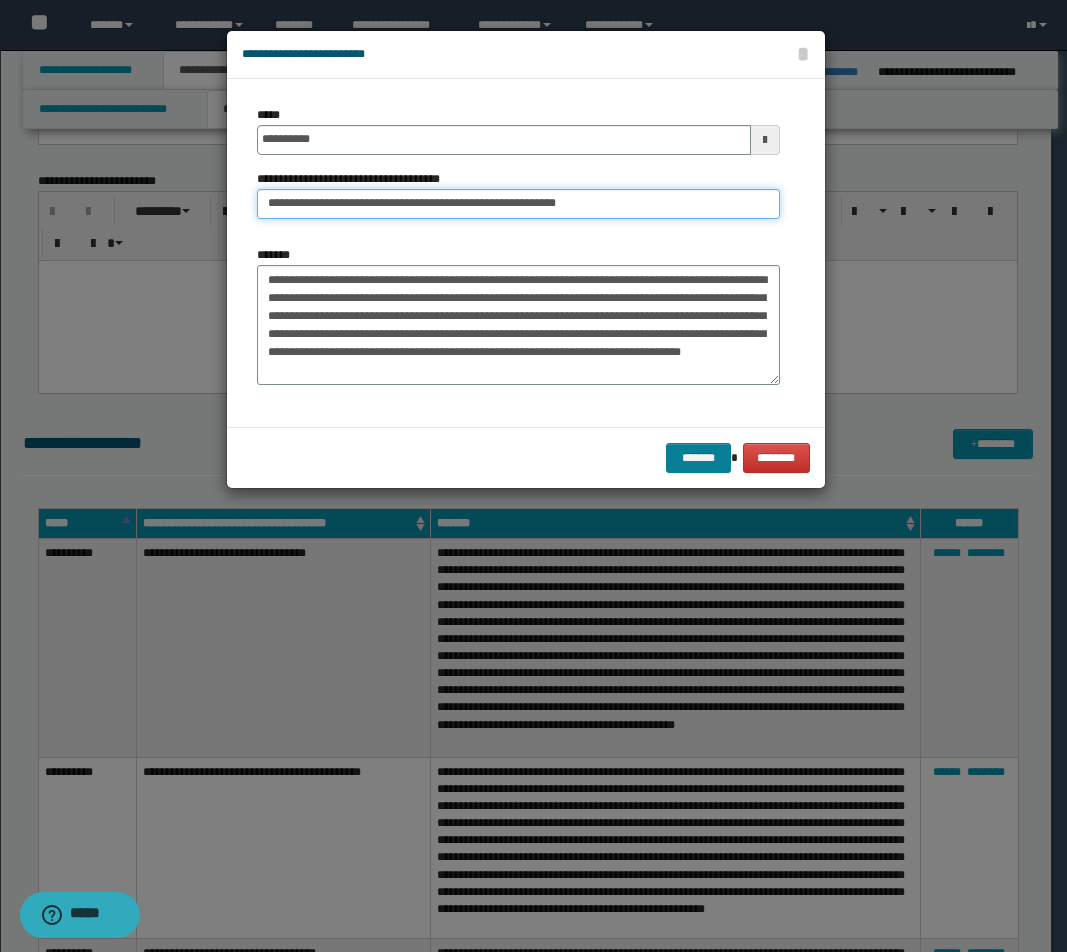 type on "**********" 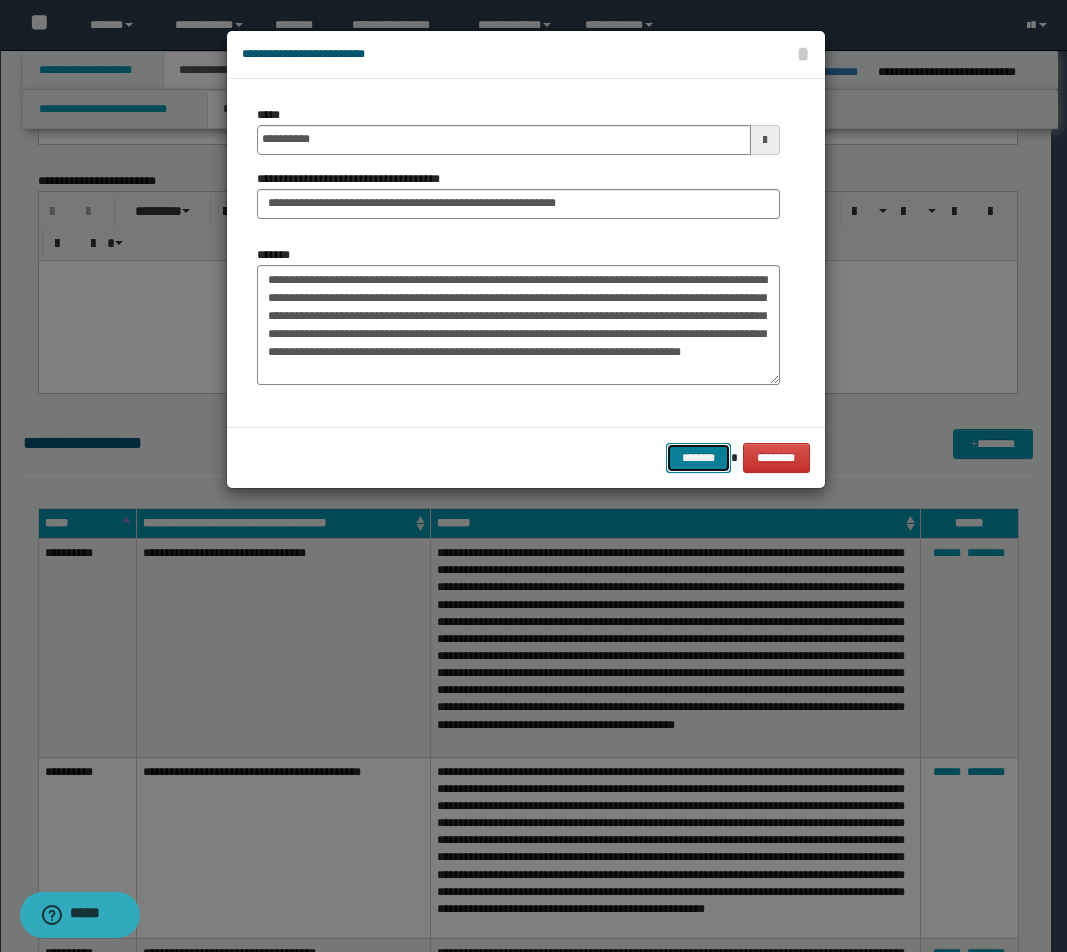 click on "*******" at bounding box center (698, 458) 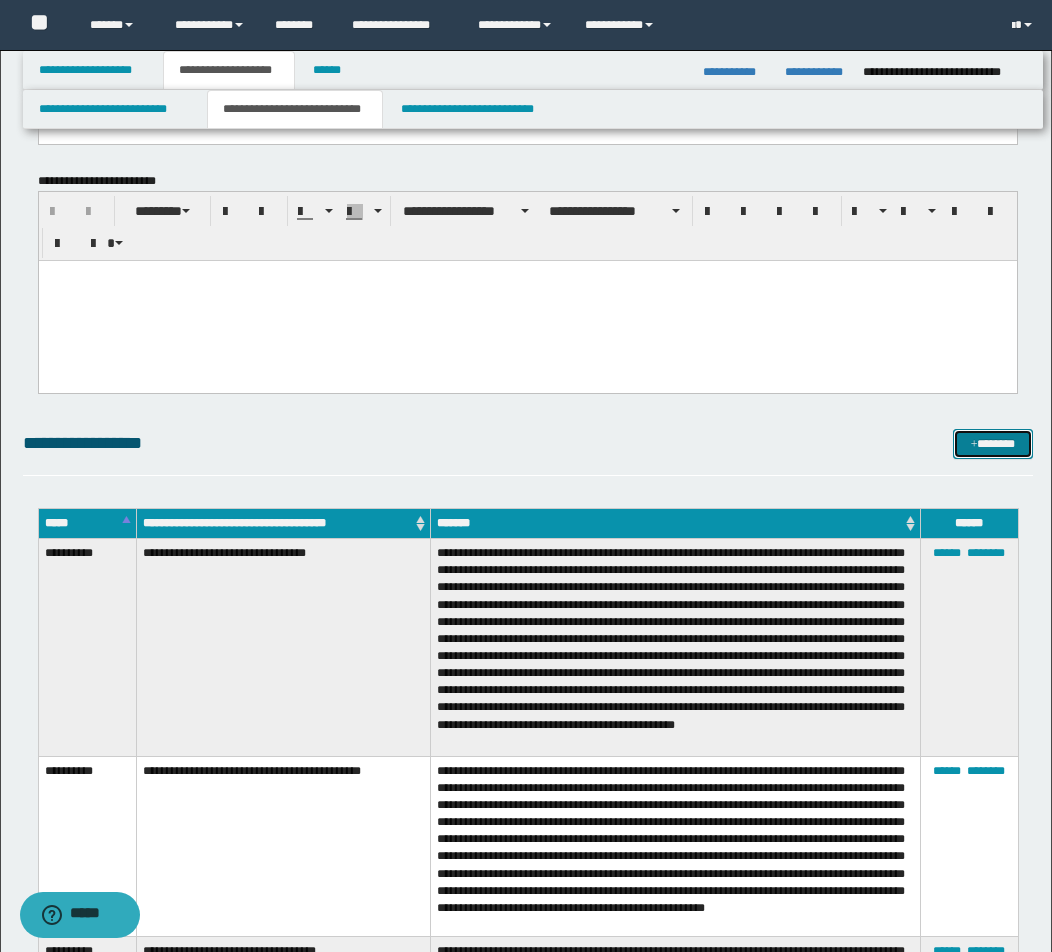 click on "*******" at bounding box center [993, 444] 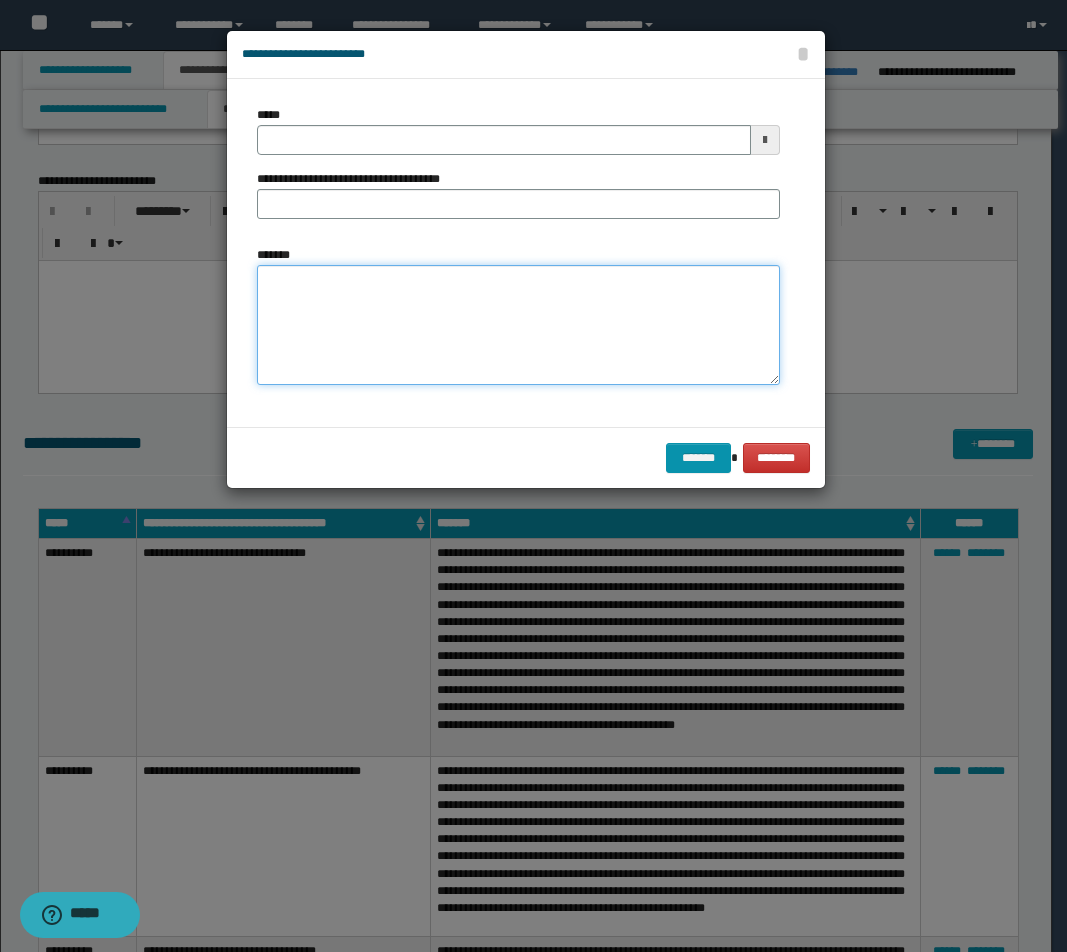 click on "*******" at bounding box center [518, 325] 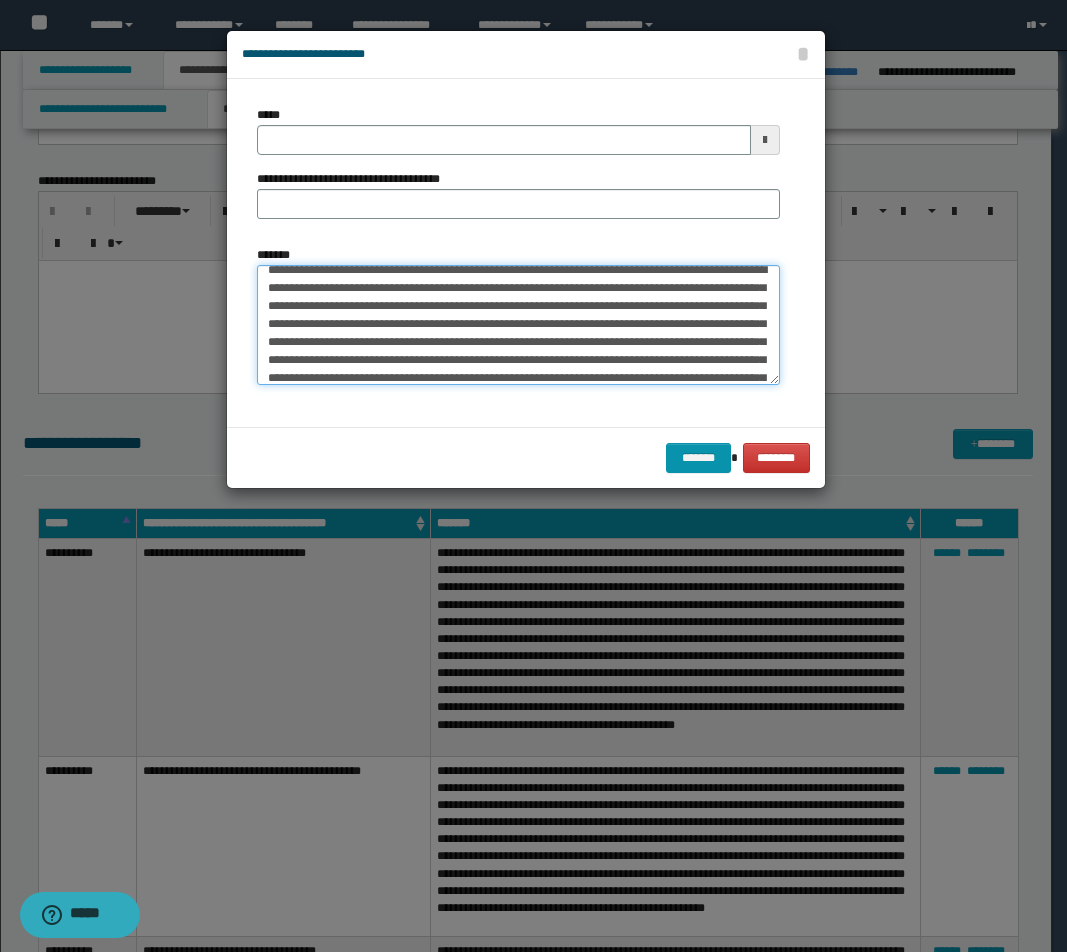 scroll, scrollTop: 0, scrollLeft: 0, axis: both 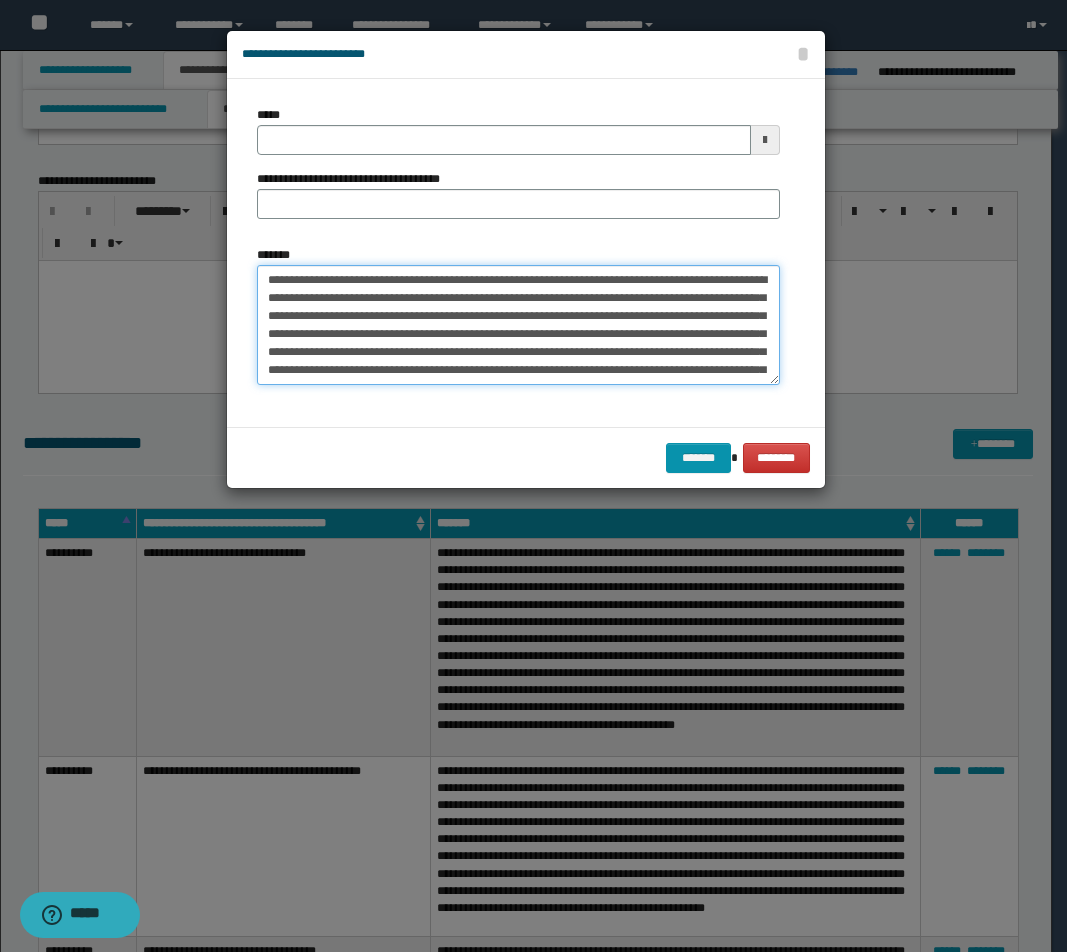 drag, startPoint x: 619, startPoint y: 275, endPoint x: 19, endPoint y: 275, distance: 600 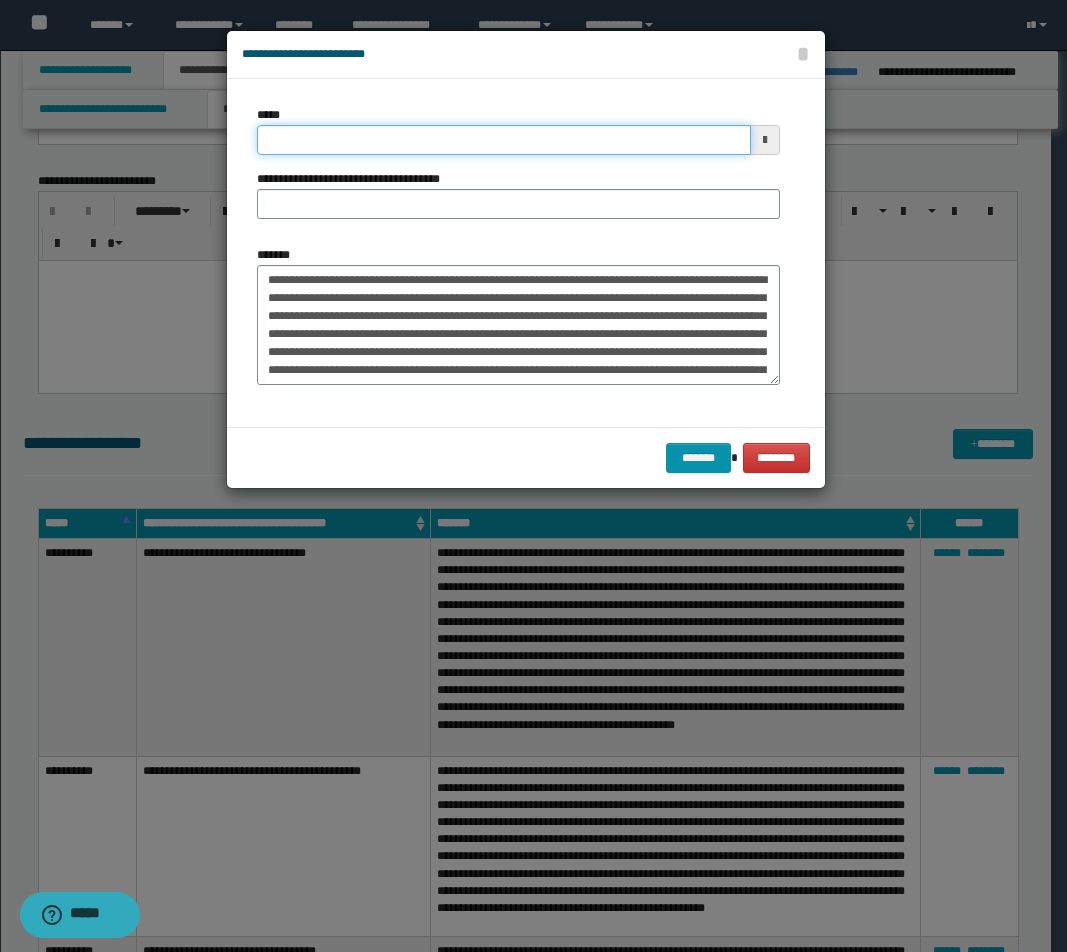 drag, startPoint x: 365, startPoint y: 149, endPoint x: 376, endPoint y: 153, distance: 11.7046995 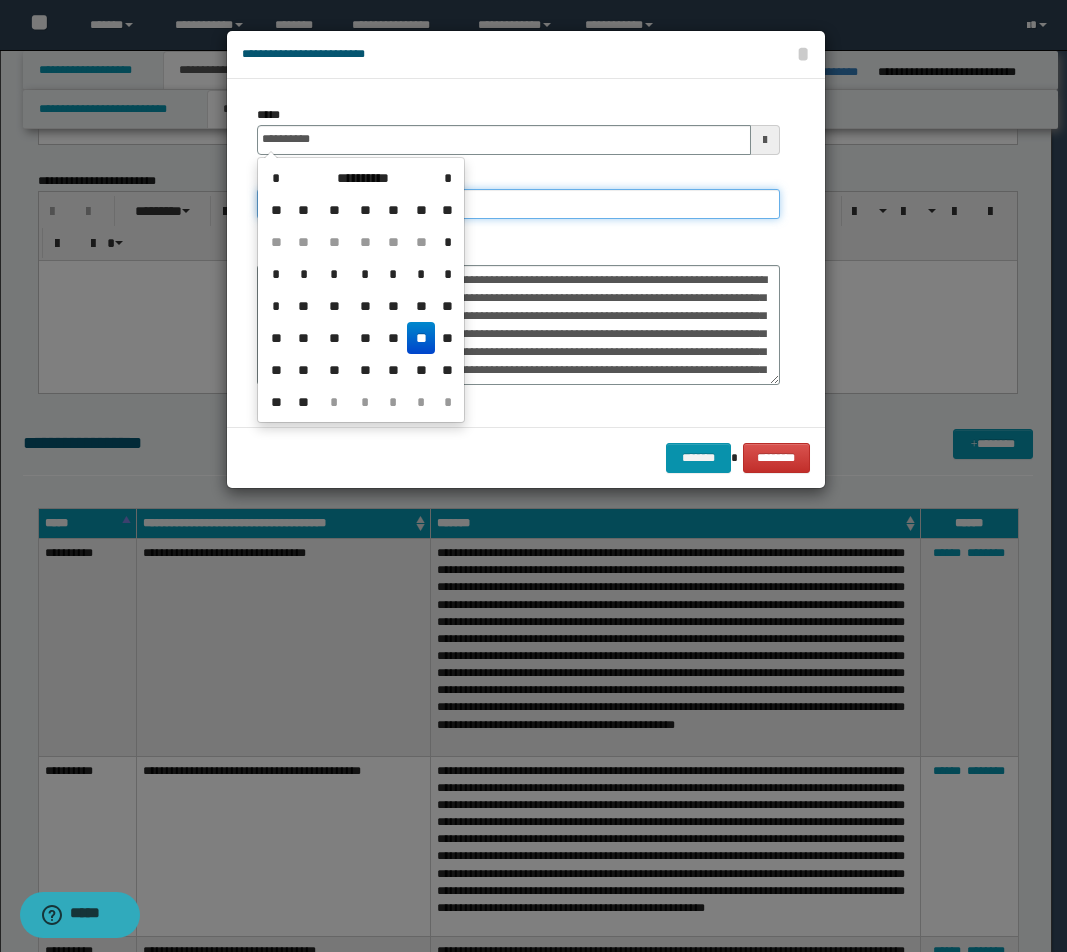 type on "**********" 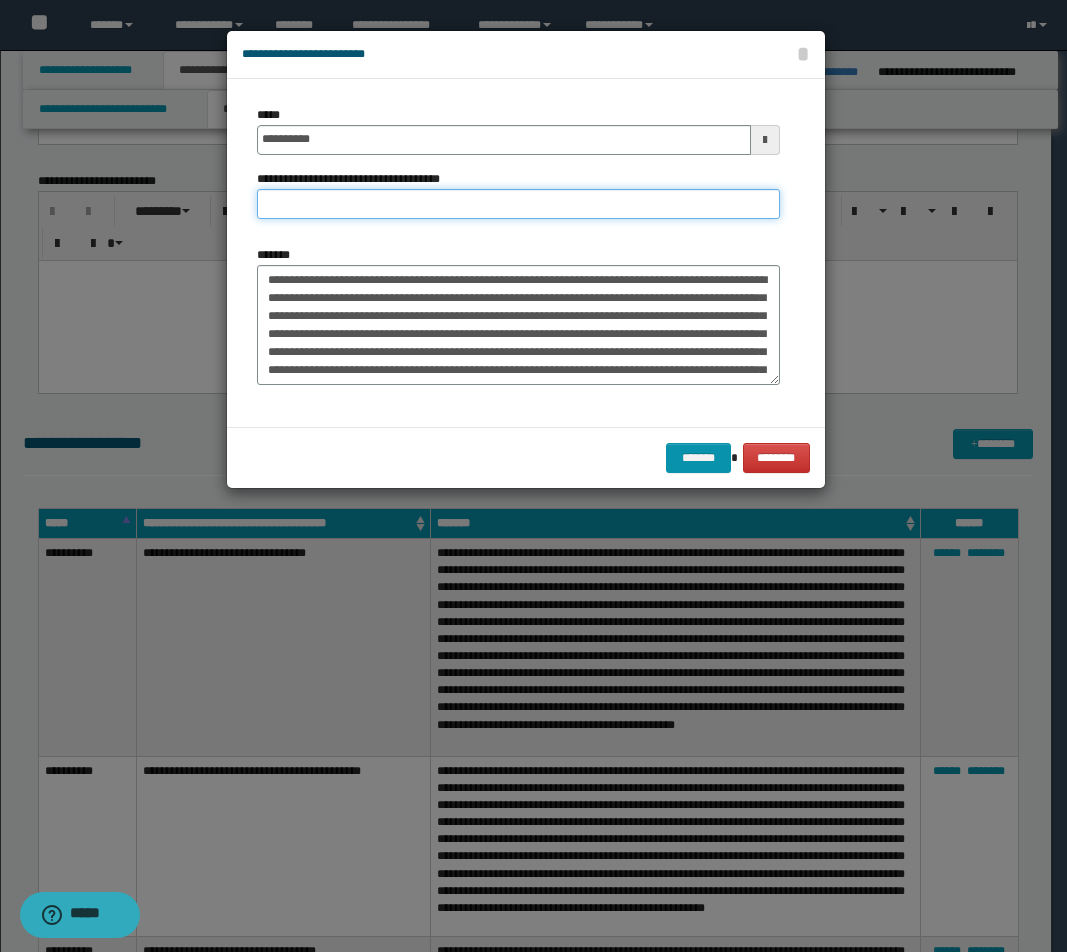 click on "**********" at bounding box center [518, 204] 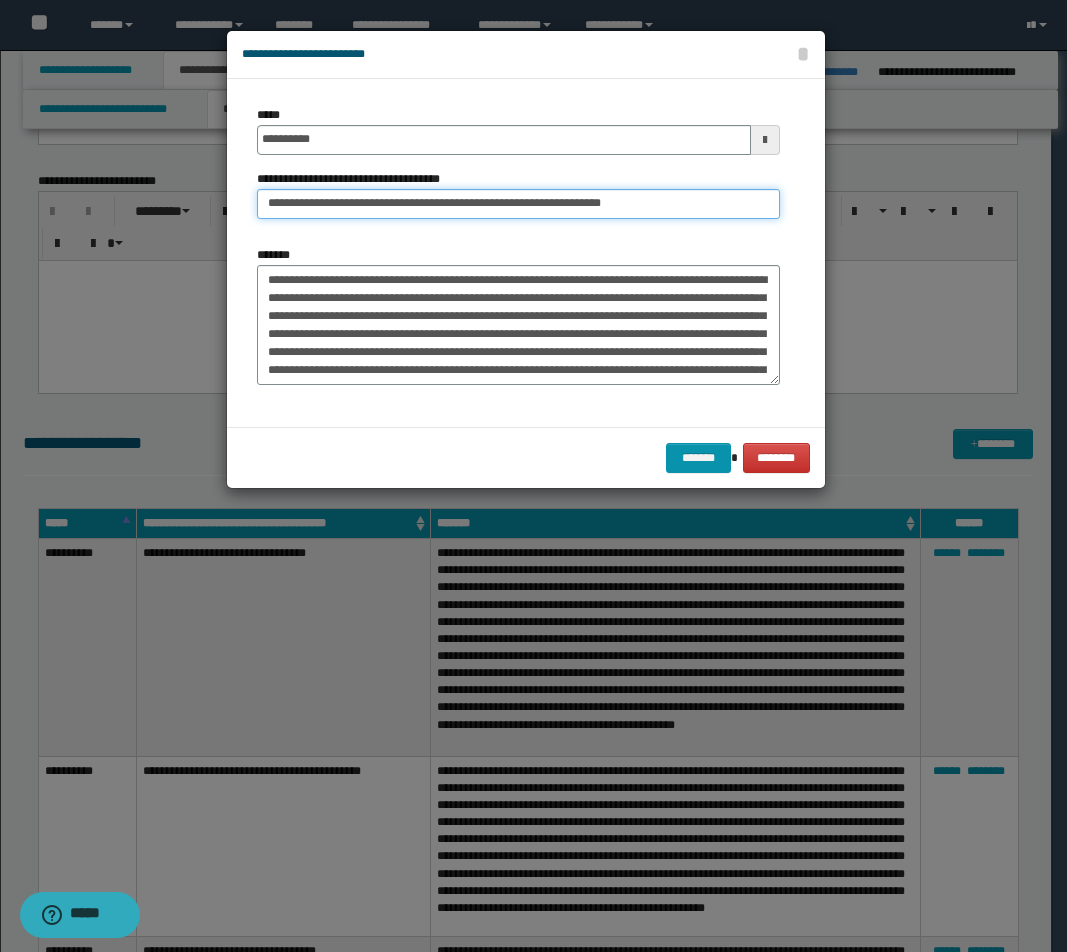 drag, startPoint x: 542, startPoint y: 203, endPoint x: 684, endPoint y: 213, distance: 142.35168 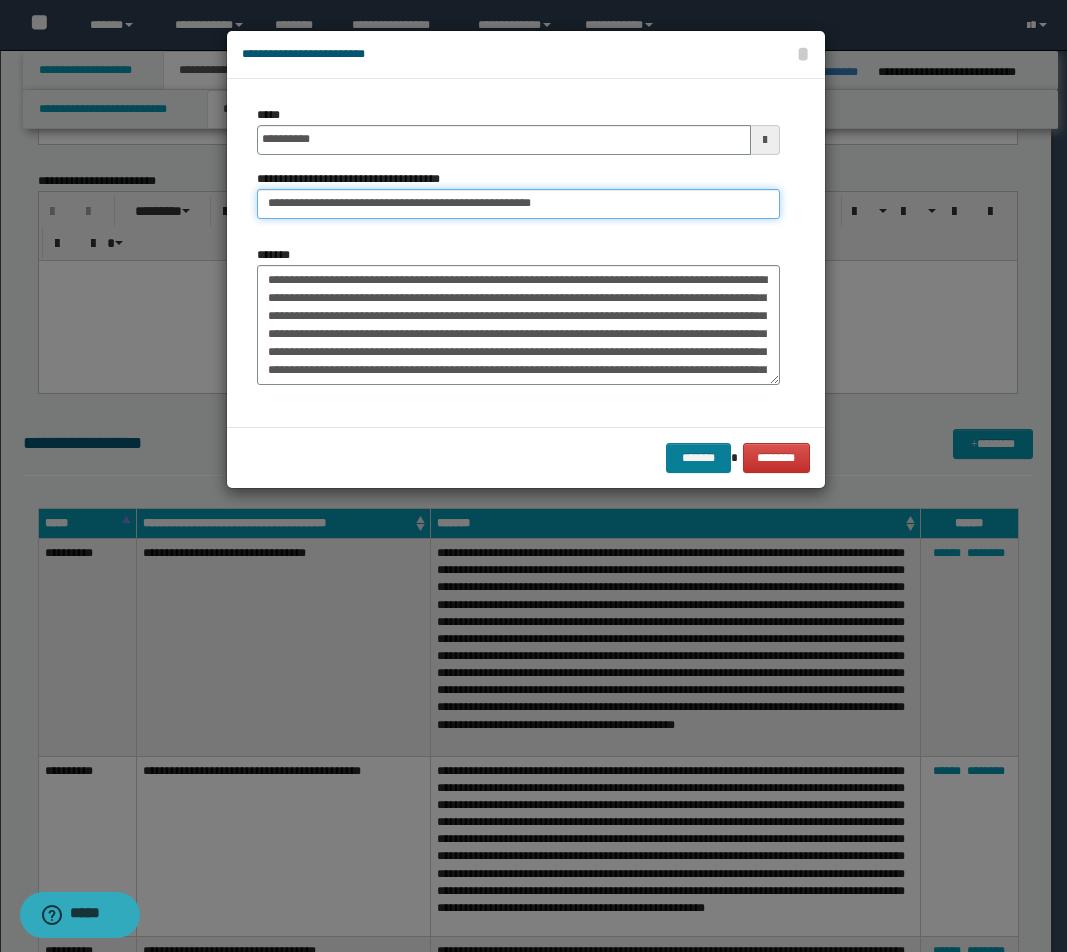 type on "**********" 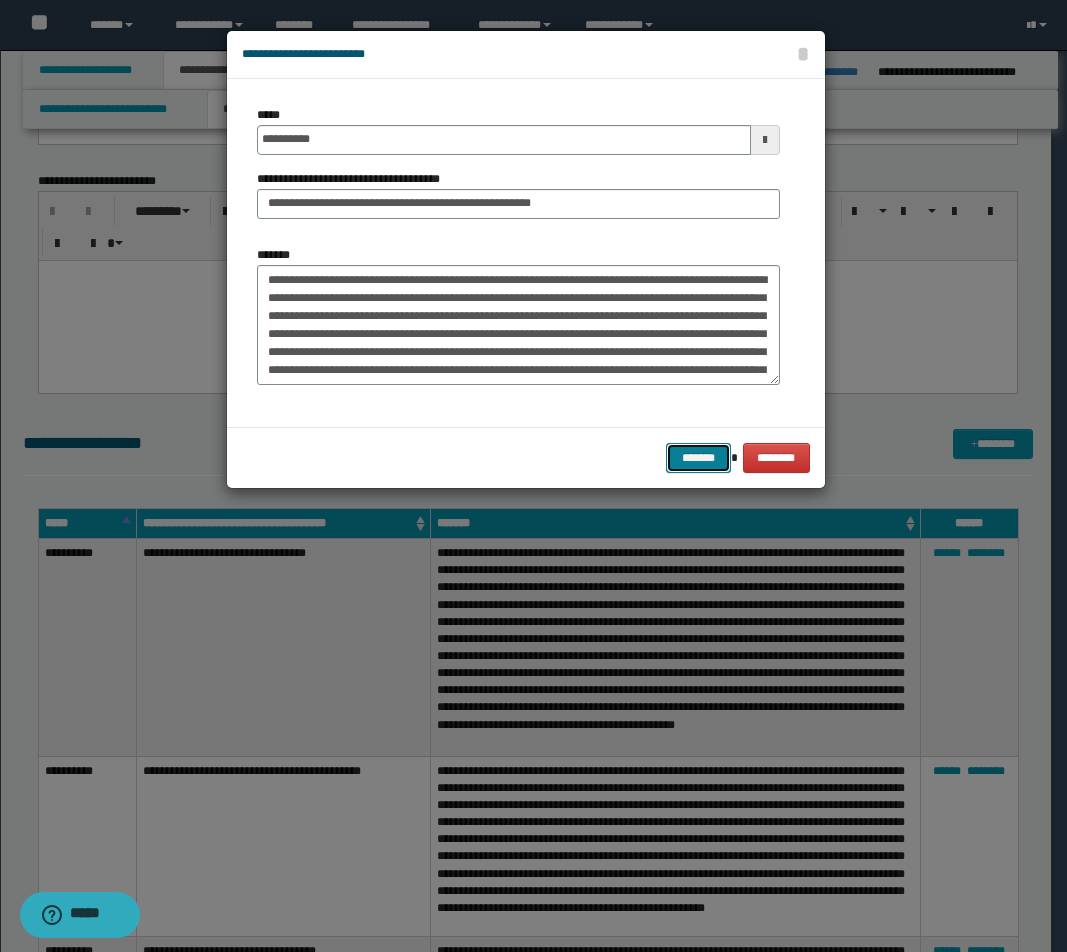 click on "*******" at bounding box center [698, 458] 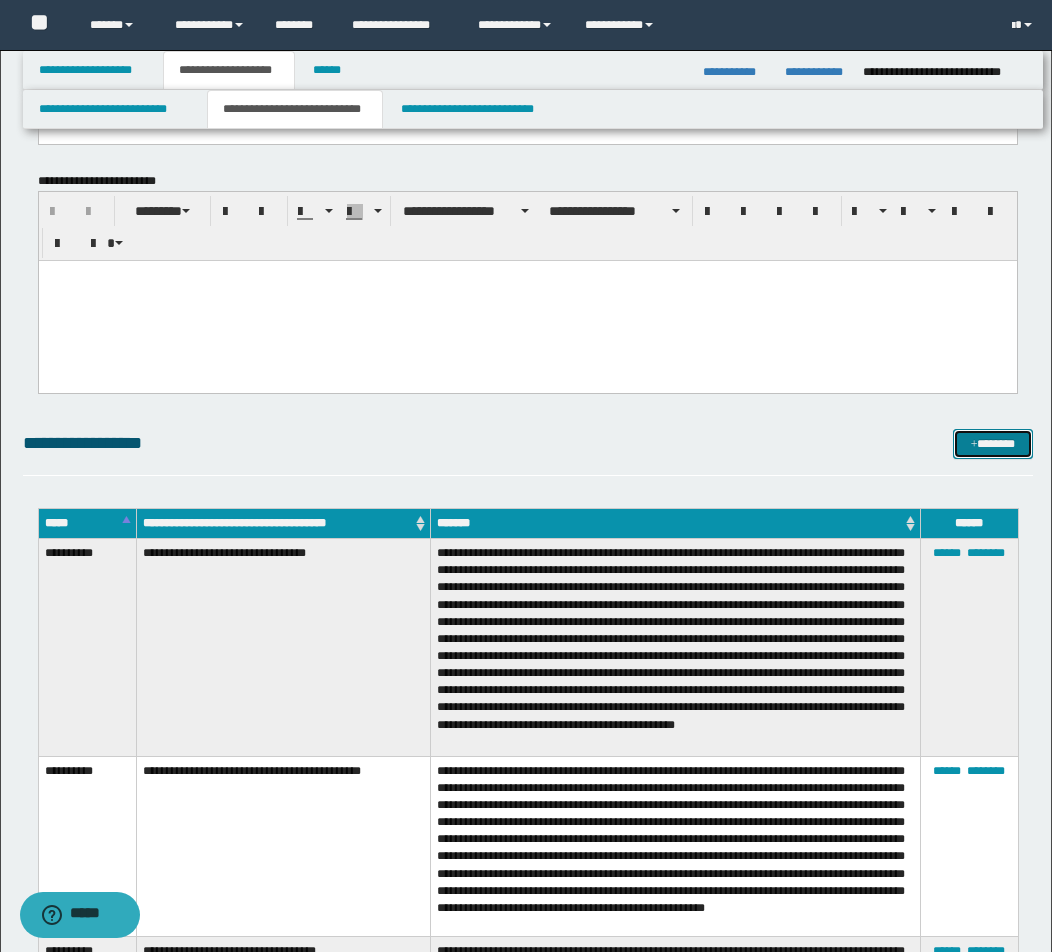 click on "*******" at bounding box center (993, 444) 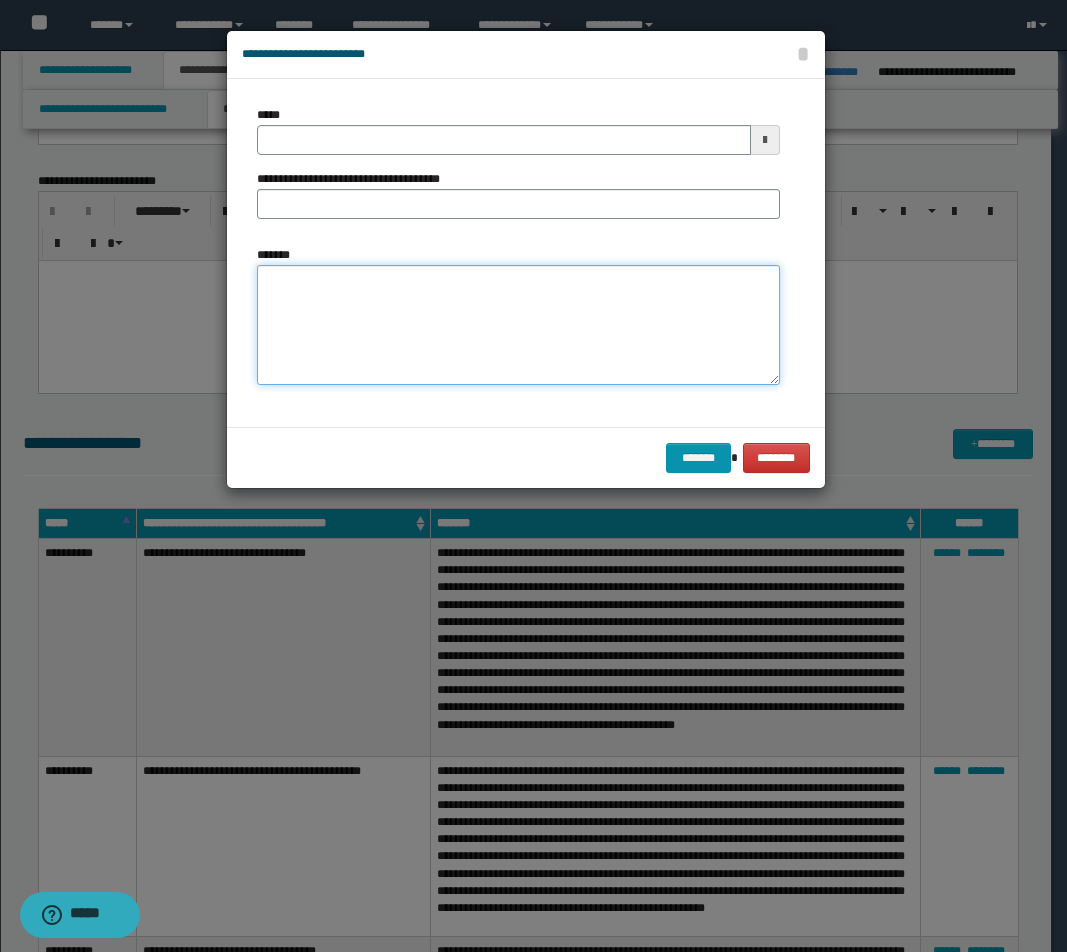 click on "*******" at bounding box center (518, 325) 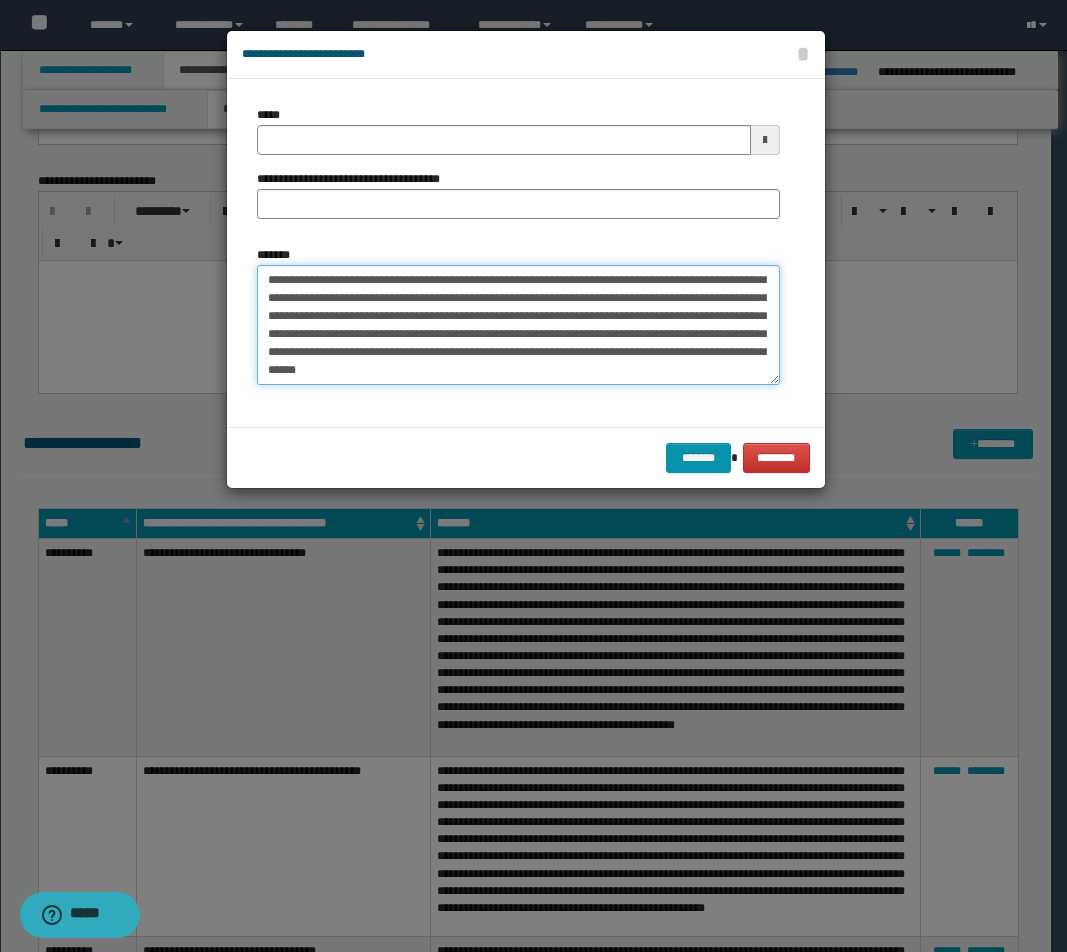 scroll, scrollTop: 0, scrollLeft: 0, axis: both 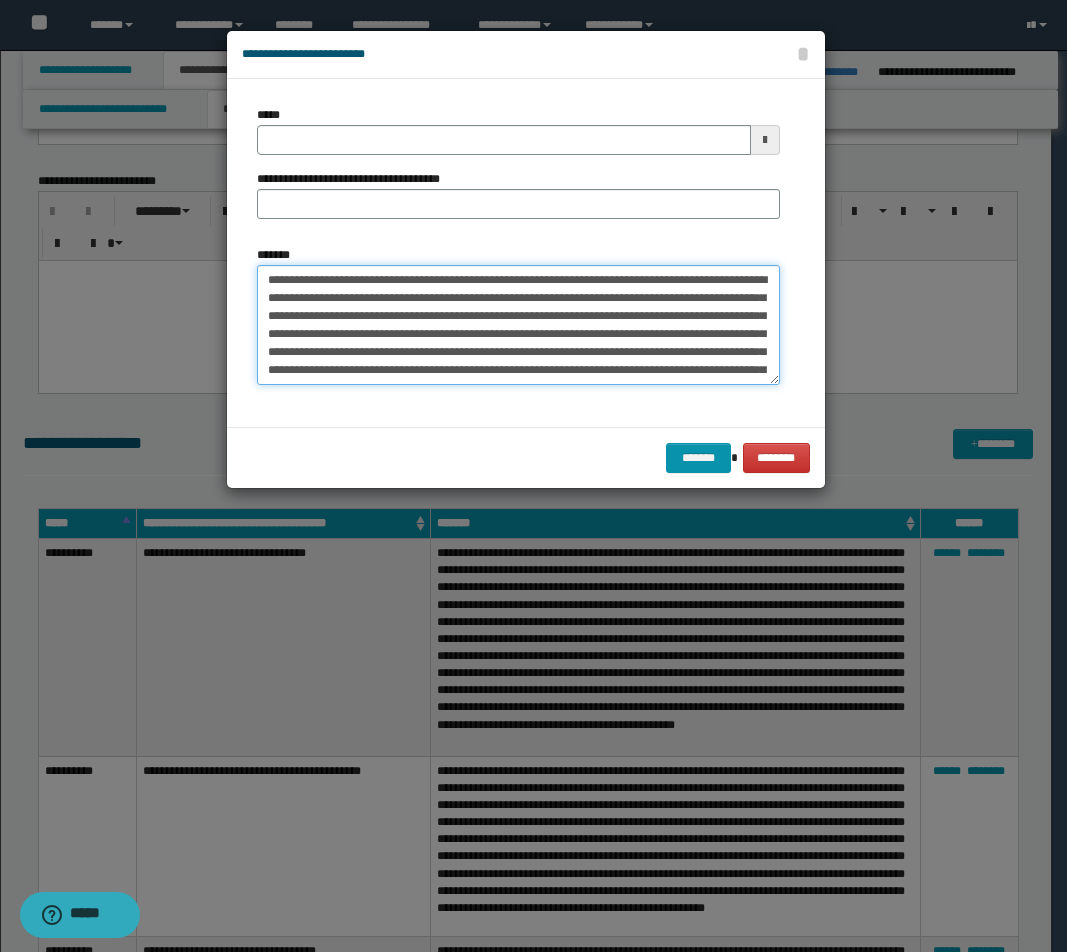 drag, startPoint x: 553, startPoint y: 277, endPoint x: 6, endPoint y: 274, distance: 547.00824 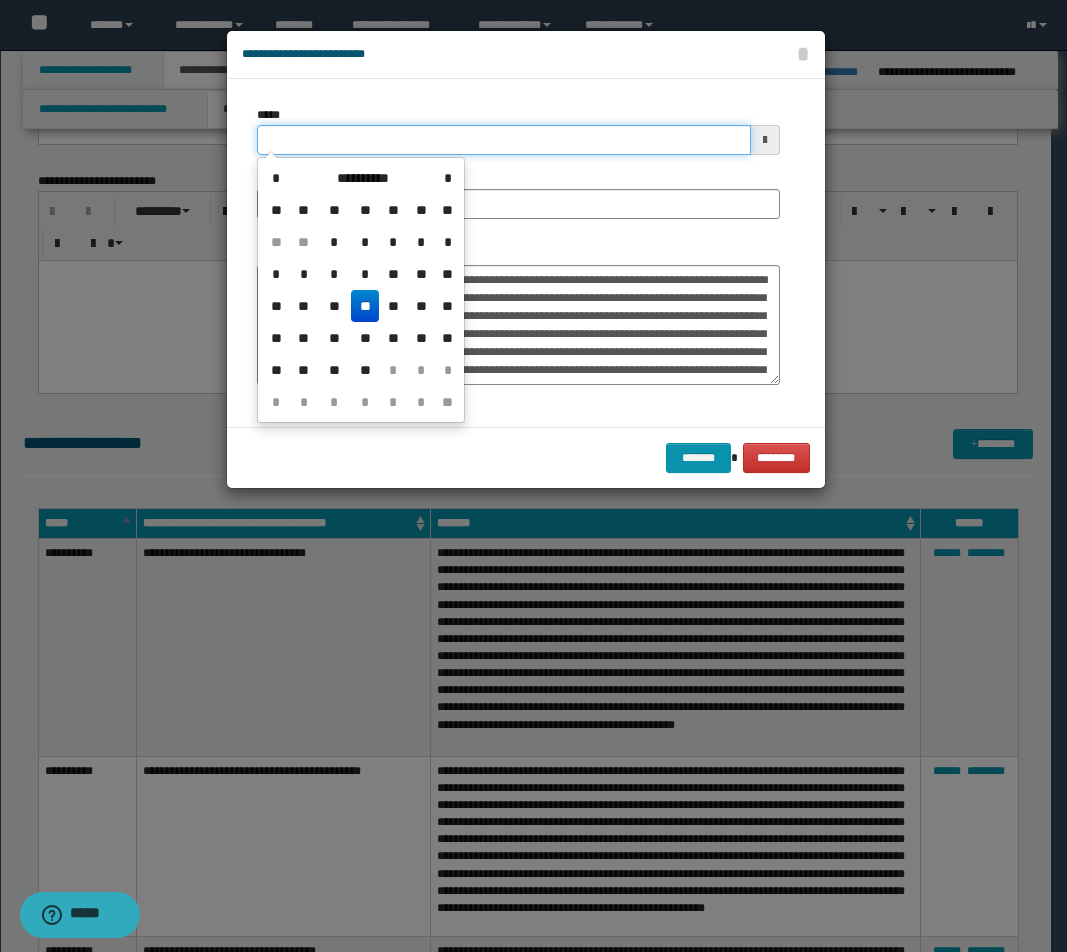 click on "*****" at bounding box center [504, 140] 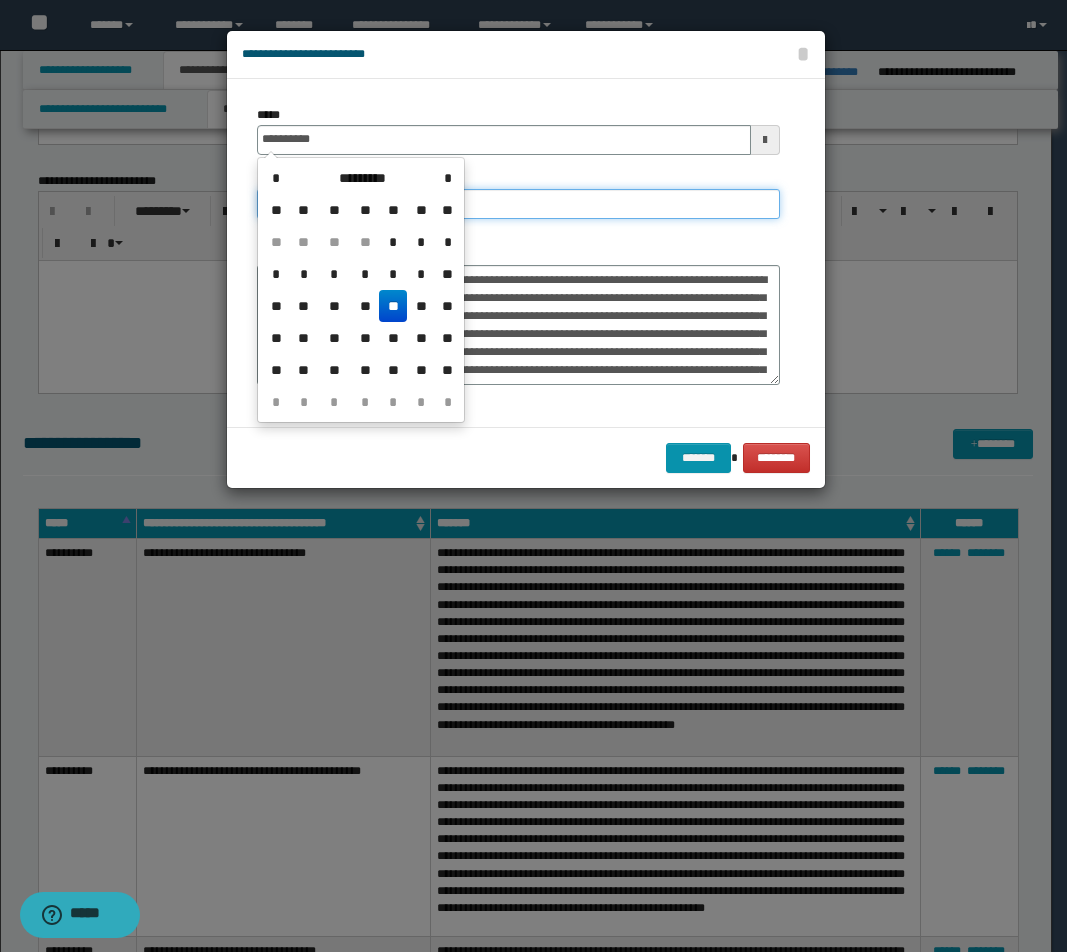 type on "**********" 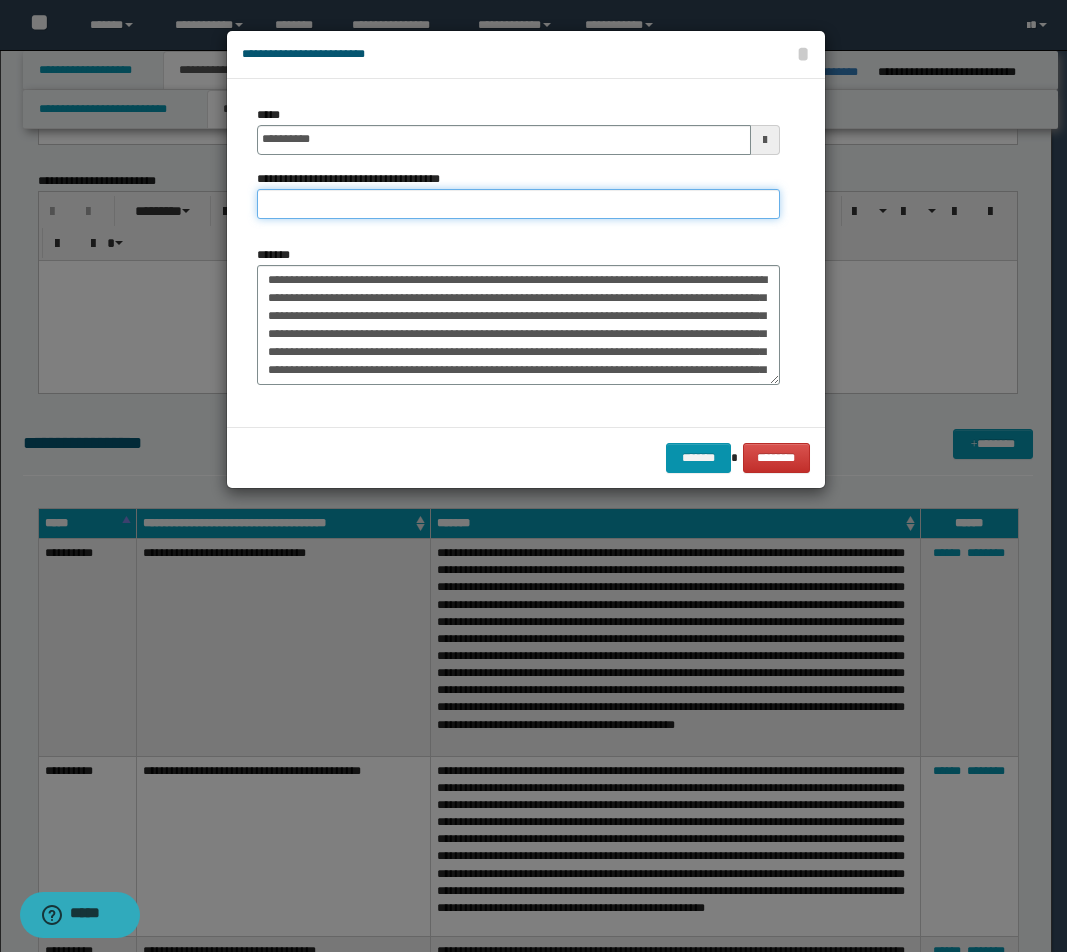 click on "**********" at bounding box center [518, 204] 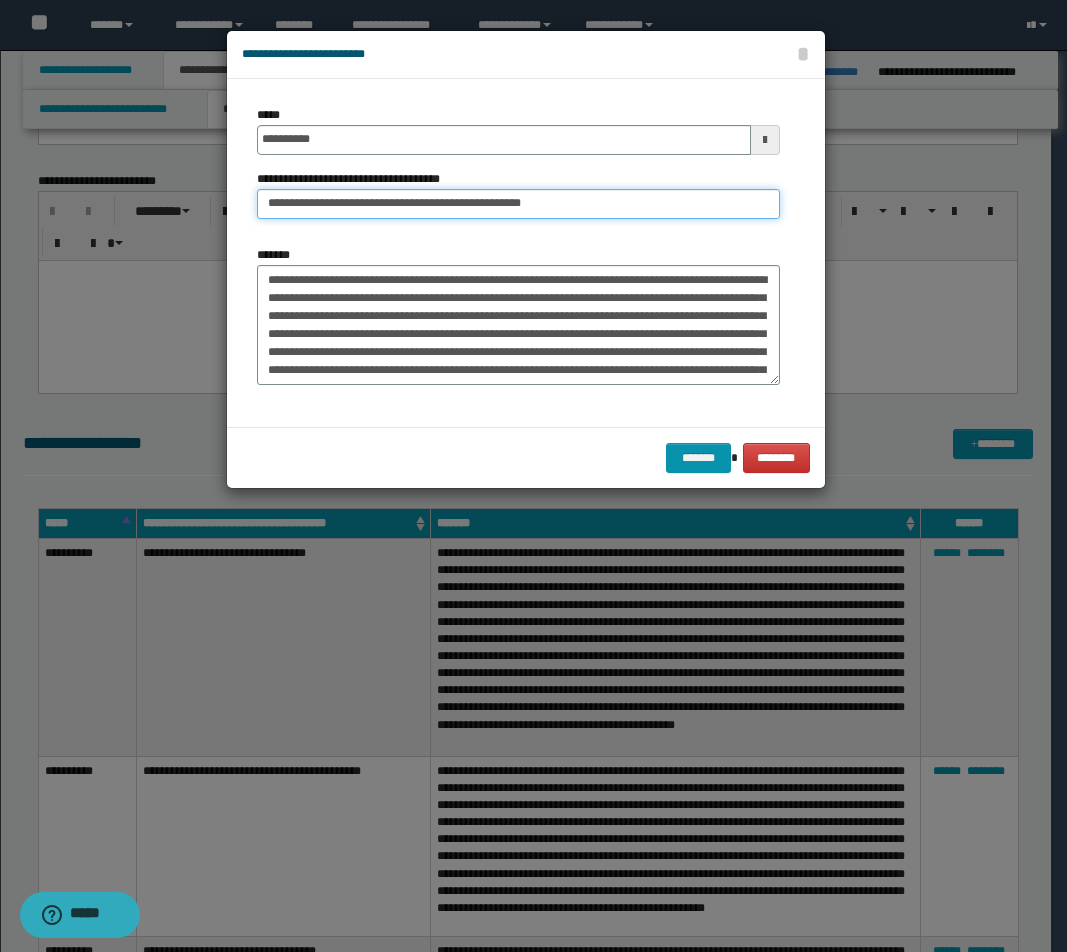 click on "**********" at bounding box center (518, 204) 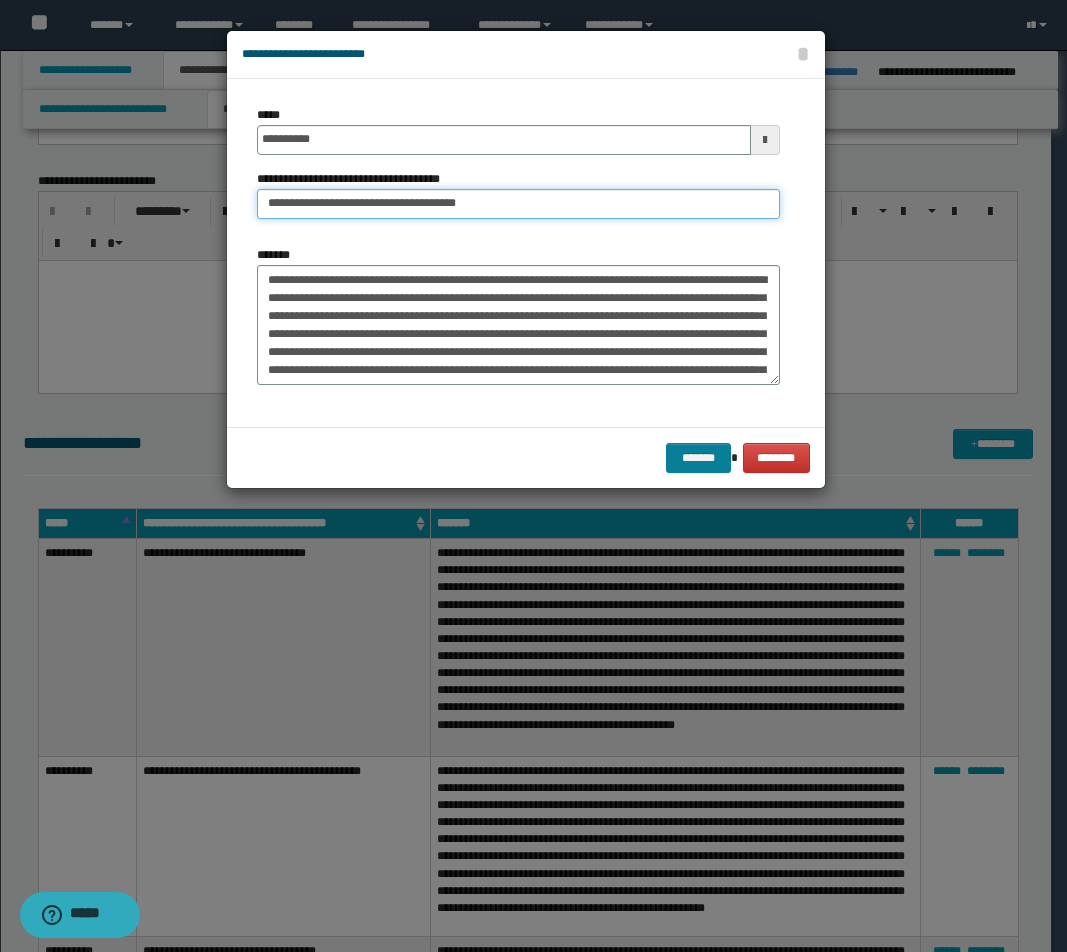type on "**********" 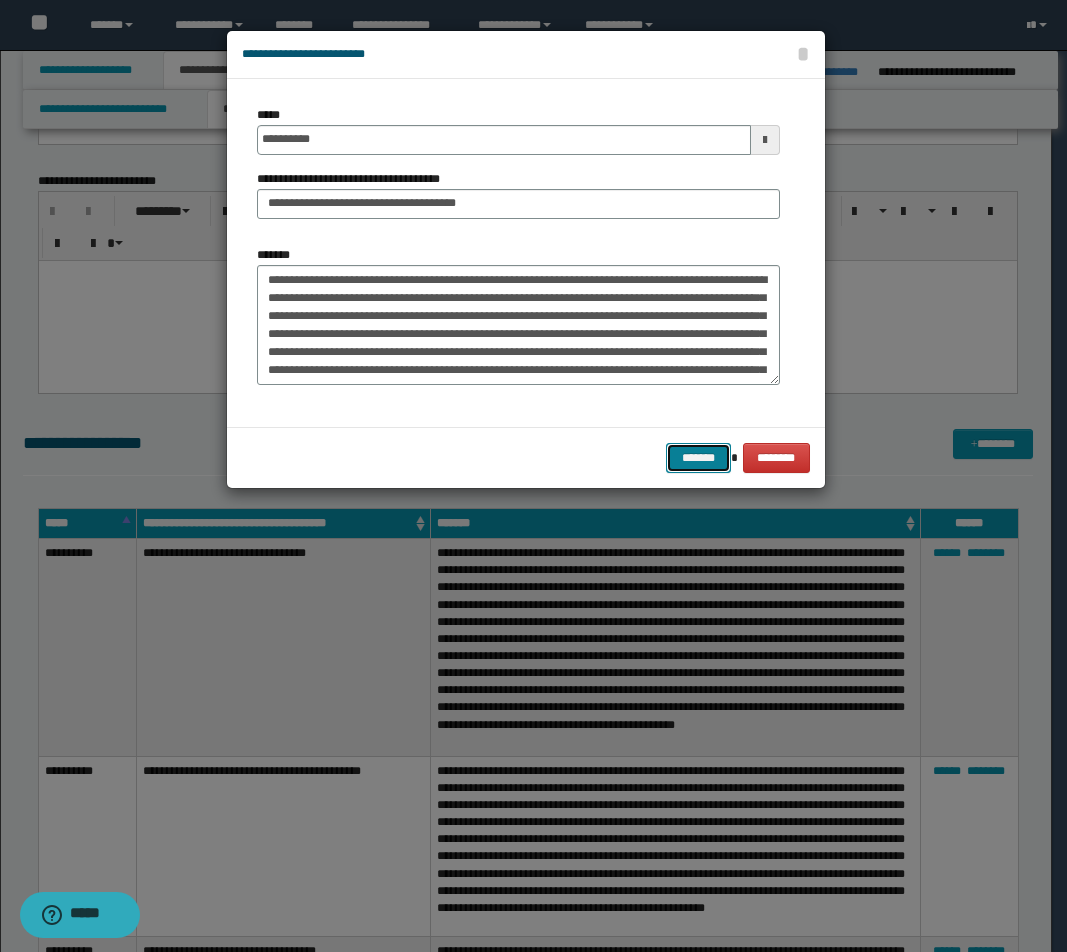 click on "*******" at bounding box center (698, 458) 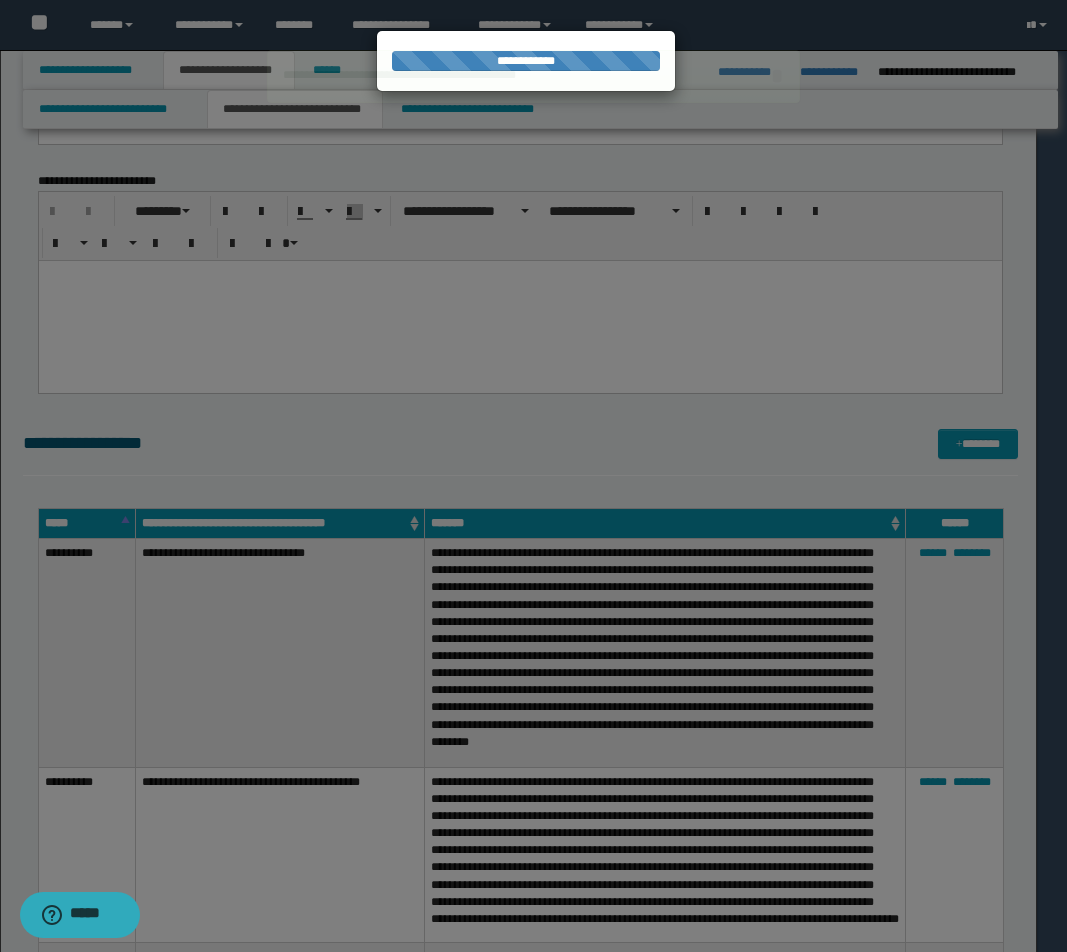 type 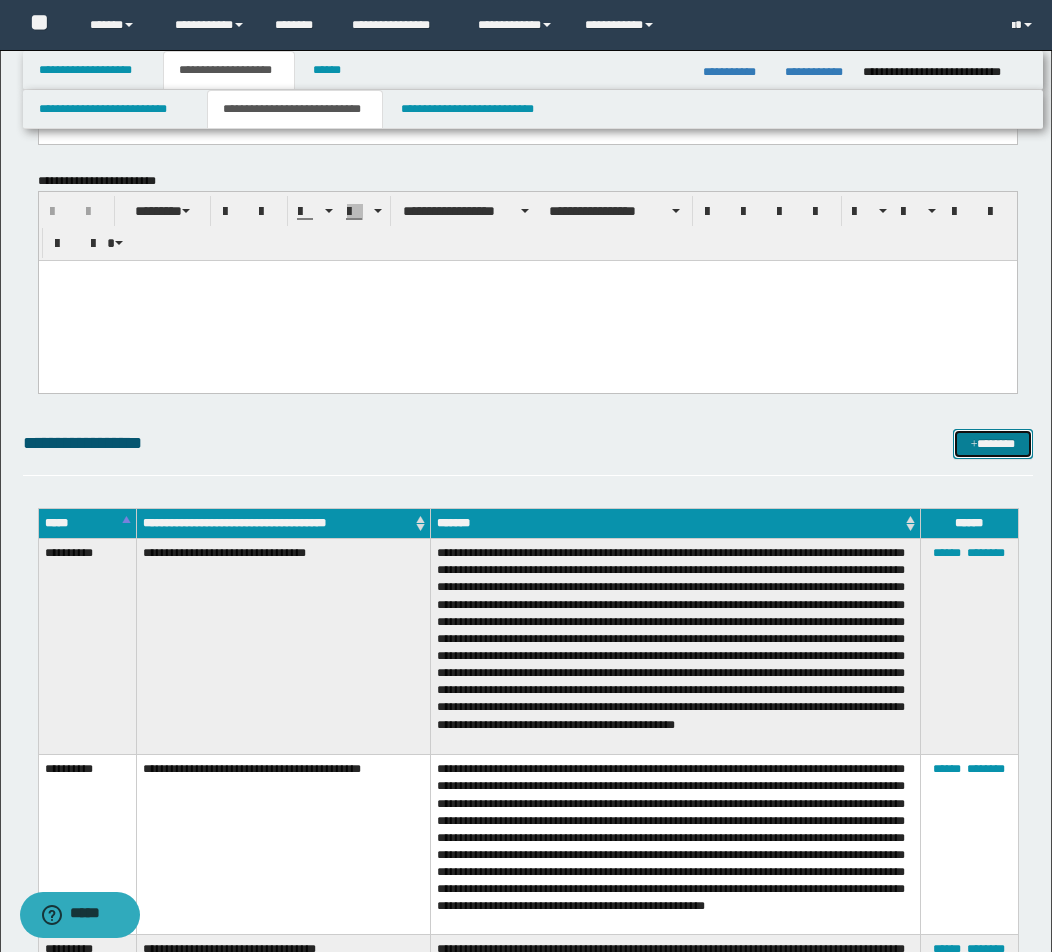 click on "*******" at bounding box center (993, 444) 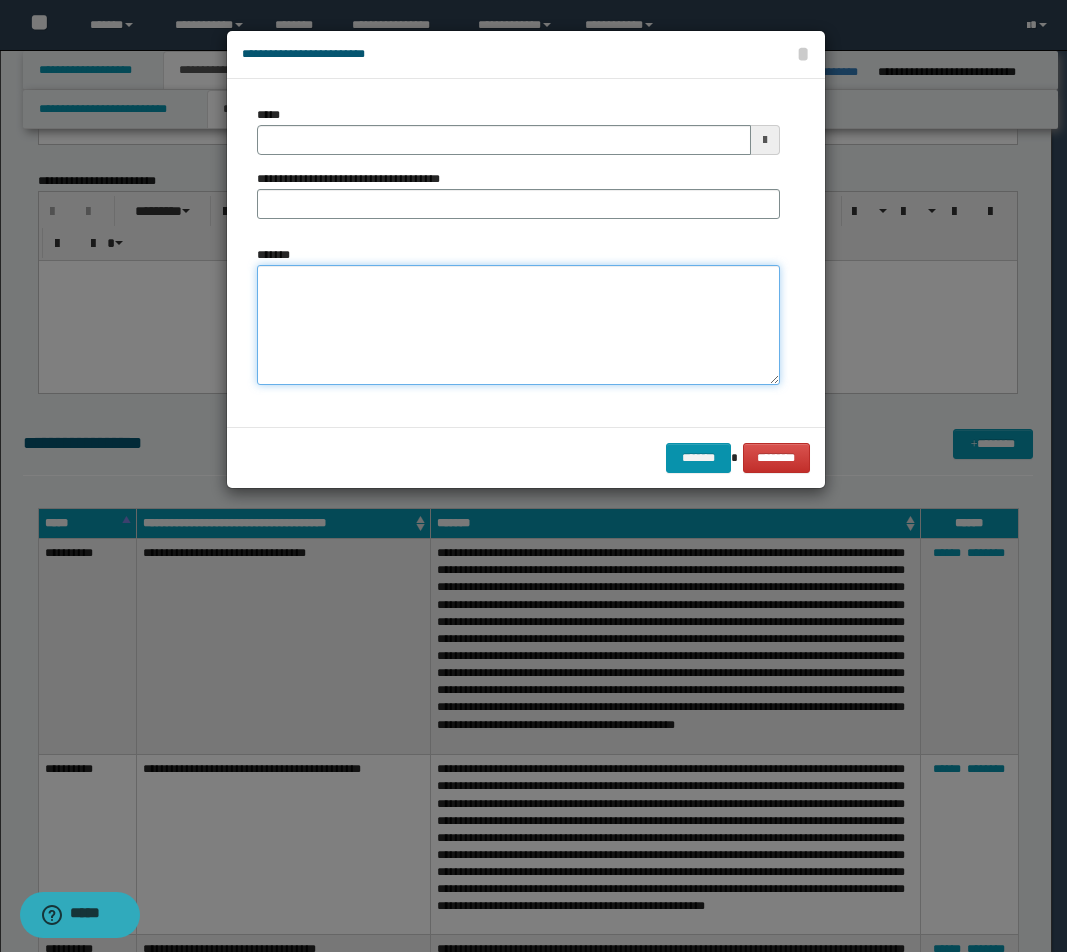 click on "*******" at bounding box center (518, 325) 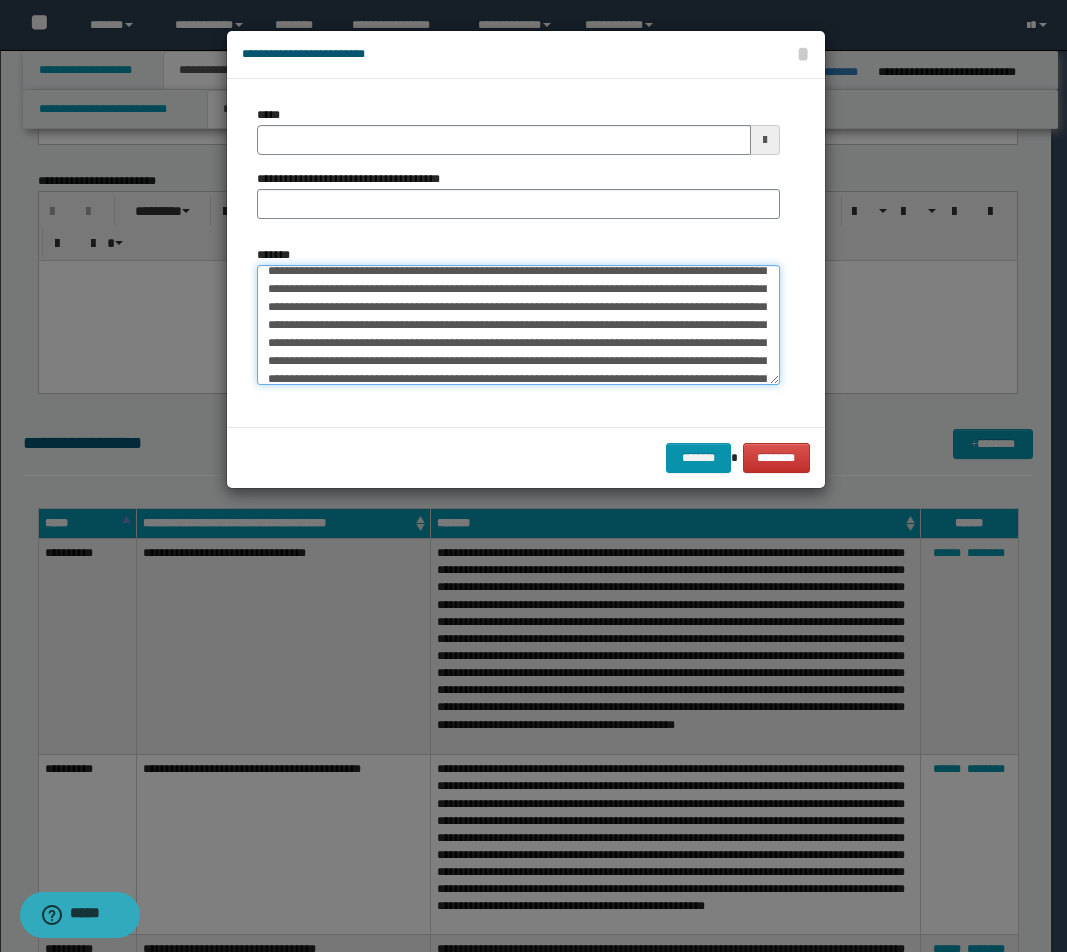 scroll, scrollTop: 0, scrollLeft: 0, axis: both 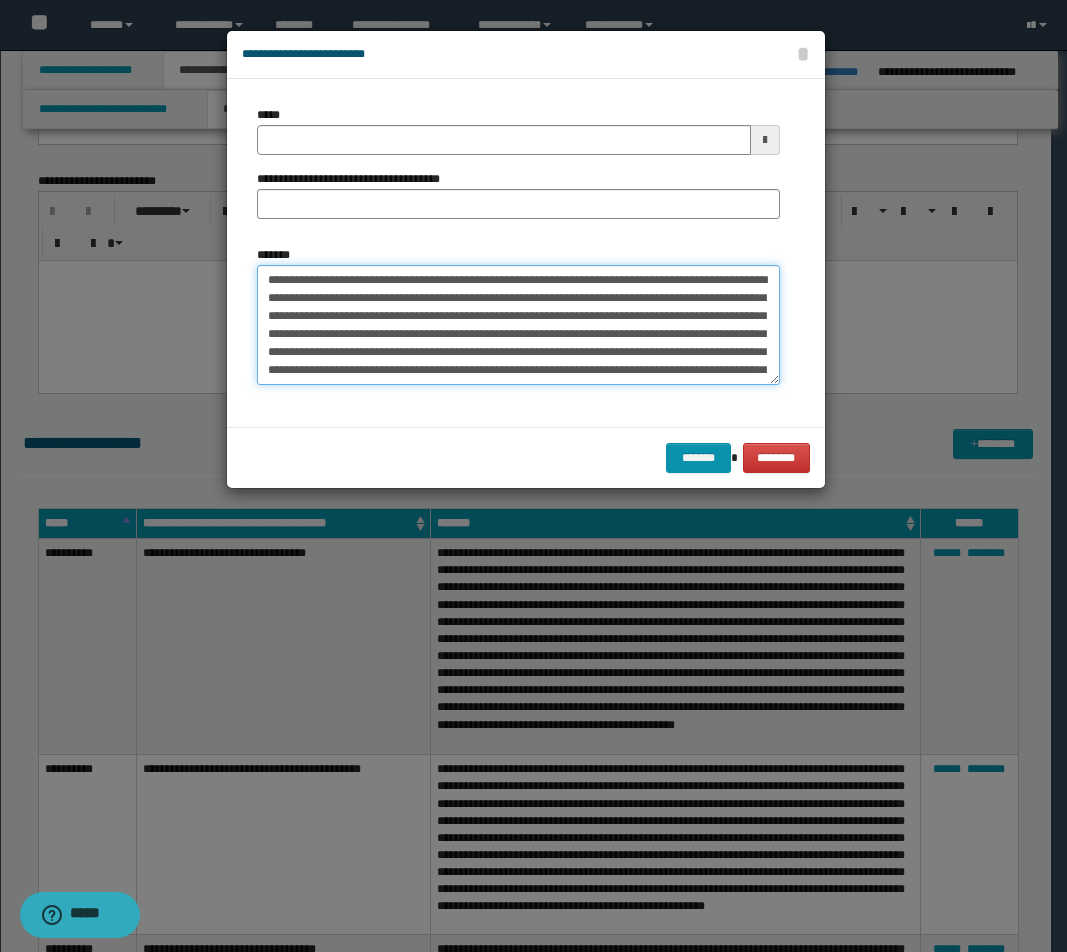 drag, startPoint x: 630, startPoint y: 274, endPoint x: 6, endPoint y: 272, distance: 624.00323 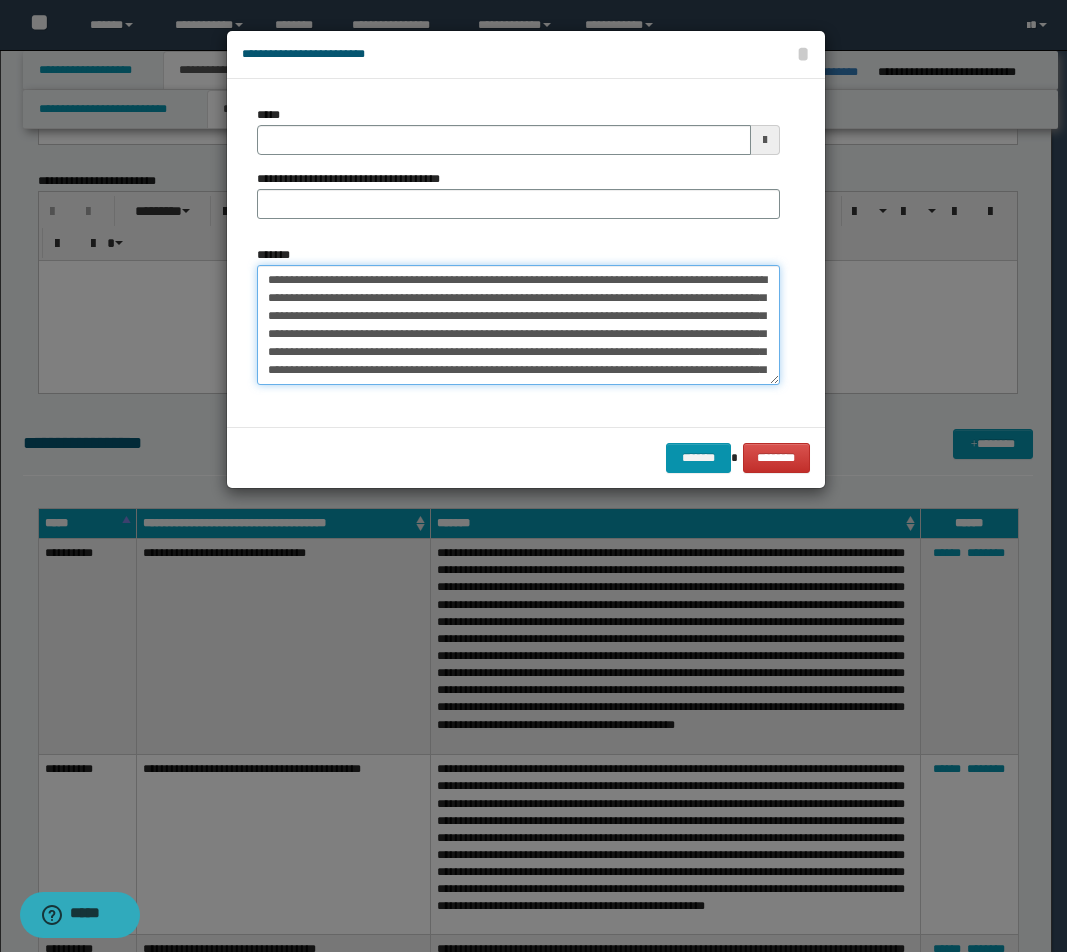 drag, startPoint x: 627, startPoint y: 280, endPoint x: 107, endPoint y: 278, distance: 520.00385 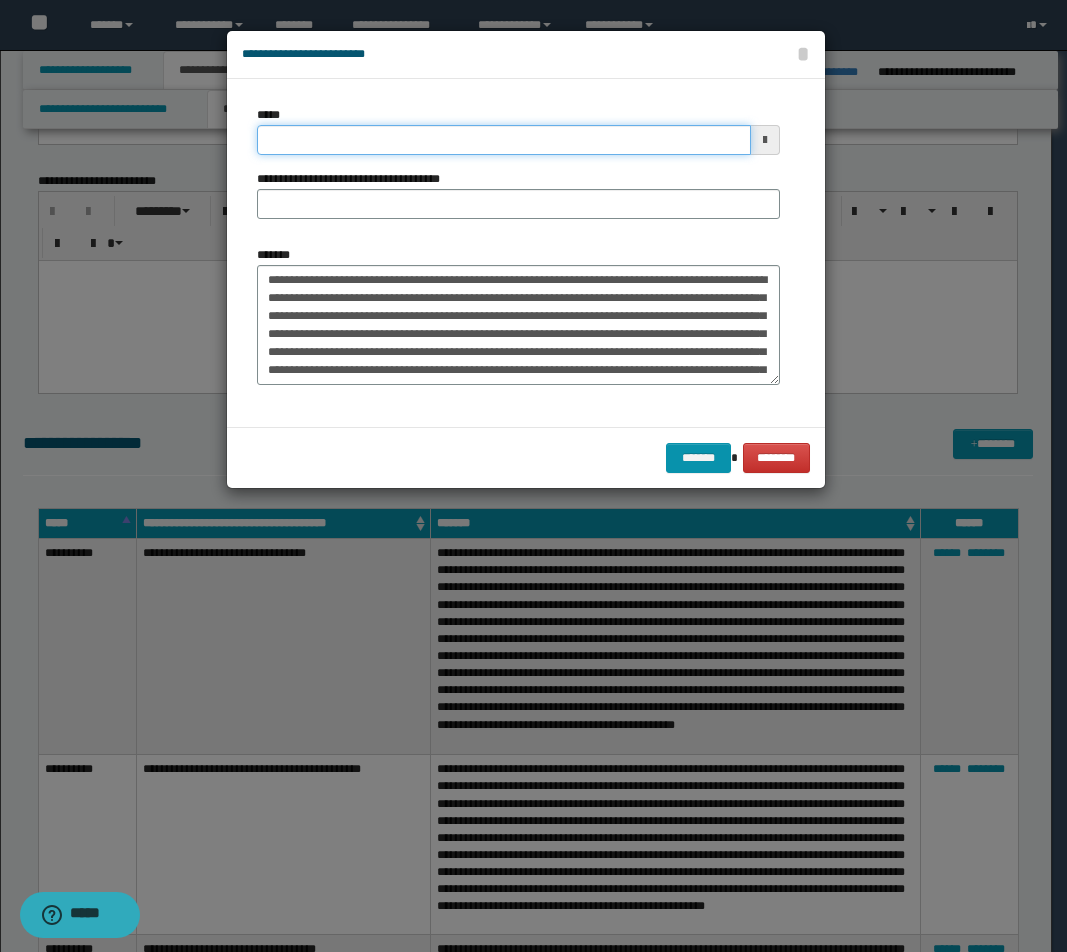 click on "*****" at bounding box center [504, 140] 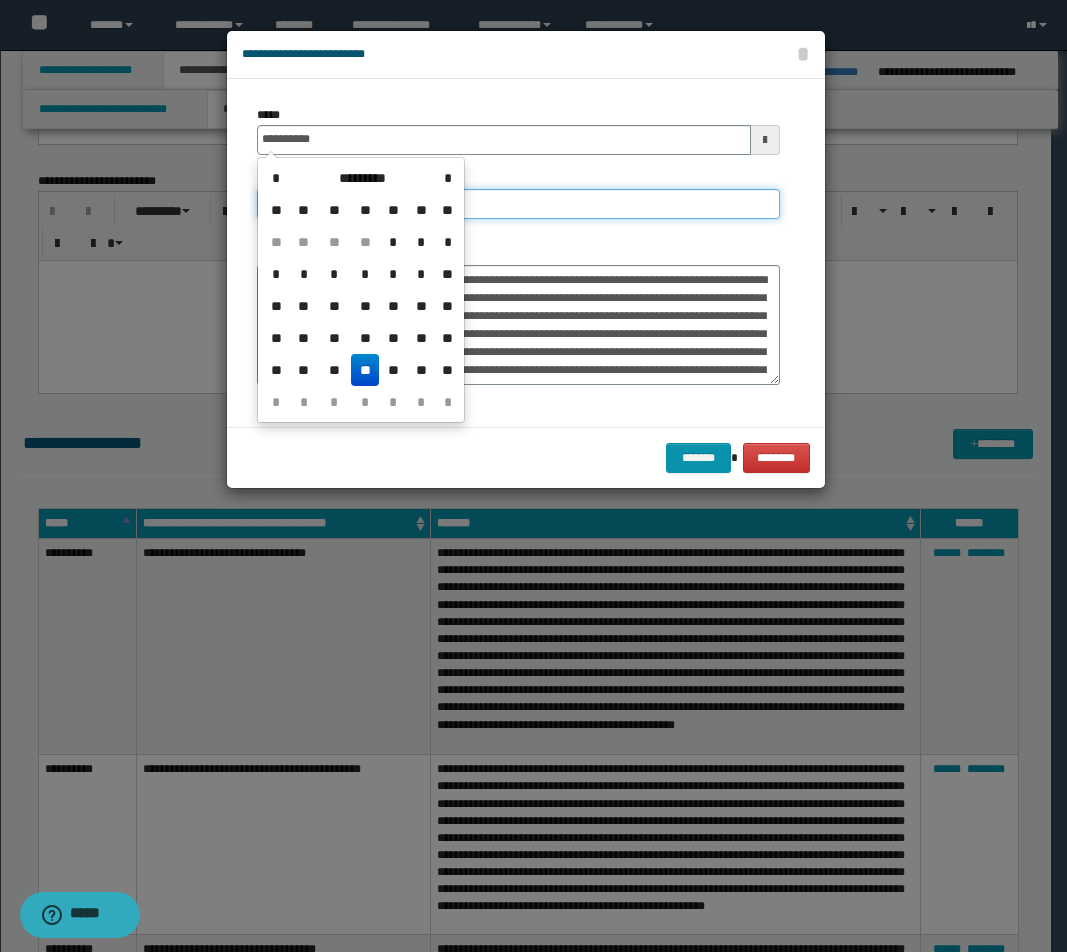 type on "**********" 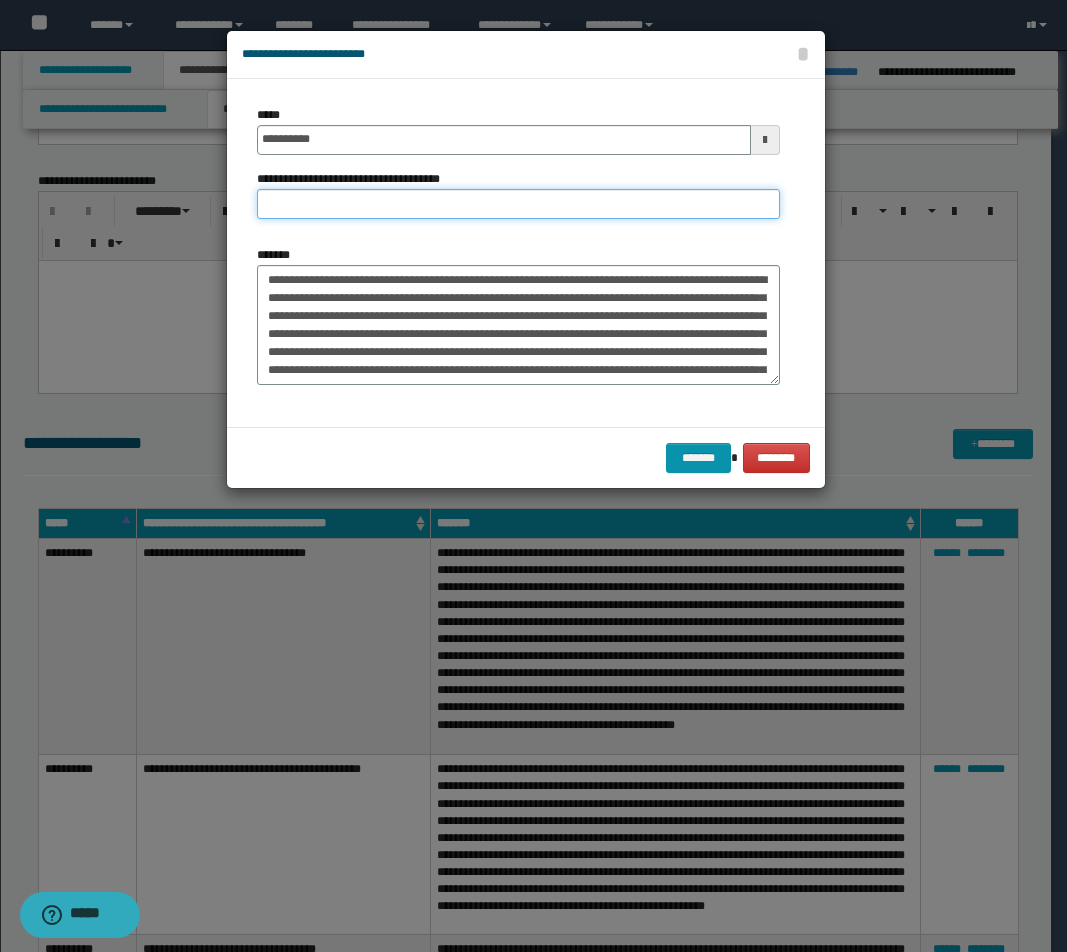 paste on "**********" 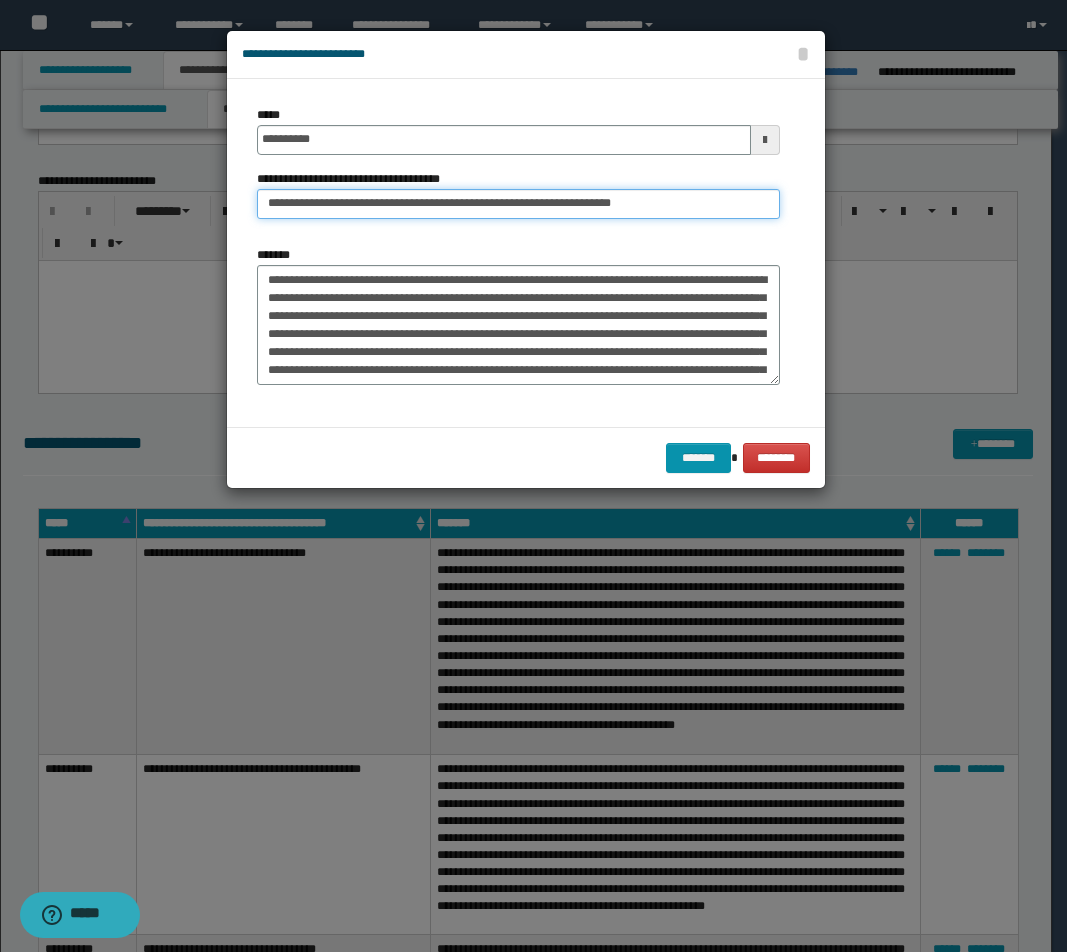 drag, startPoint x: 555, startPoint y: 203, endPoint x: 747, endPoint y: 210, distance: 192.12756 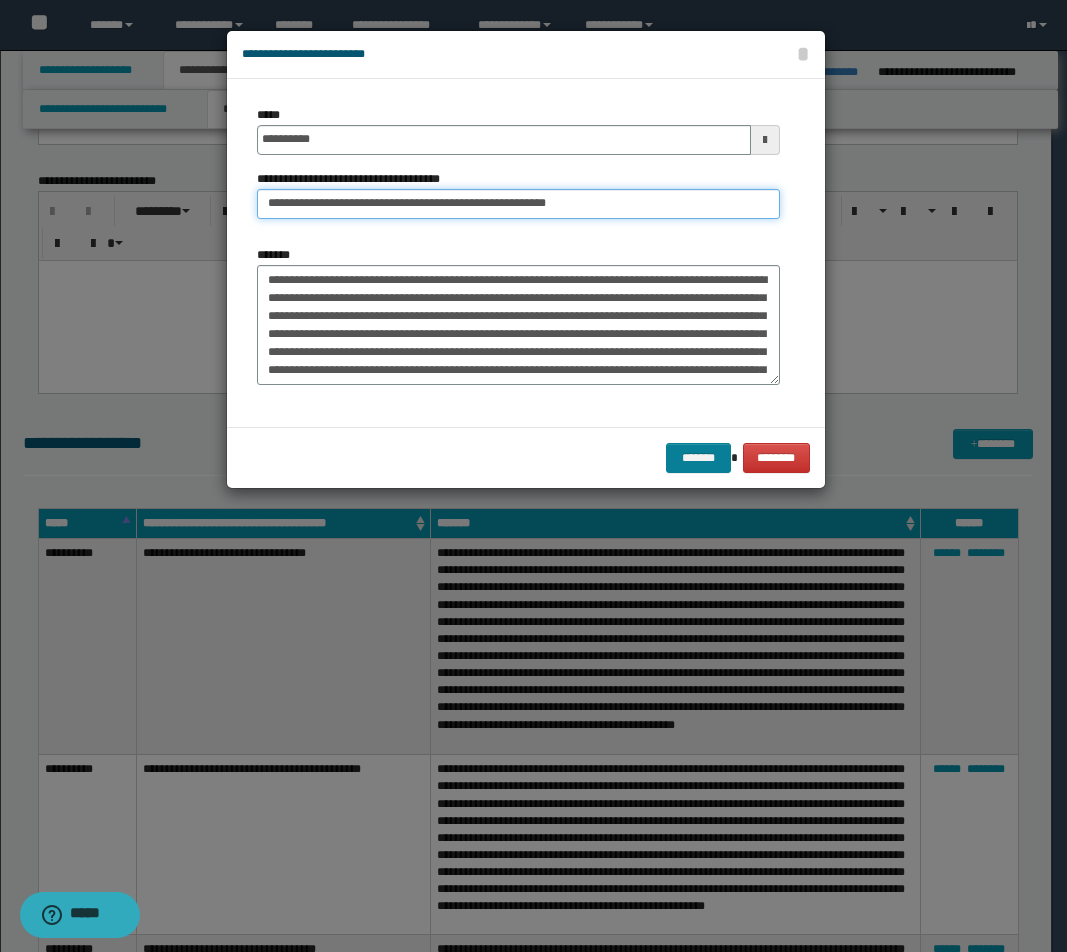 type on "**********" 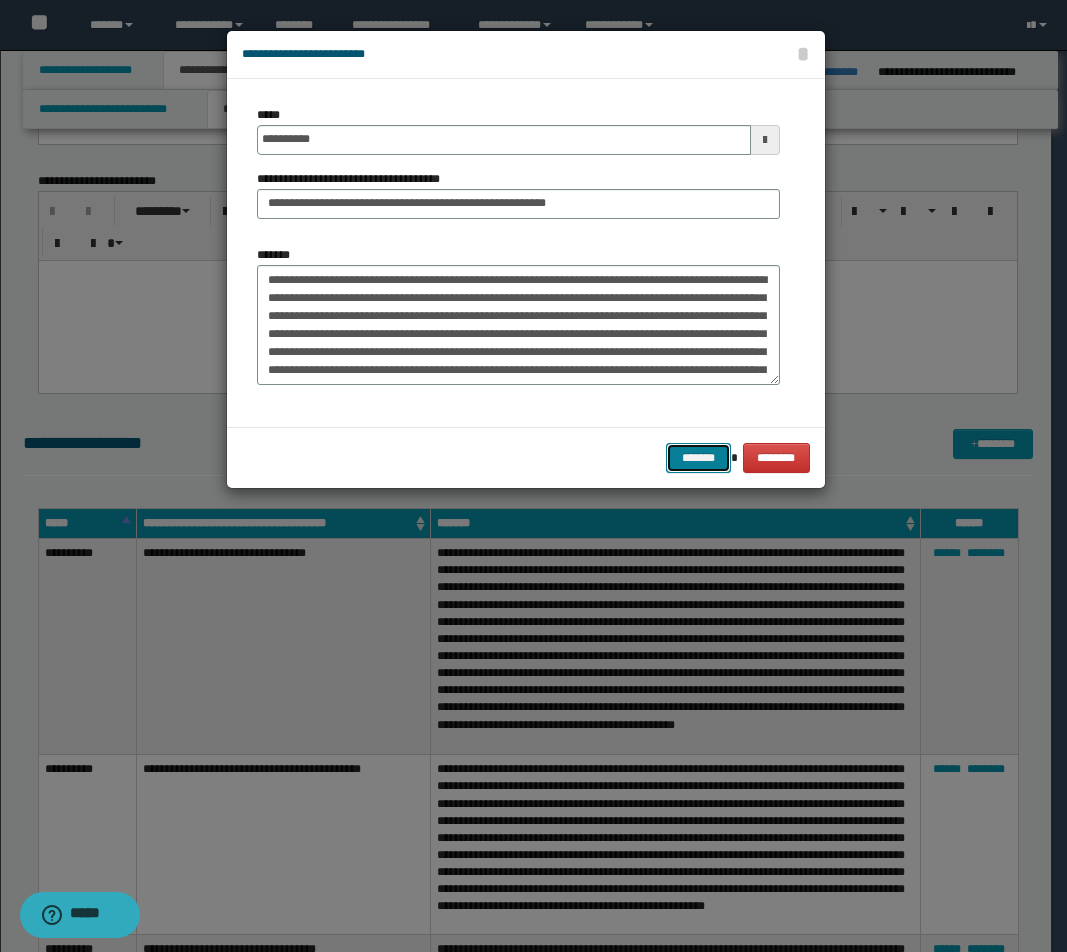 click on "*******" at bounding box center (698, 458) 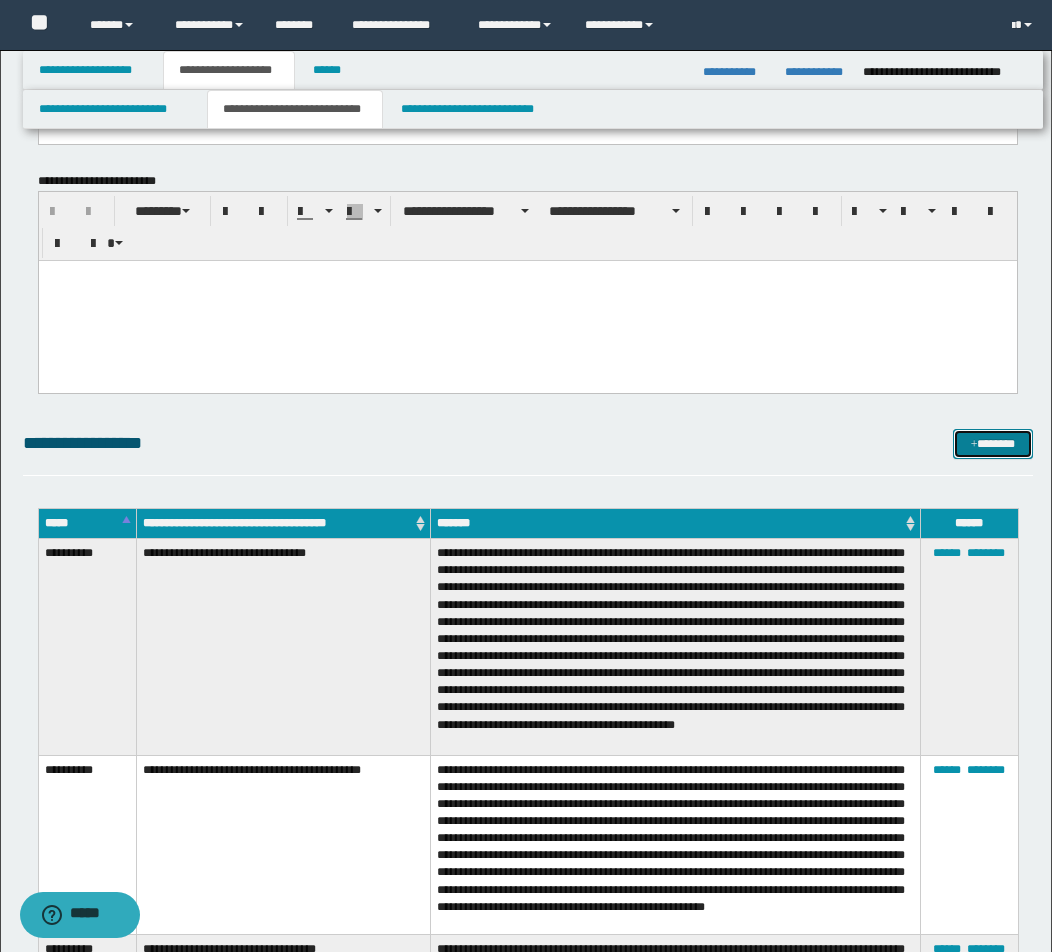 click at bounding box center [974, 445] 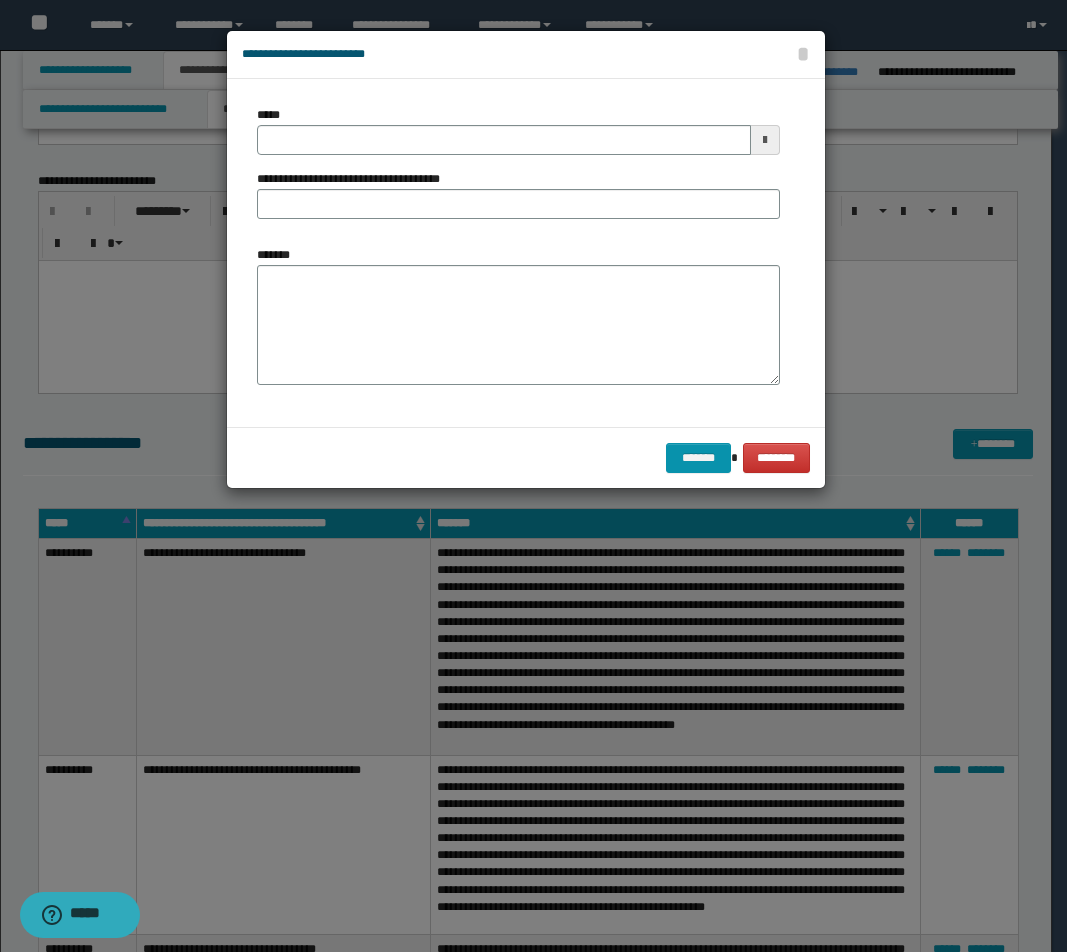 drag, startPoint x: 253, startPoint y: 336, endPoint x: 304, endPoint y: 323, distance: 52.63079 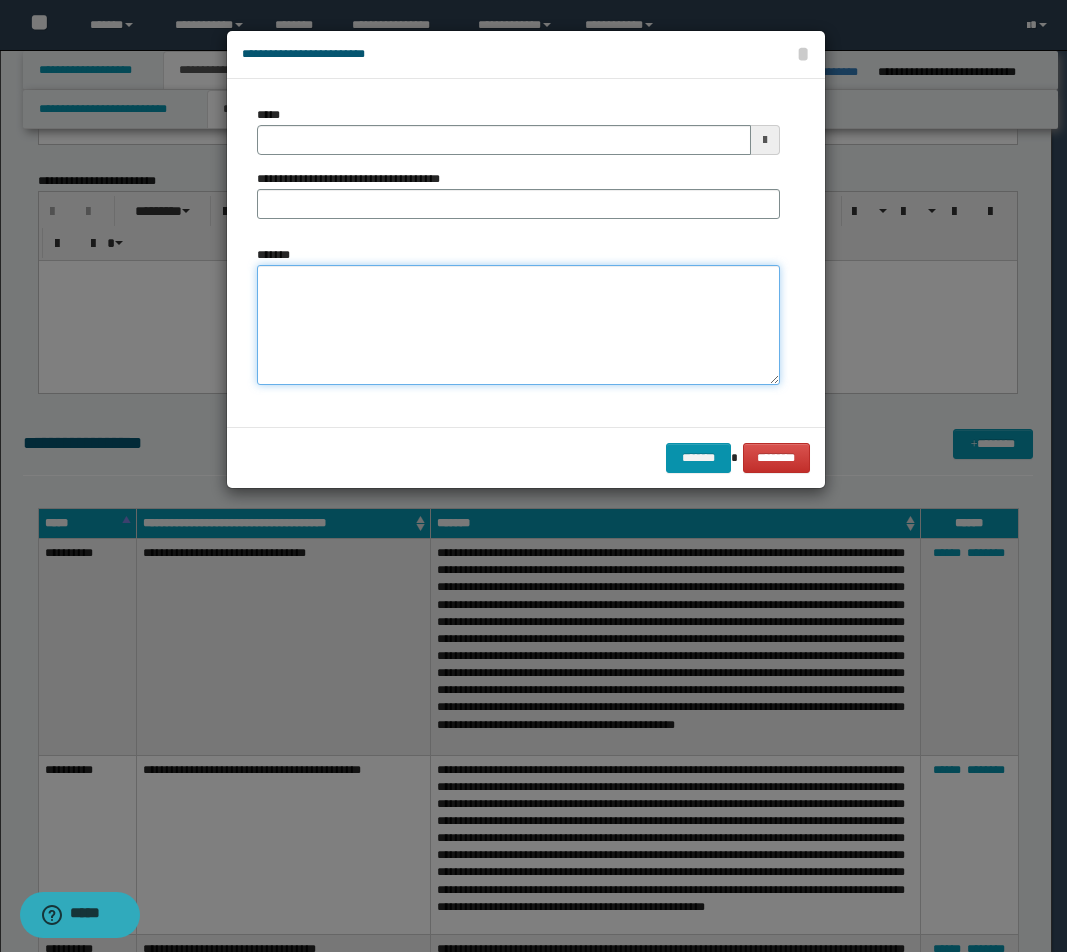 click on "*******" at bounding box center (518, 325) 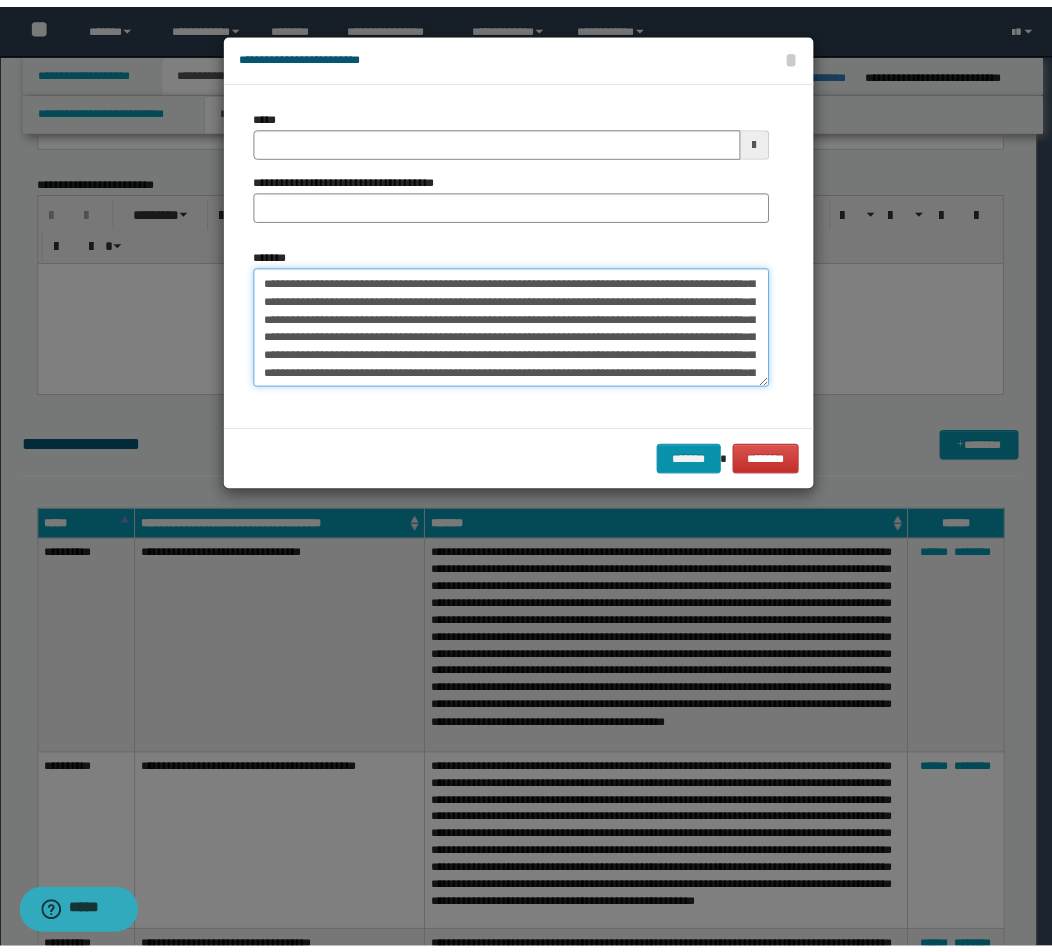 scroll, scrollTop: 0, scrollLeft: 0, axis: both 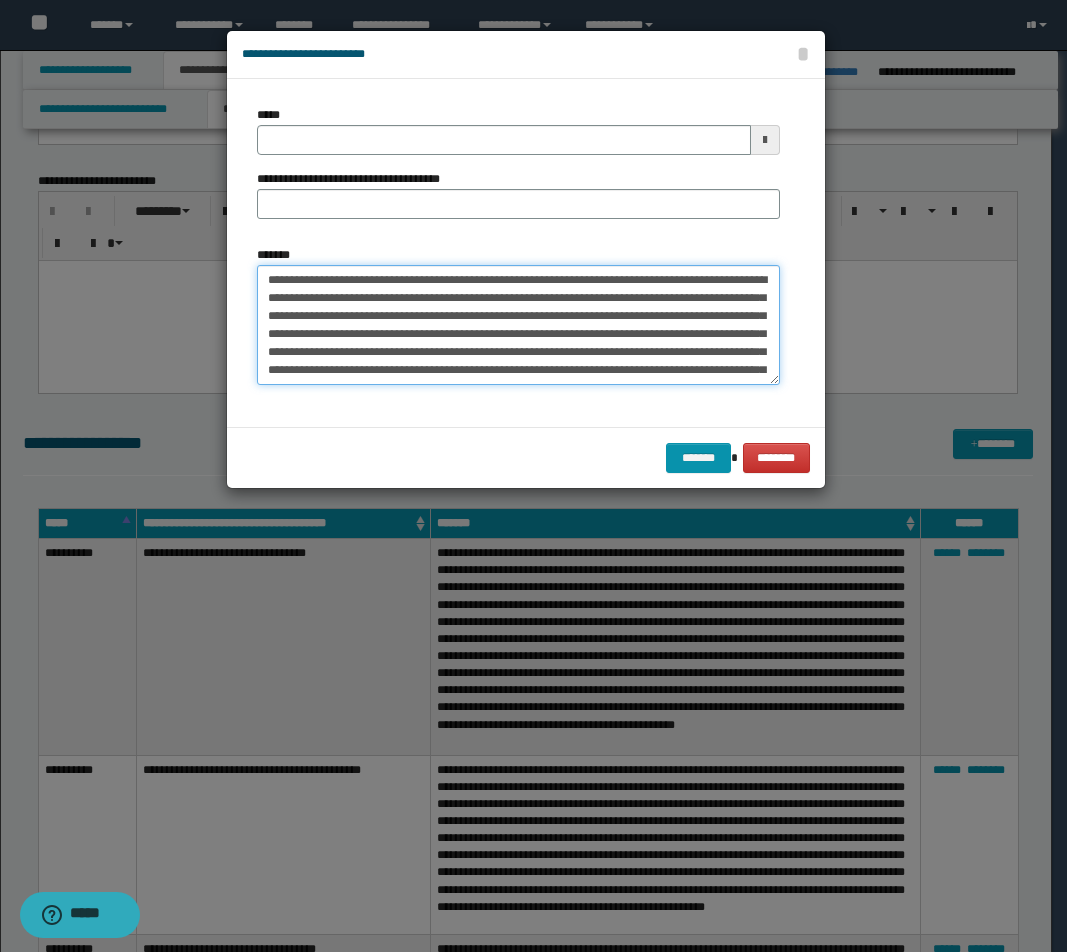 drag, startPoint x: 608, startPoint y: 276, endPoint x: 6, endPoint y: 276, distance: 602 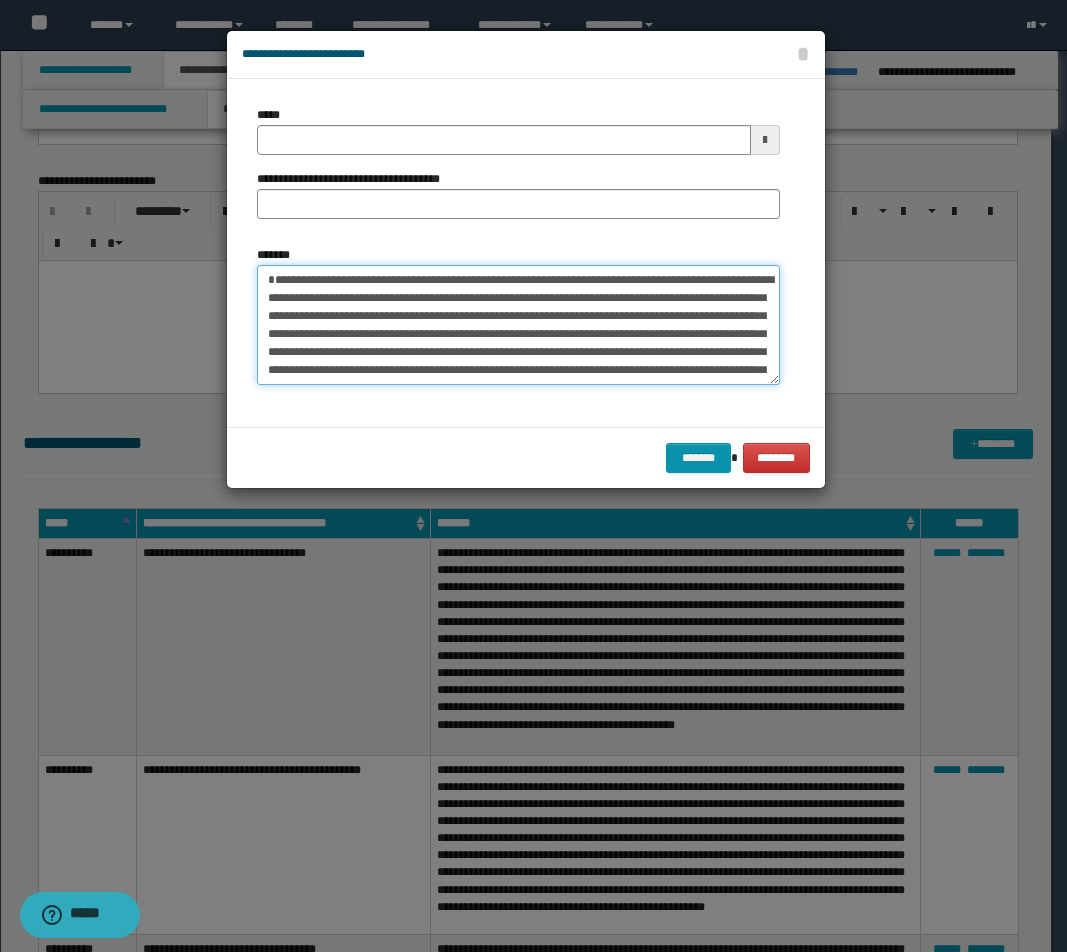 type 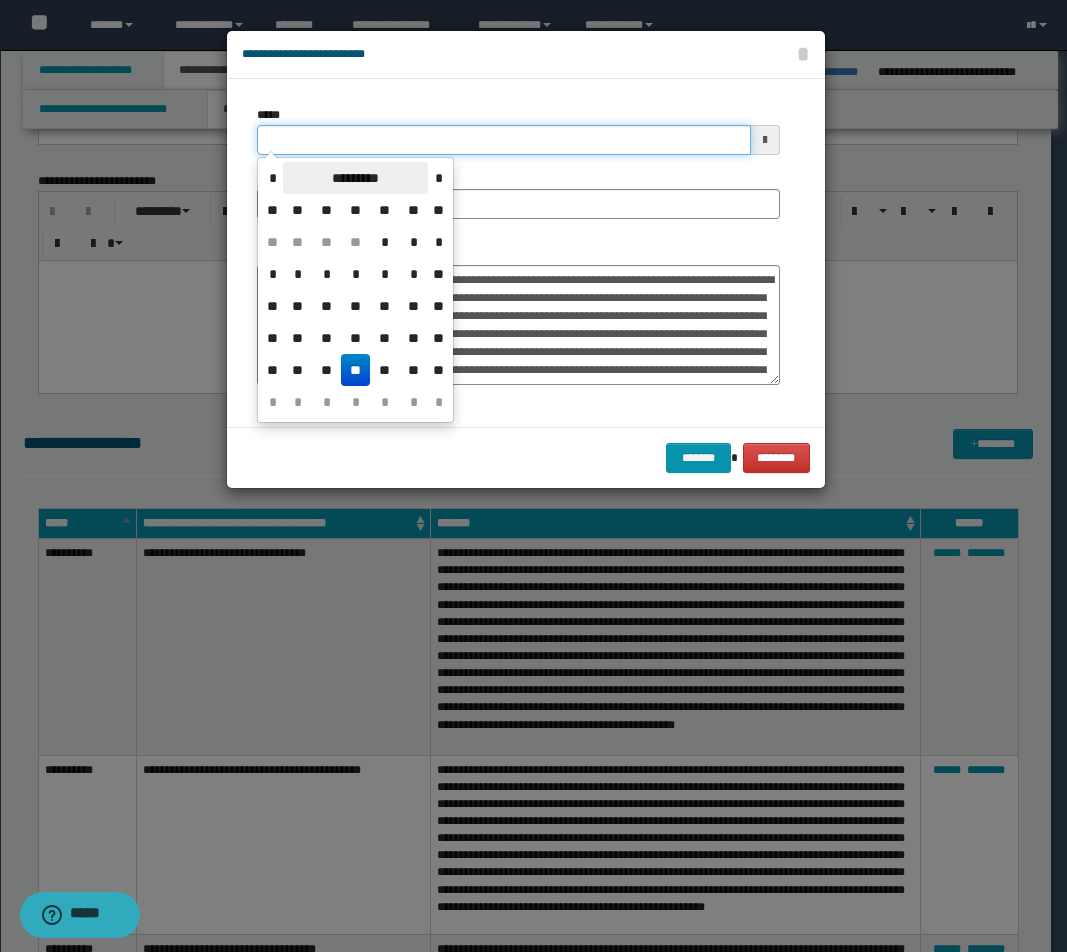drag, startPoint x: 332, startPoint y: 138, endPoint x: 416, endPoint y: 168, distance: 89.19641 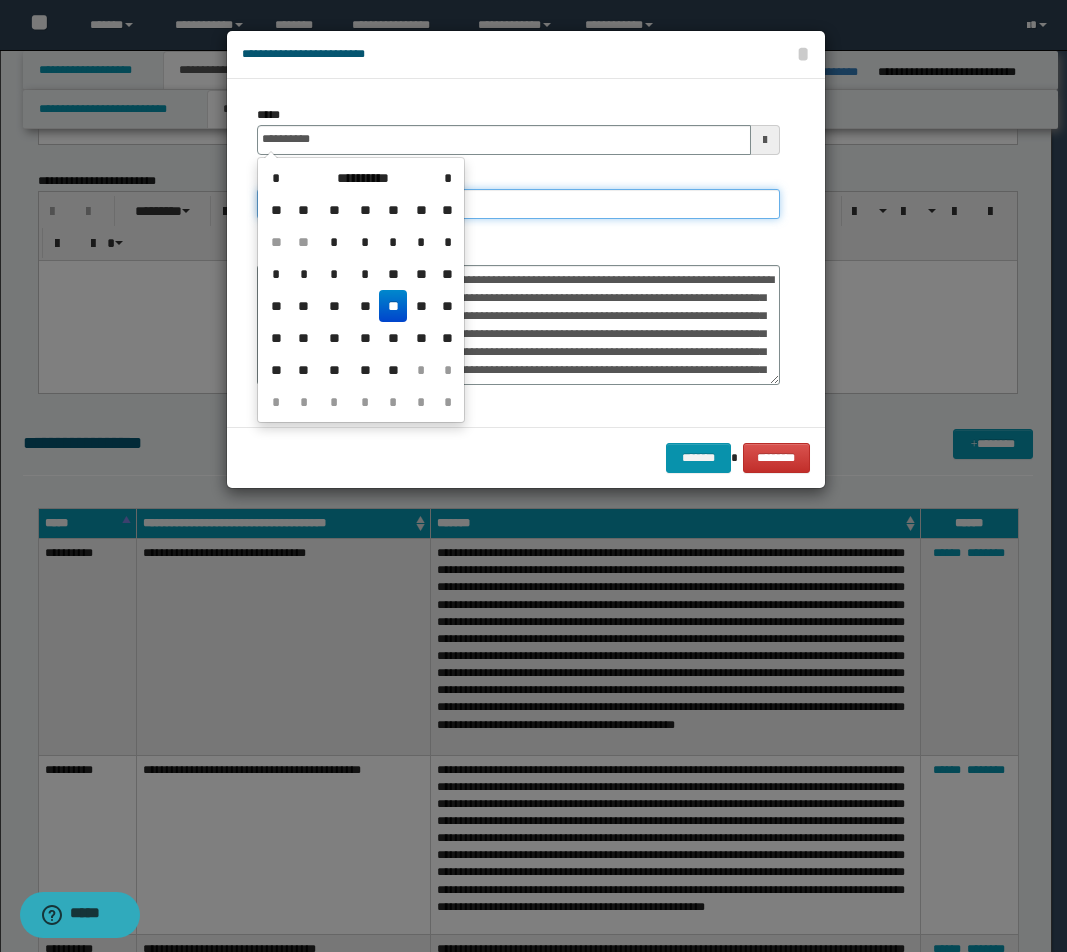 type on "**********" 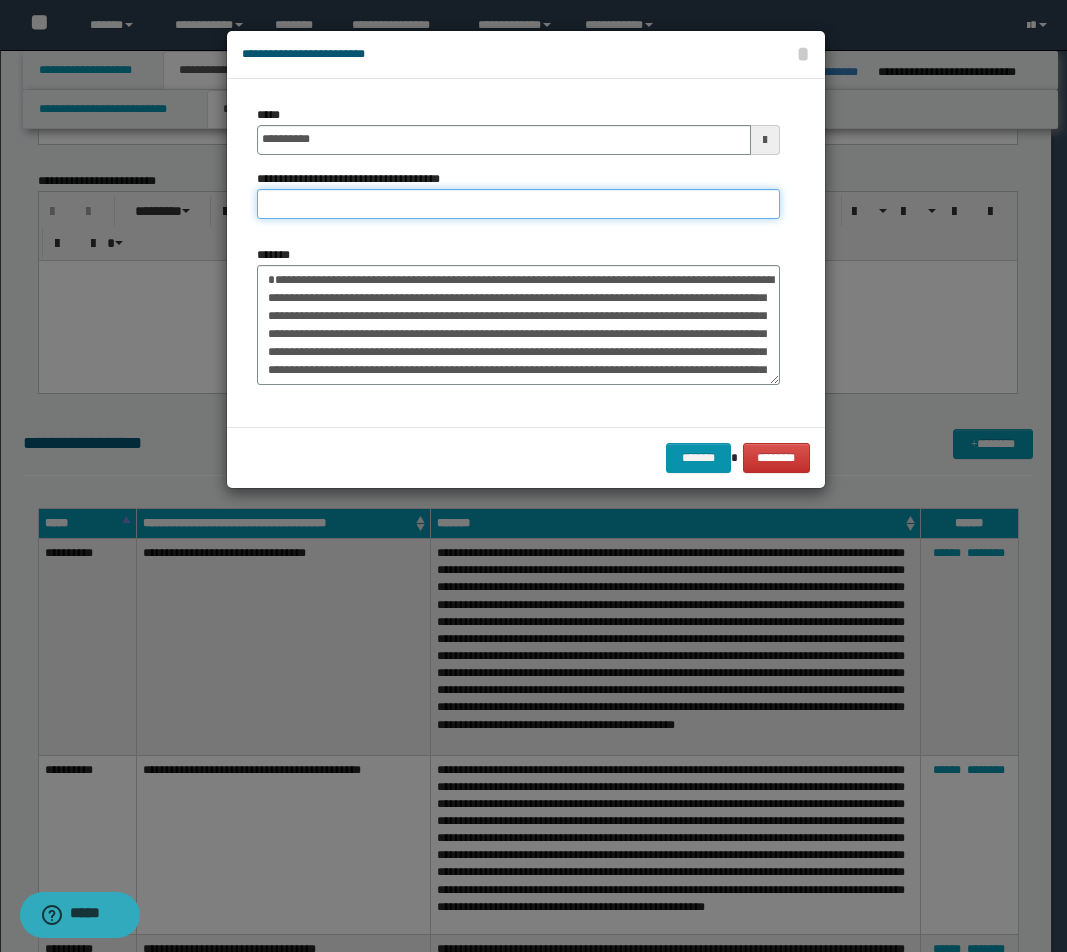 paste on "**********" 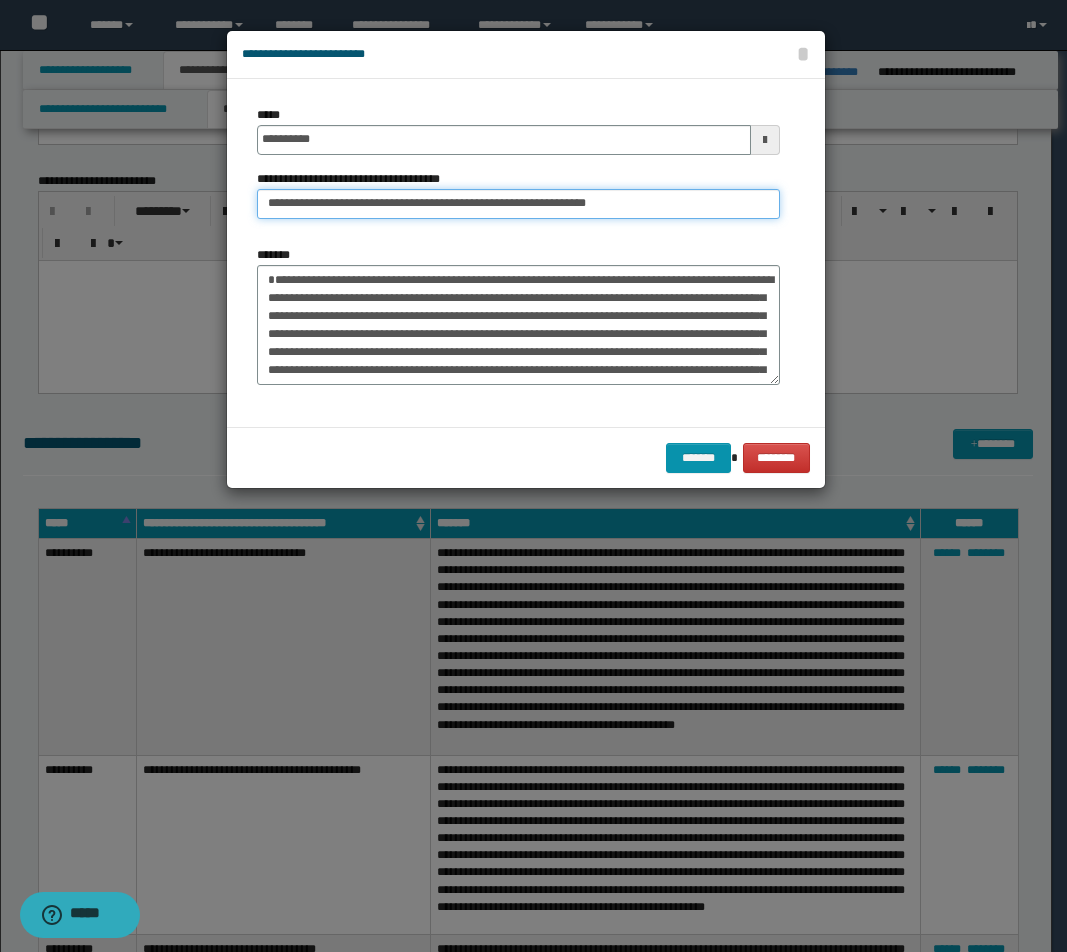 drag, startPoint x: 656, startPoint y: 207, endPoint x: 680, endPoint y: 207, distance: 24 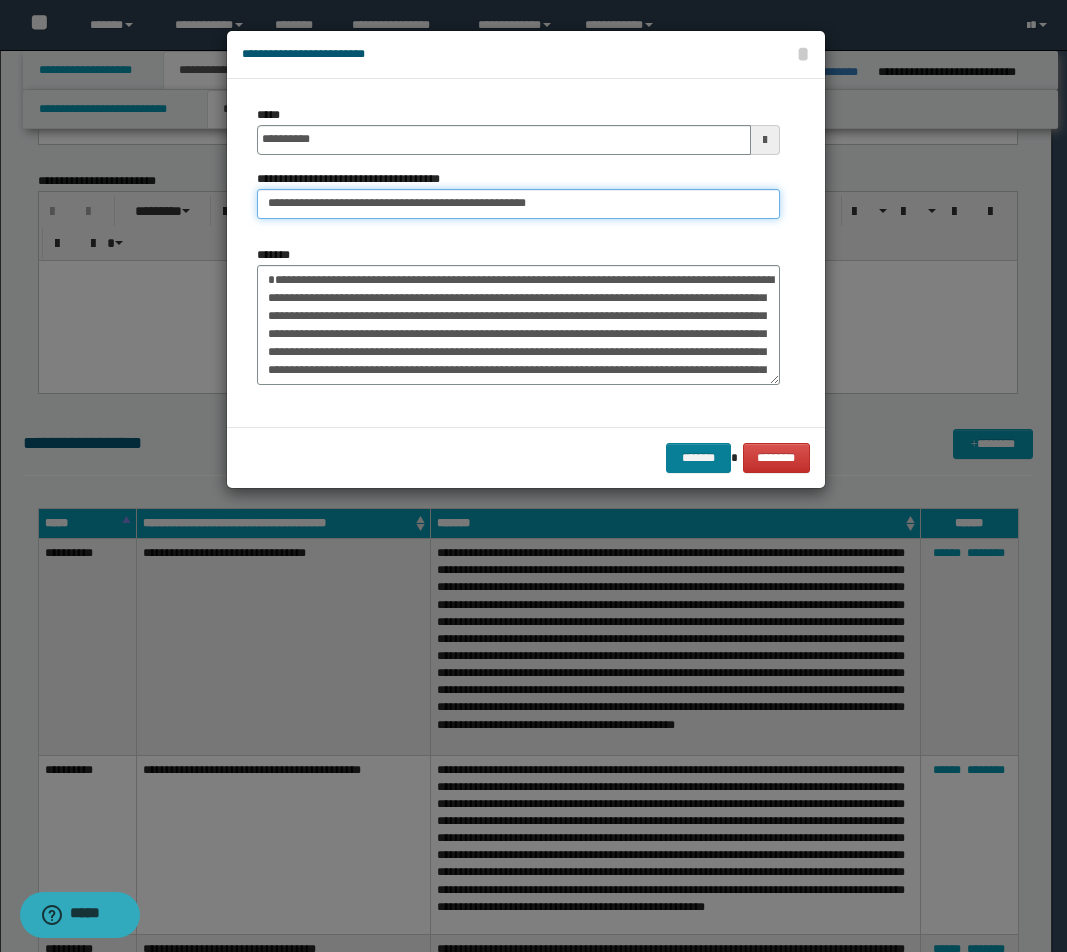 type on "**********" 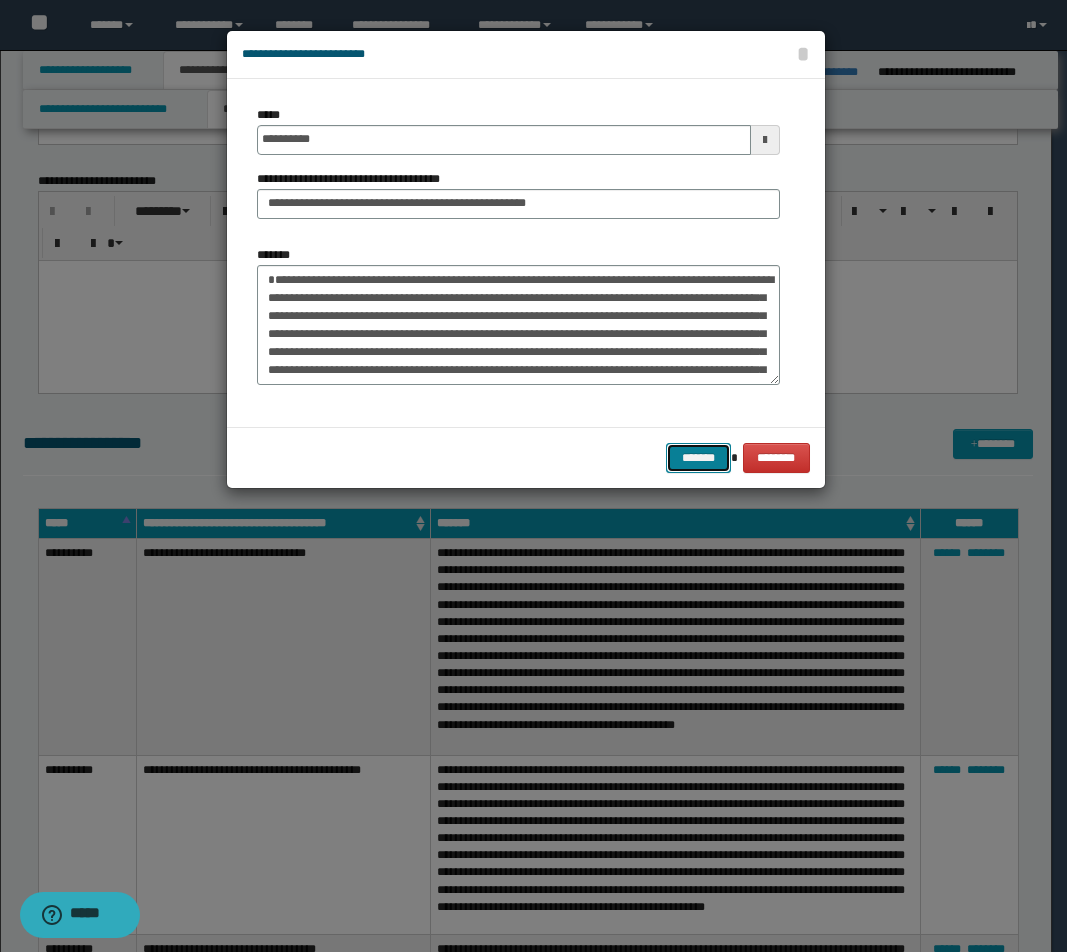 click on "*******" at bounding box center (698, 458) 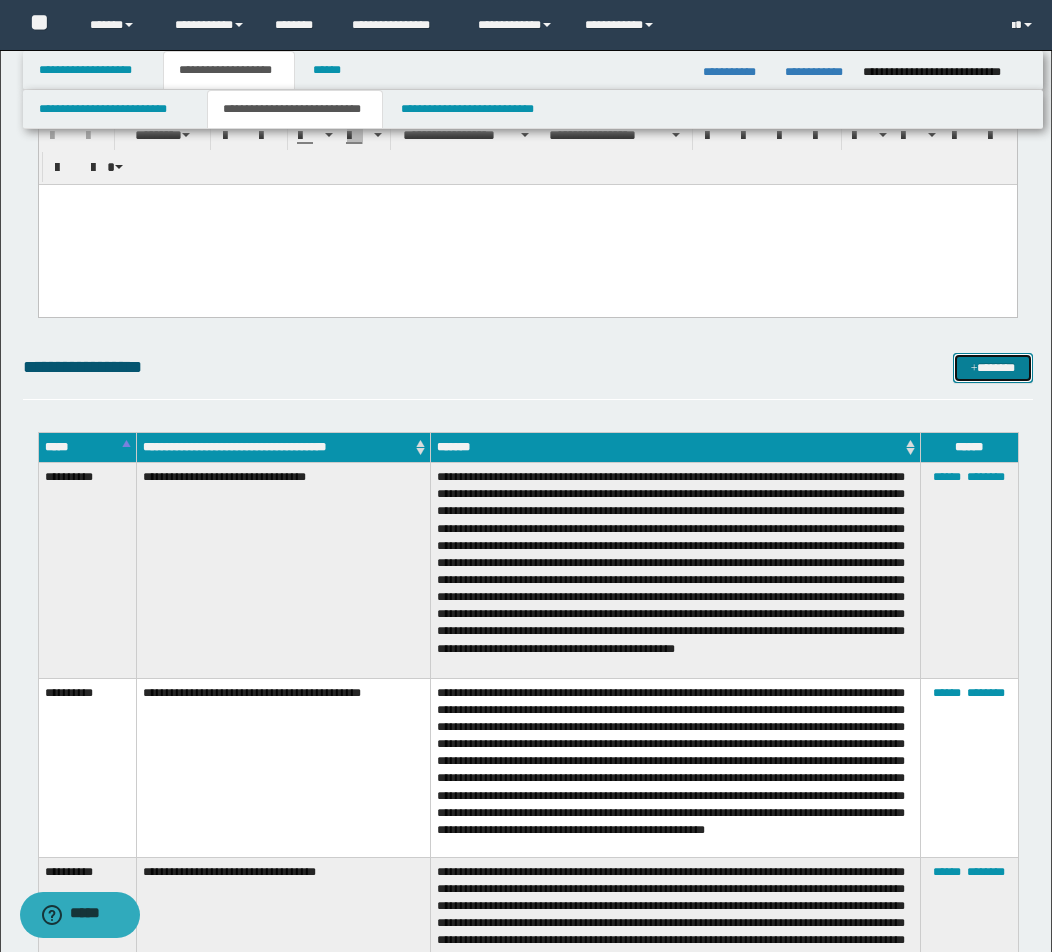 scroll, scrollTop: 2900, scrollLeft: 0, axis: vertical 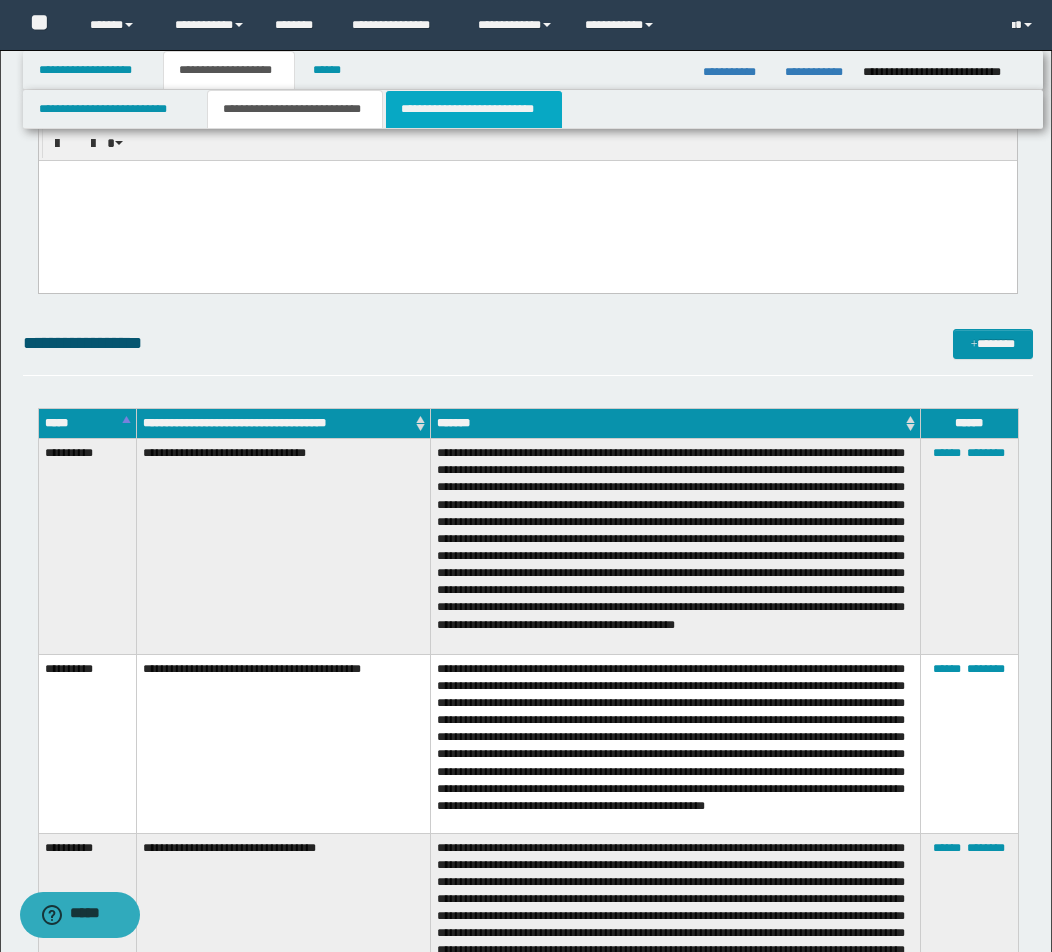 click on "**********" at bounding box center [474, 109] 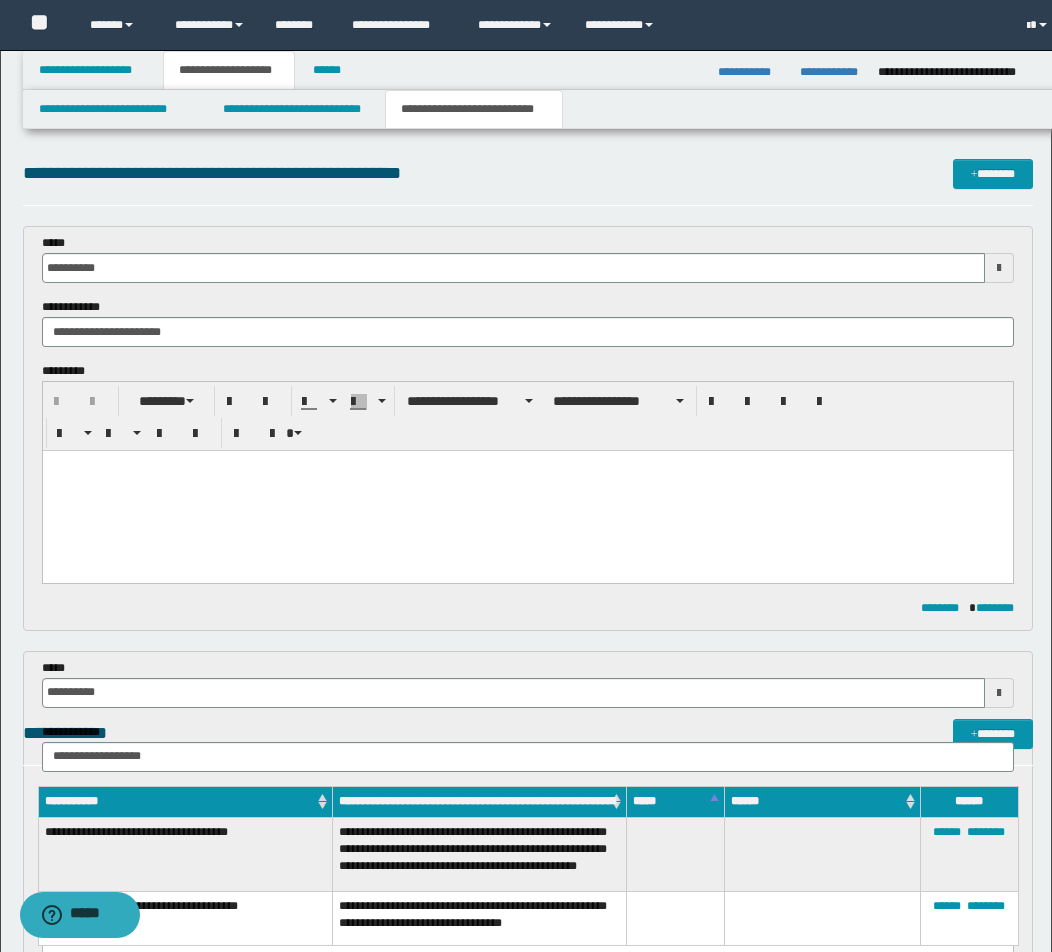 scroll, scrollTop: 0, scrollLeft: 0, axis: both 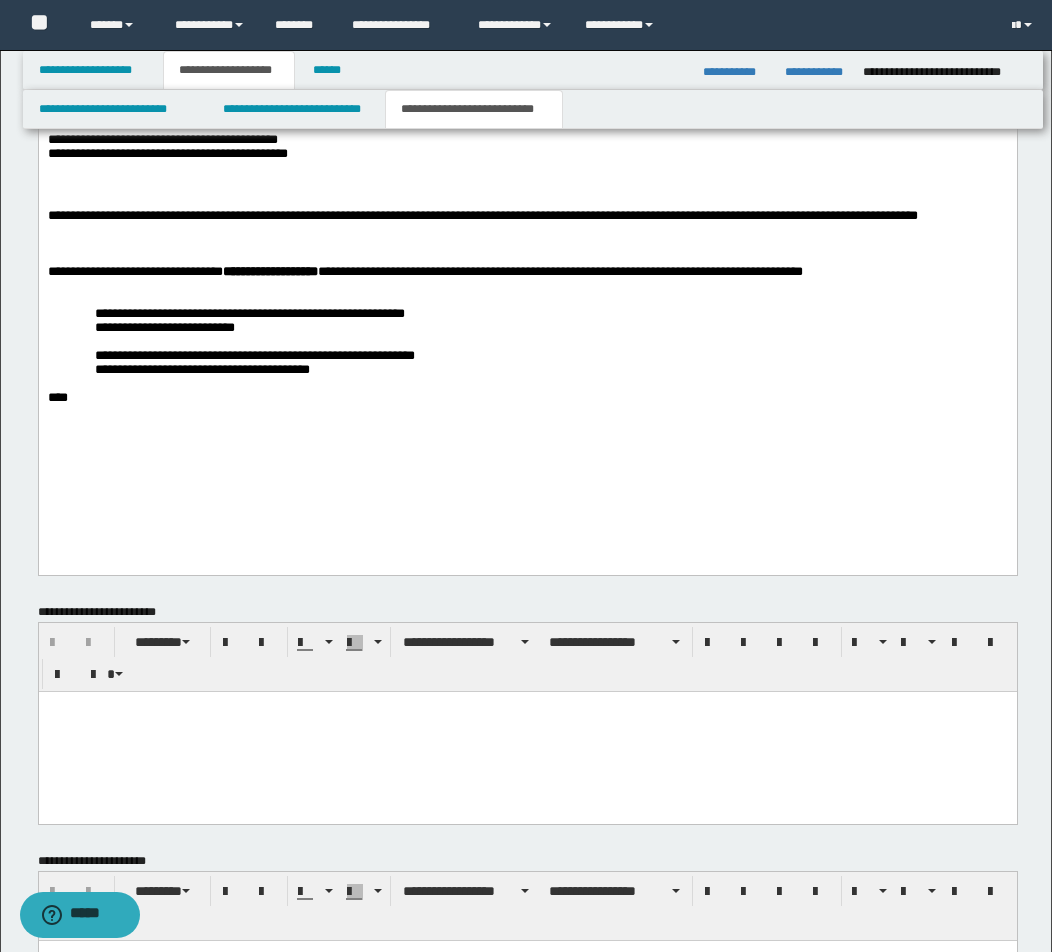 click at bounding box center (527, 385) 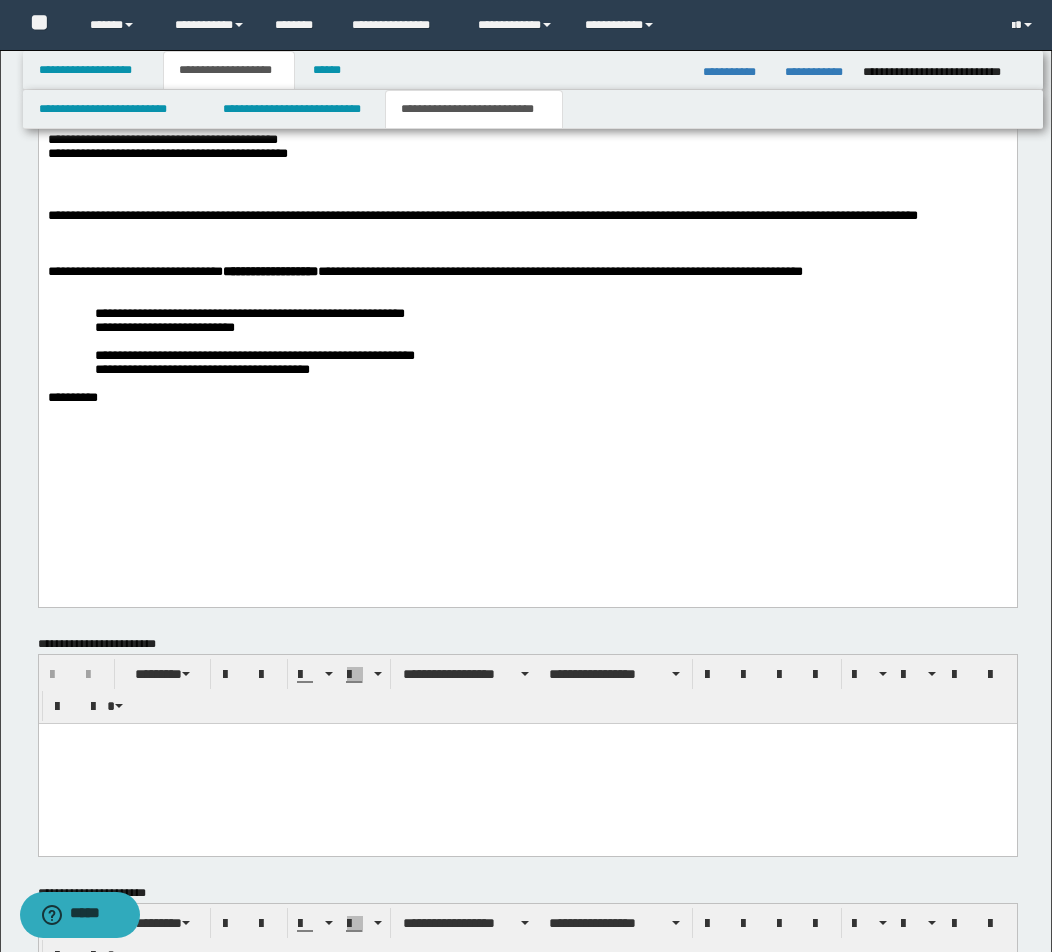 click at bounding box center [527, 427] 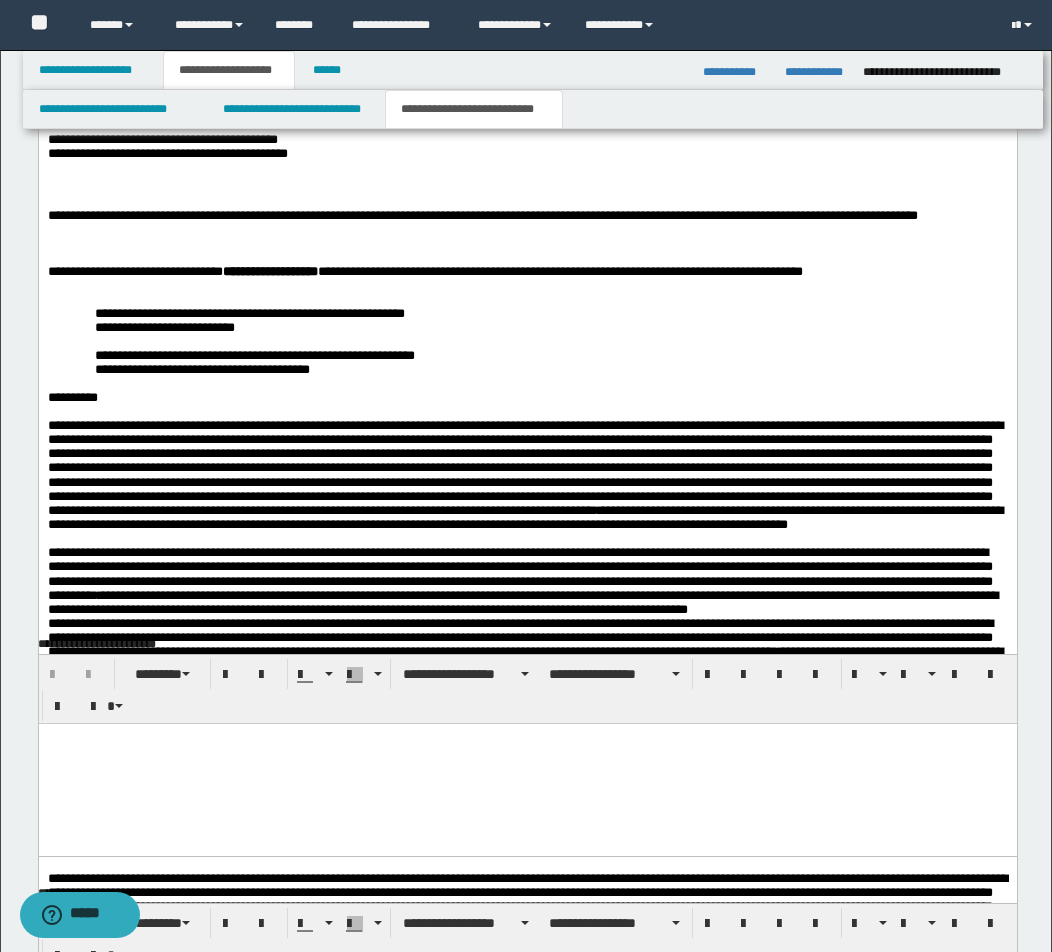 scroll, scrollTop: 1600, scrollLeft: 0, axis: vertical 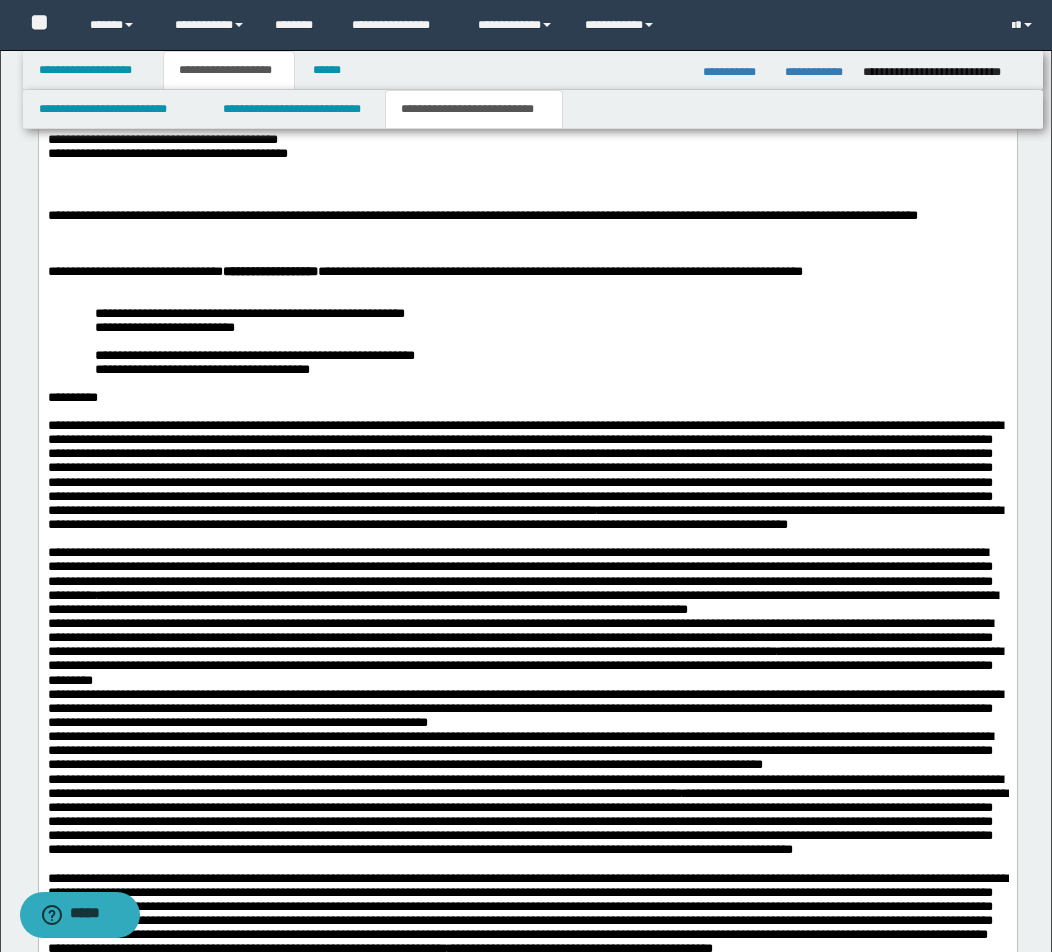 click on "**********" at bounding box center [527, 483] 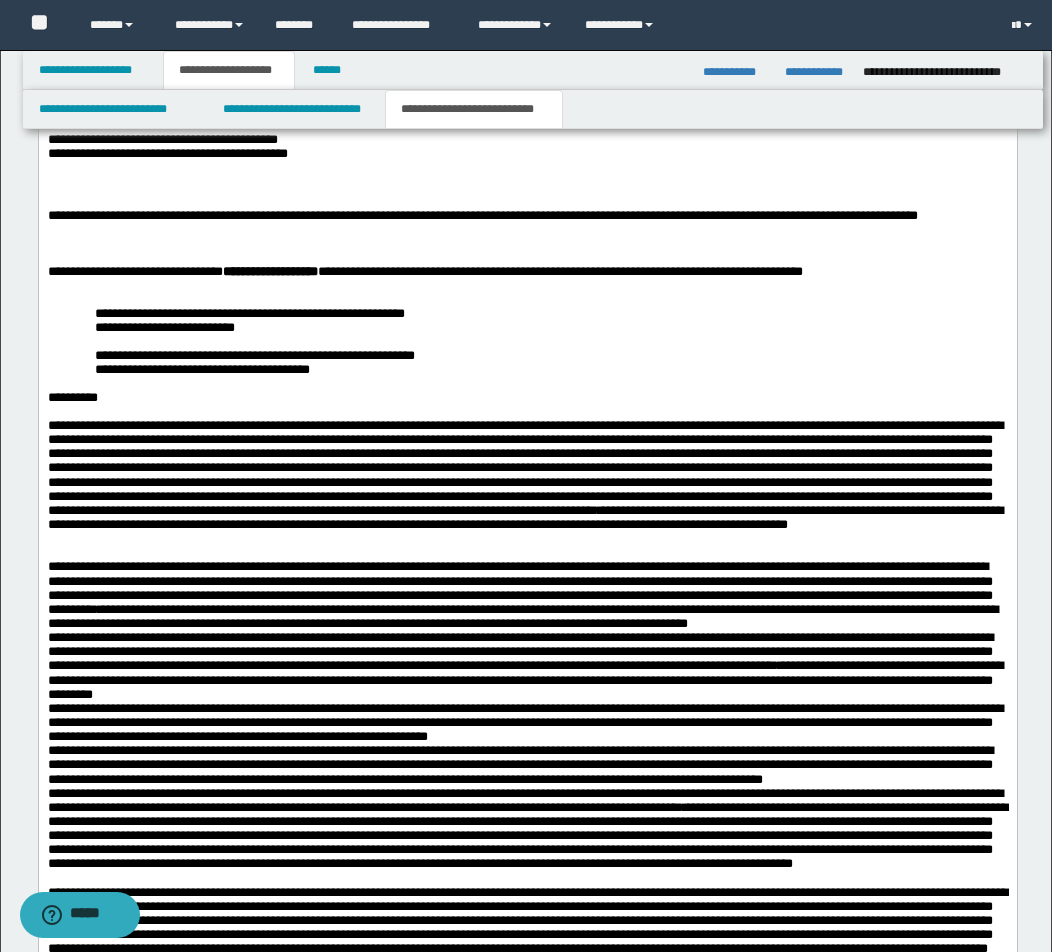 click on "**********" at bounding box center [527, 667] 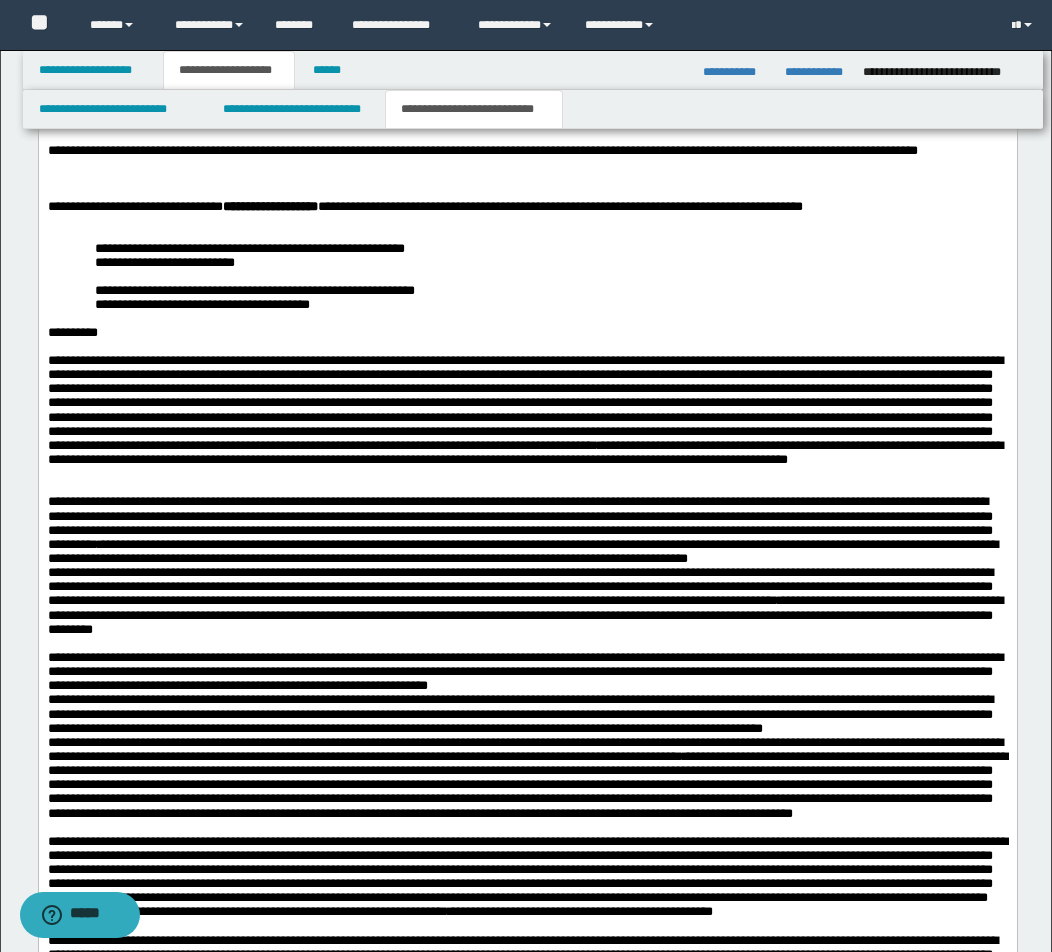 scroll, scrollTop: 1668, scrollLeft: 0, axis: vertical 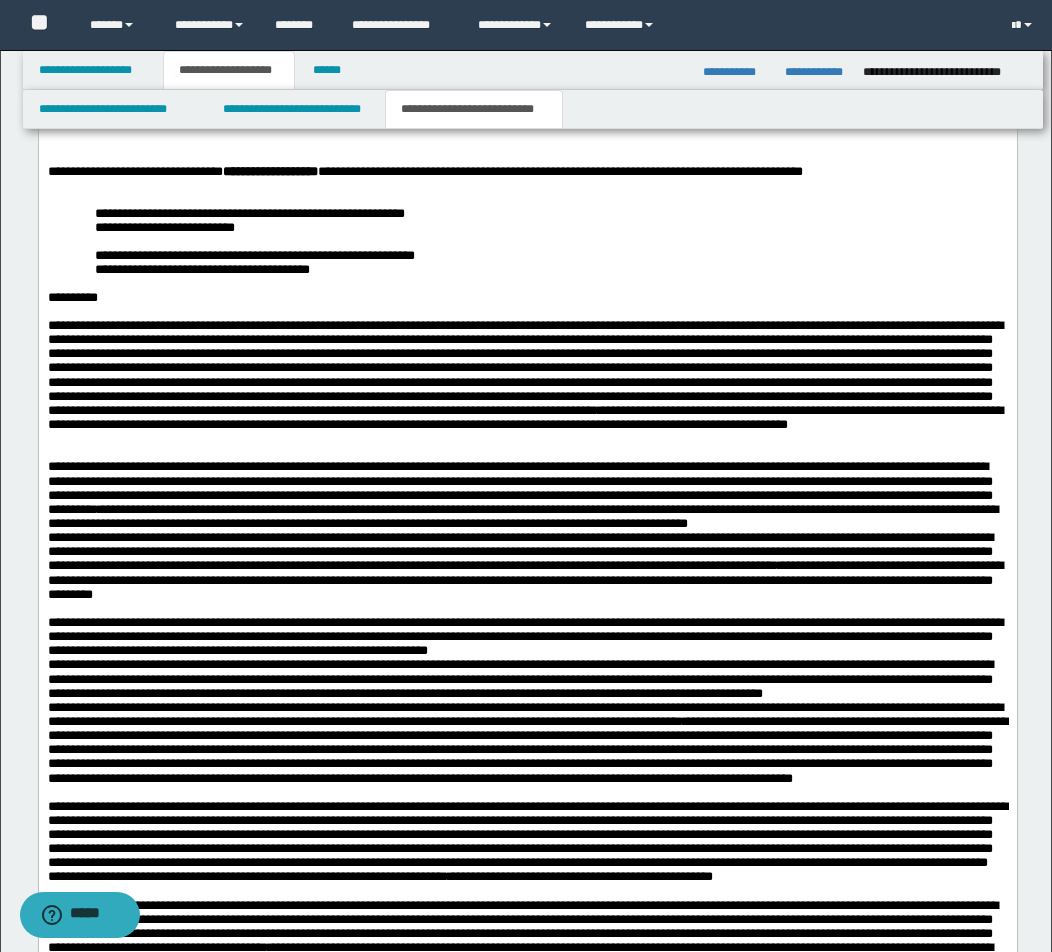 click on "**********" at bounding box center [527, 447] 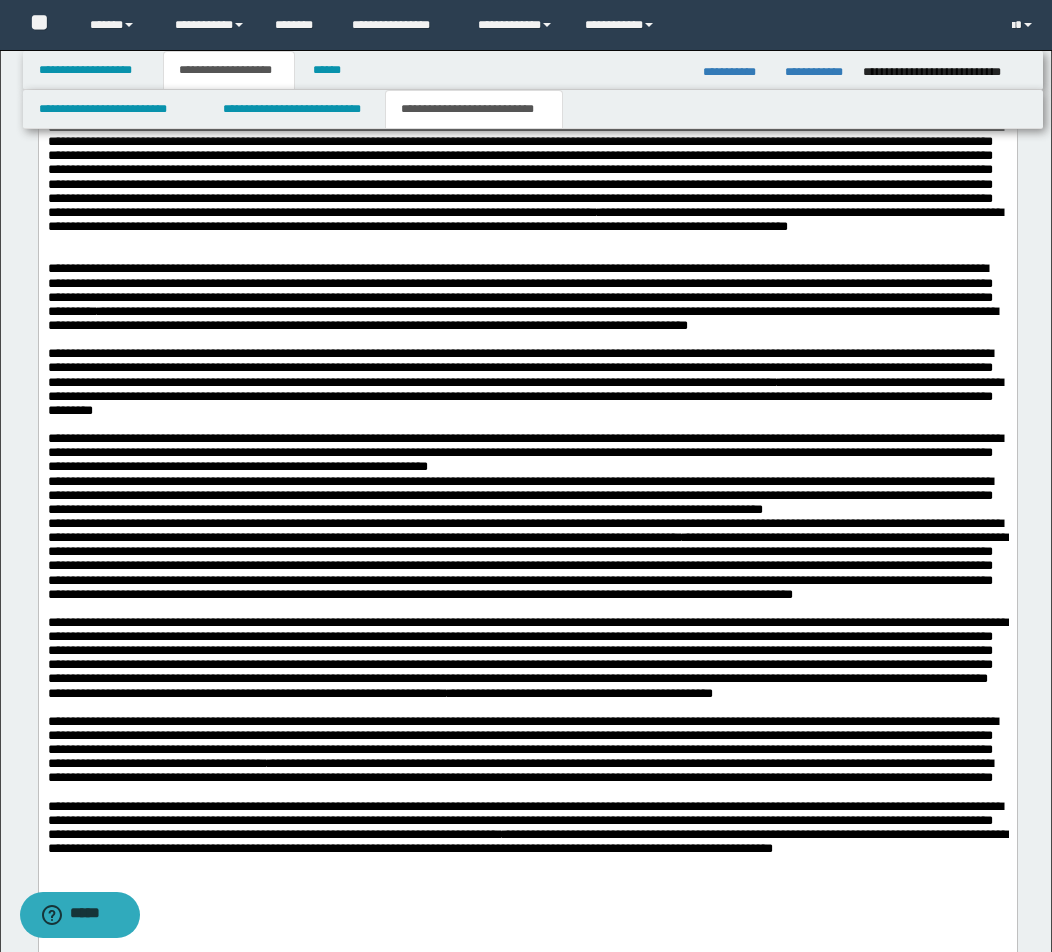 scroll, scrollTop: 1868, scrollLeft: 0, axis: vertical 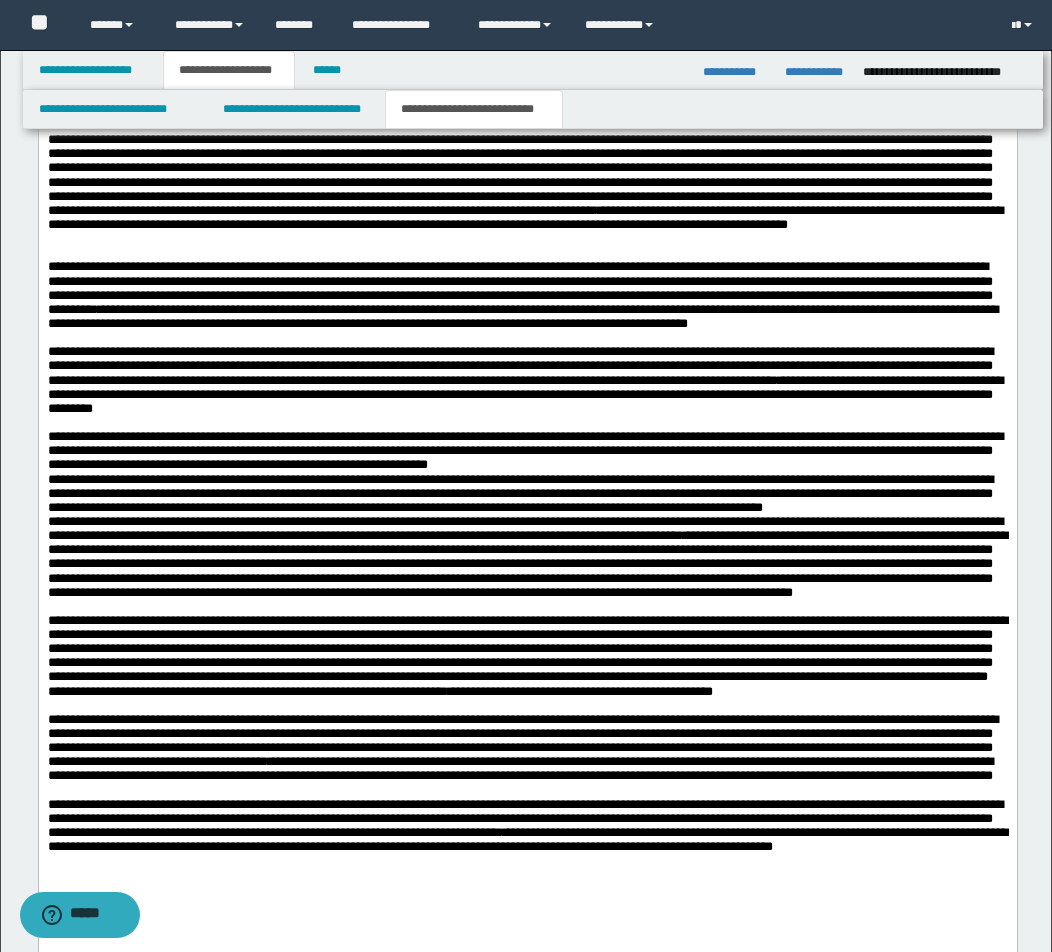 click on "**********" at bounding box center [519, 494] 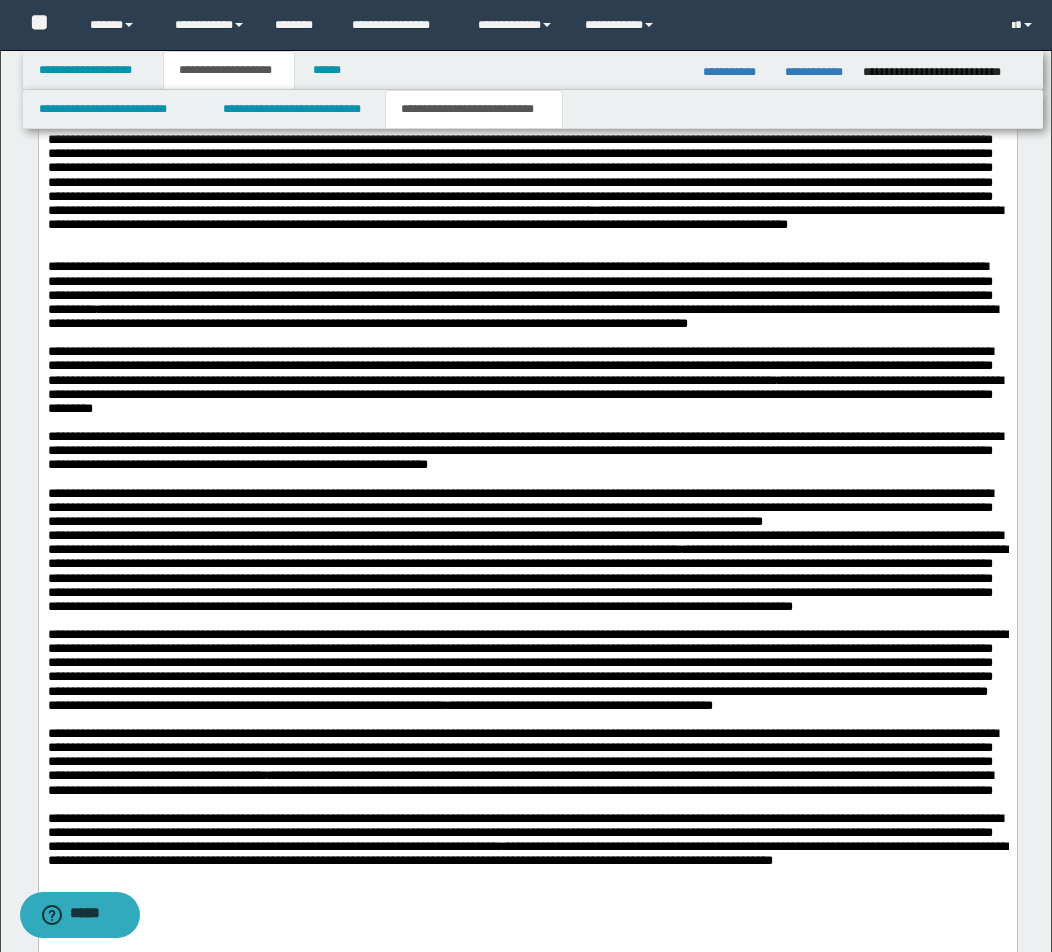 click on "**********" at bounding box center [527, 509] 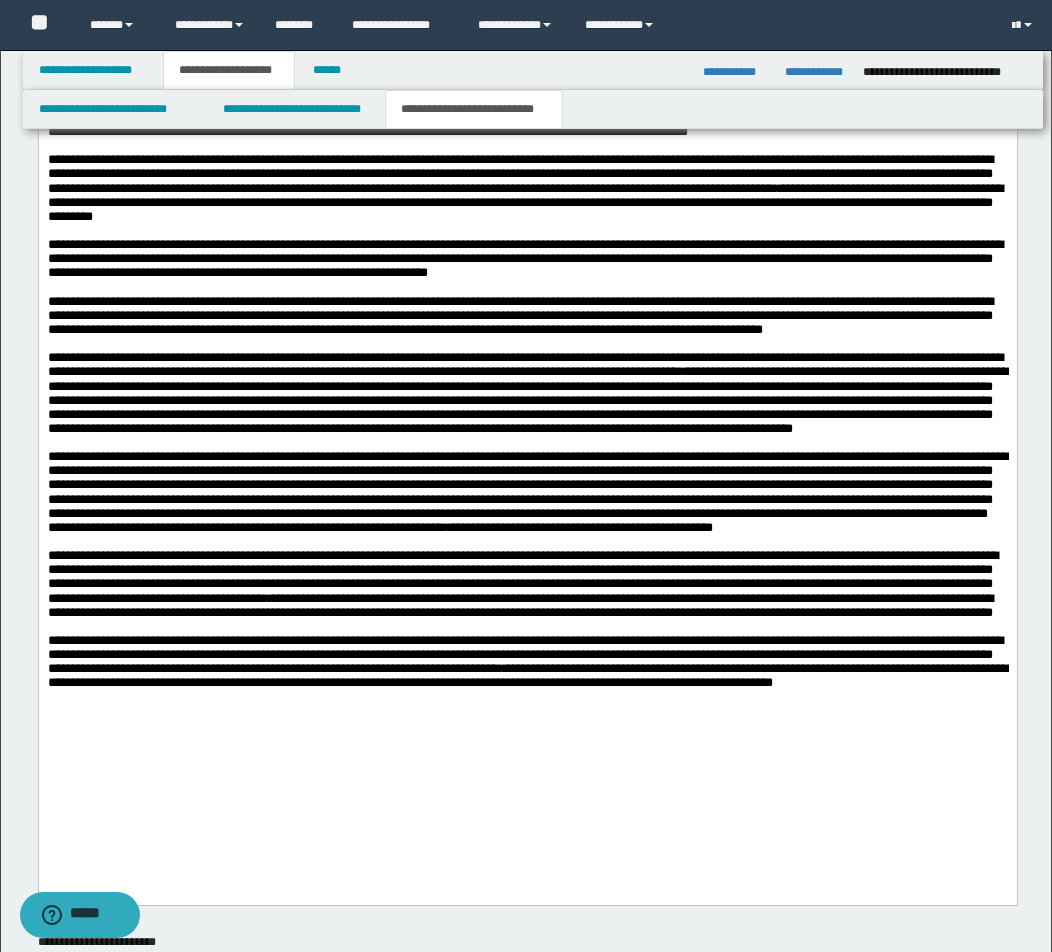 scroll, scrollTop: 2068, scrollLeft: 0, axis: vertical 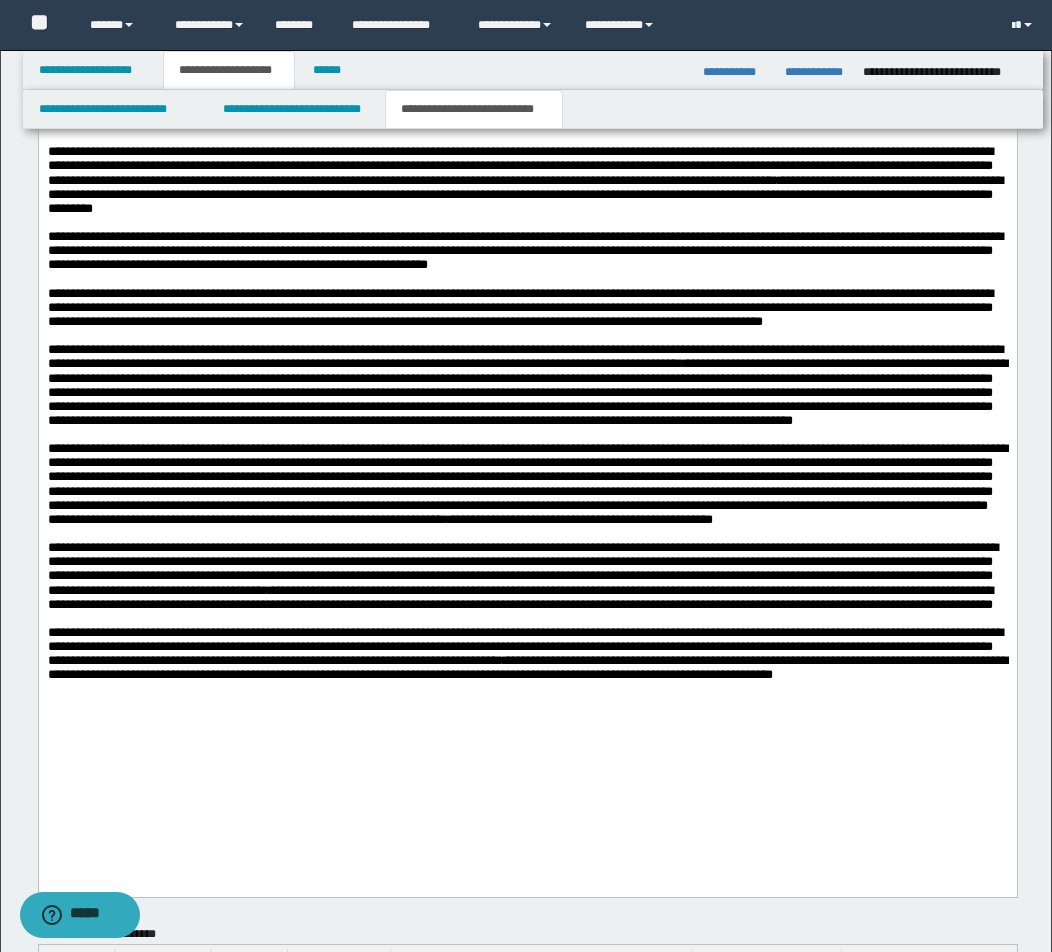 click on "**********" at bounding box center [527, 393] 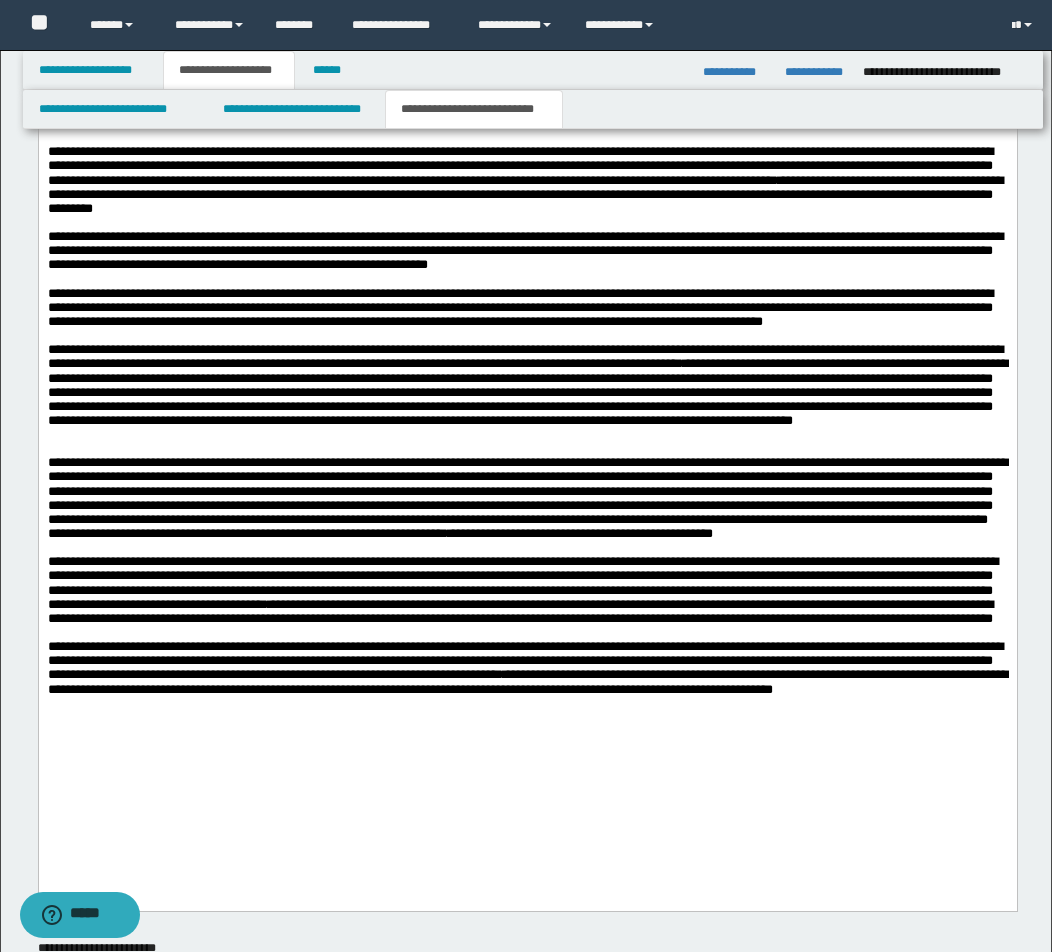 click on "**********" at bounding box center (527, 506) 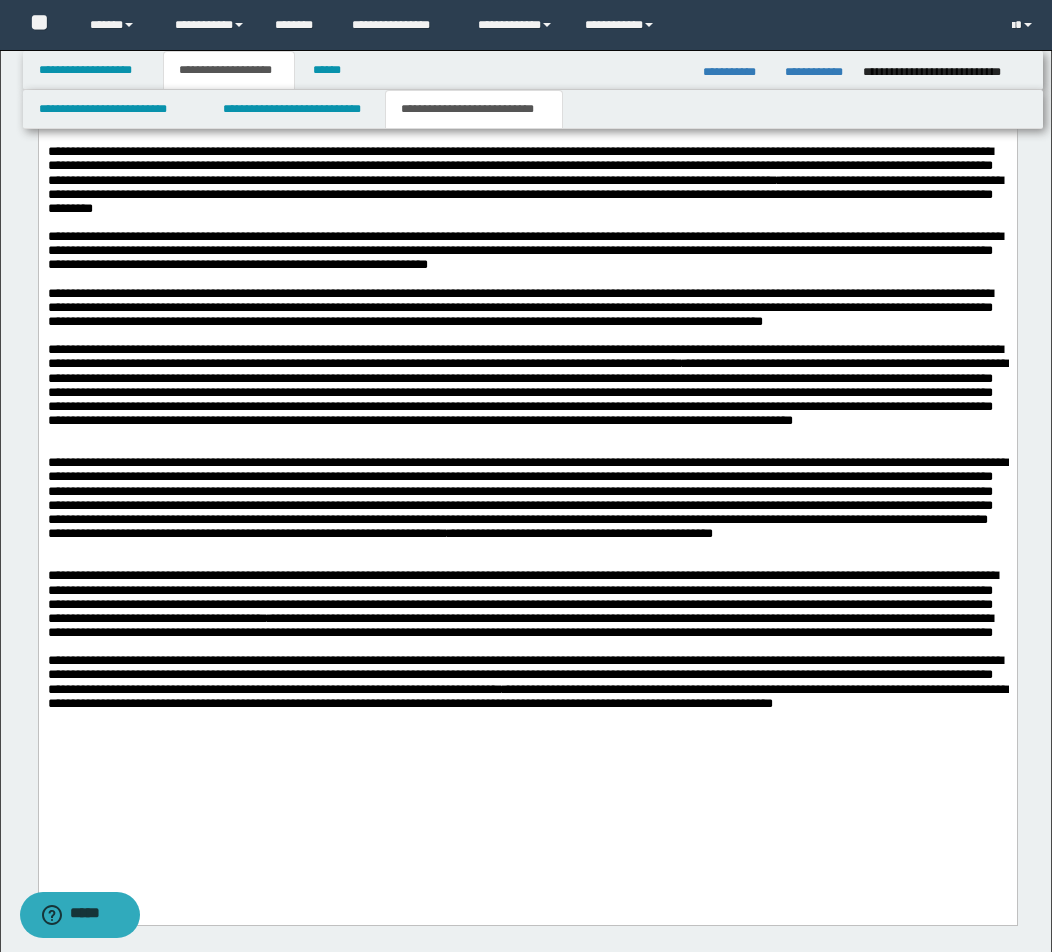 click on "**********" at bounding box center (519, 626) 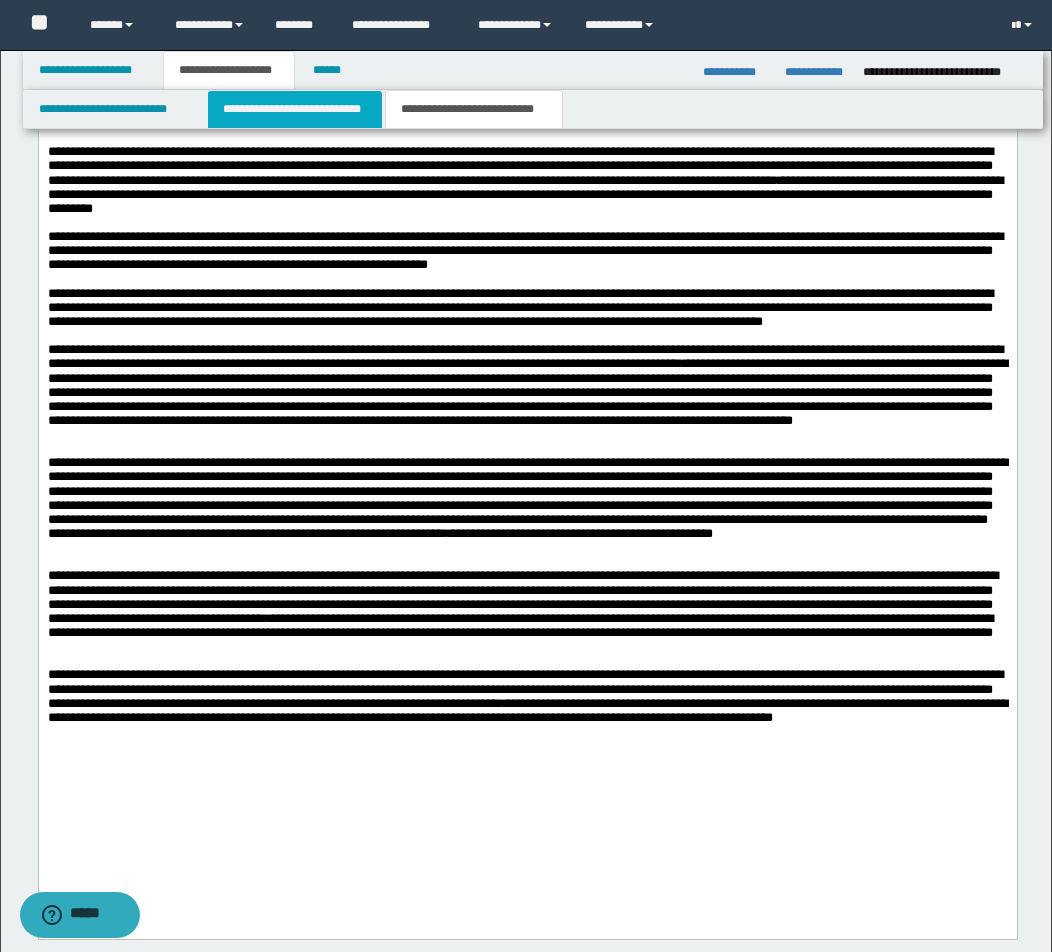 click on "**********" at bounding box center (295, 109) 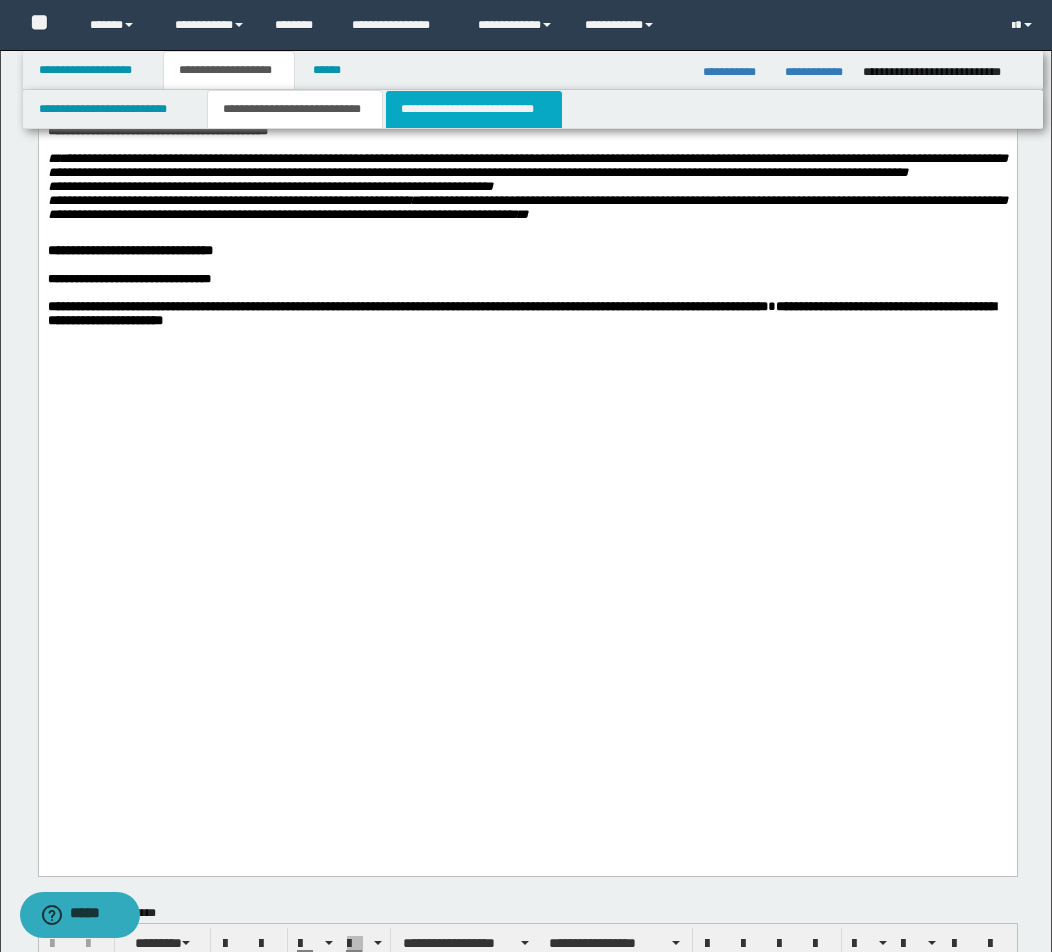 click on "**********" at bounding box center [474, 109] 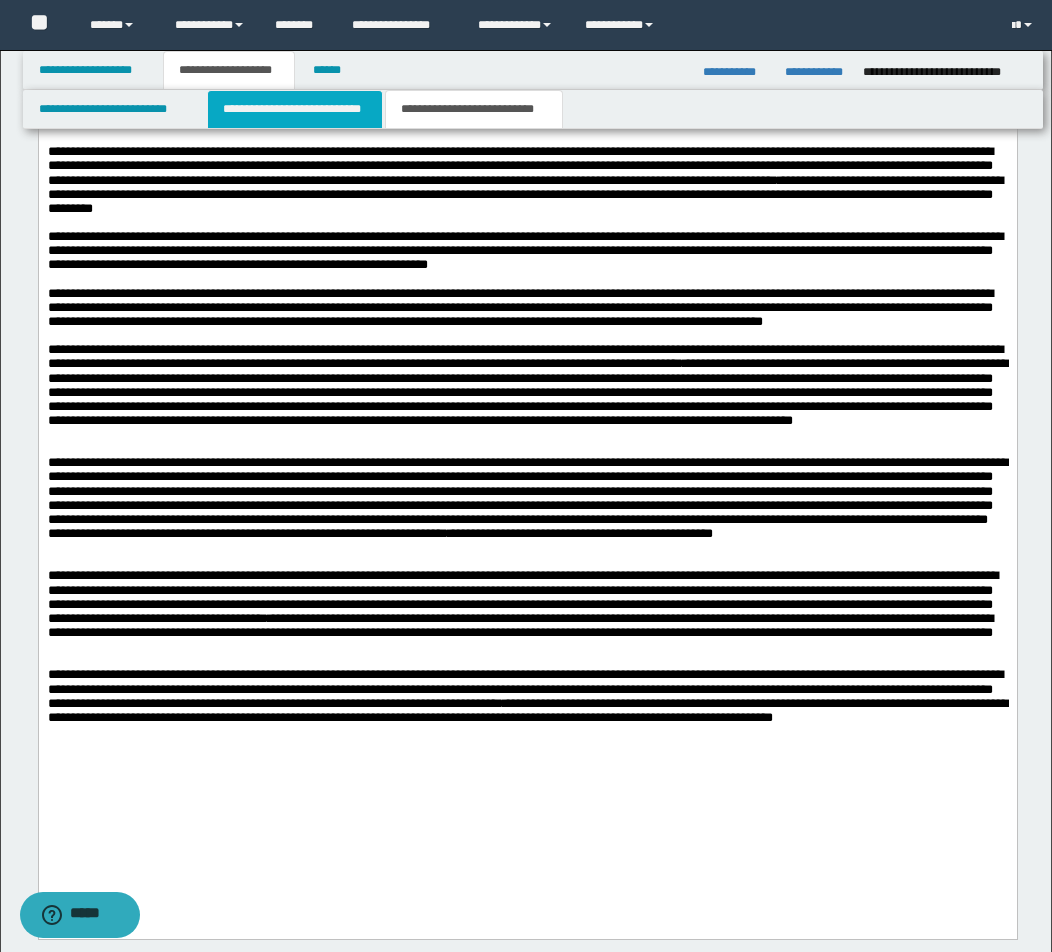 click on "**********" at bounding box center [295, 109] 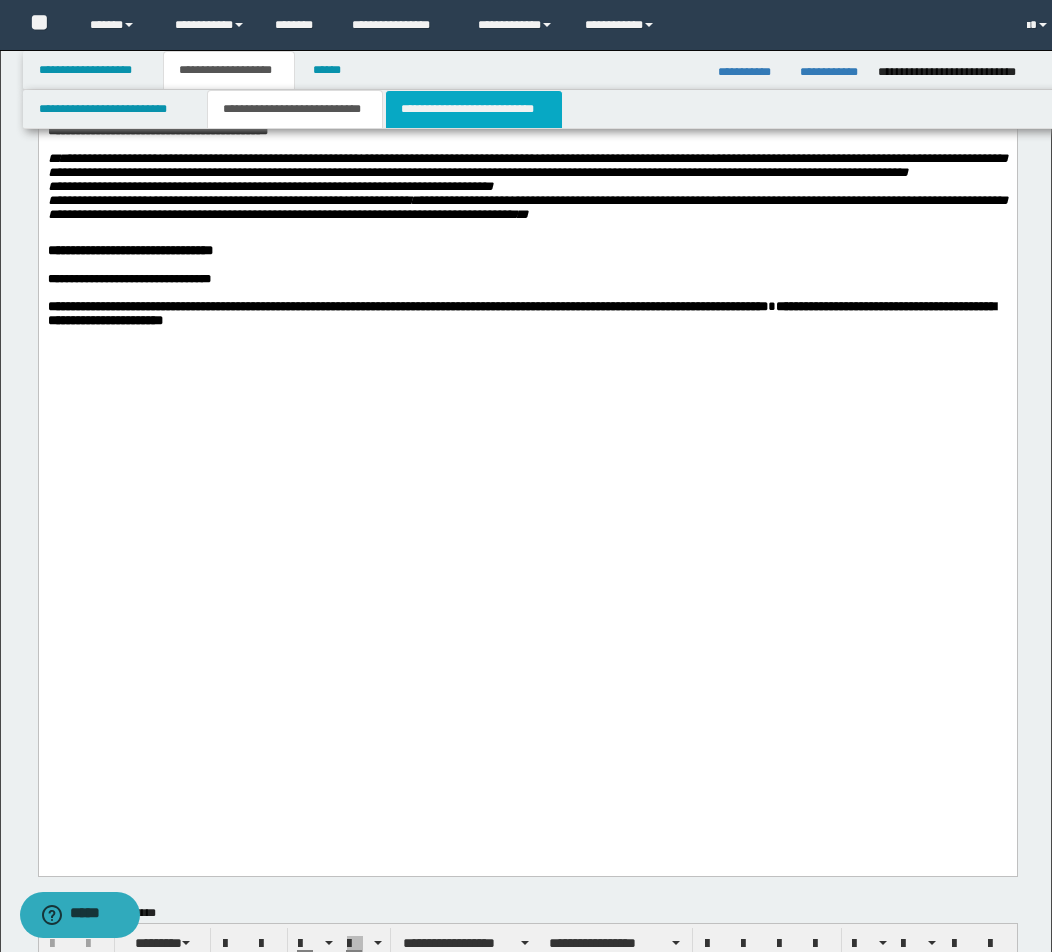 click on "**********" at bounding box center (474, 109) 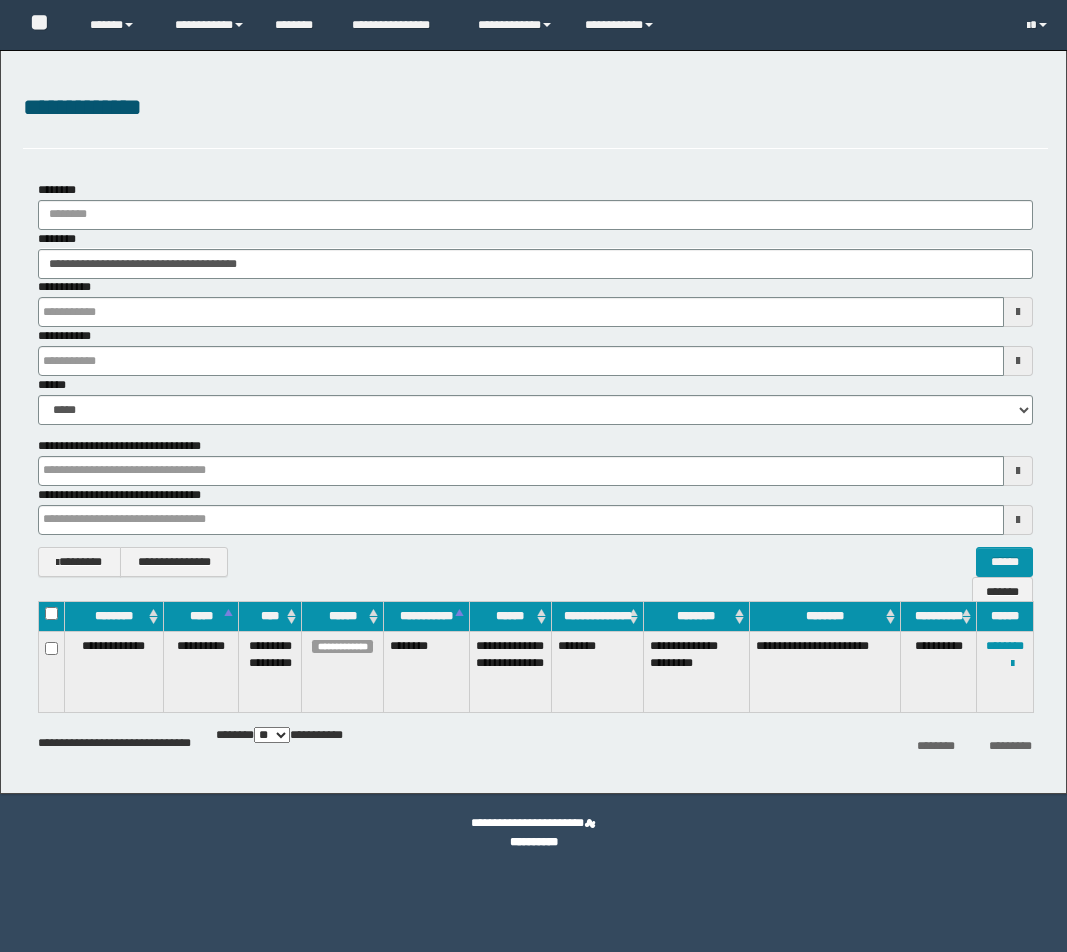 scroll, scrollTop: 0, scrollLeft: 0, axis: both 